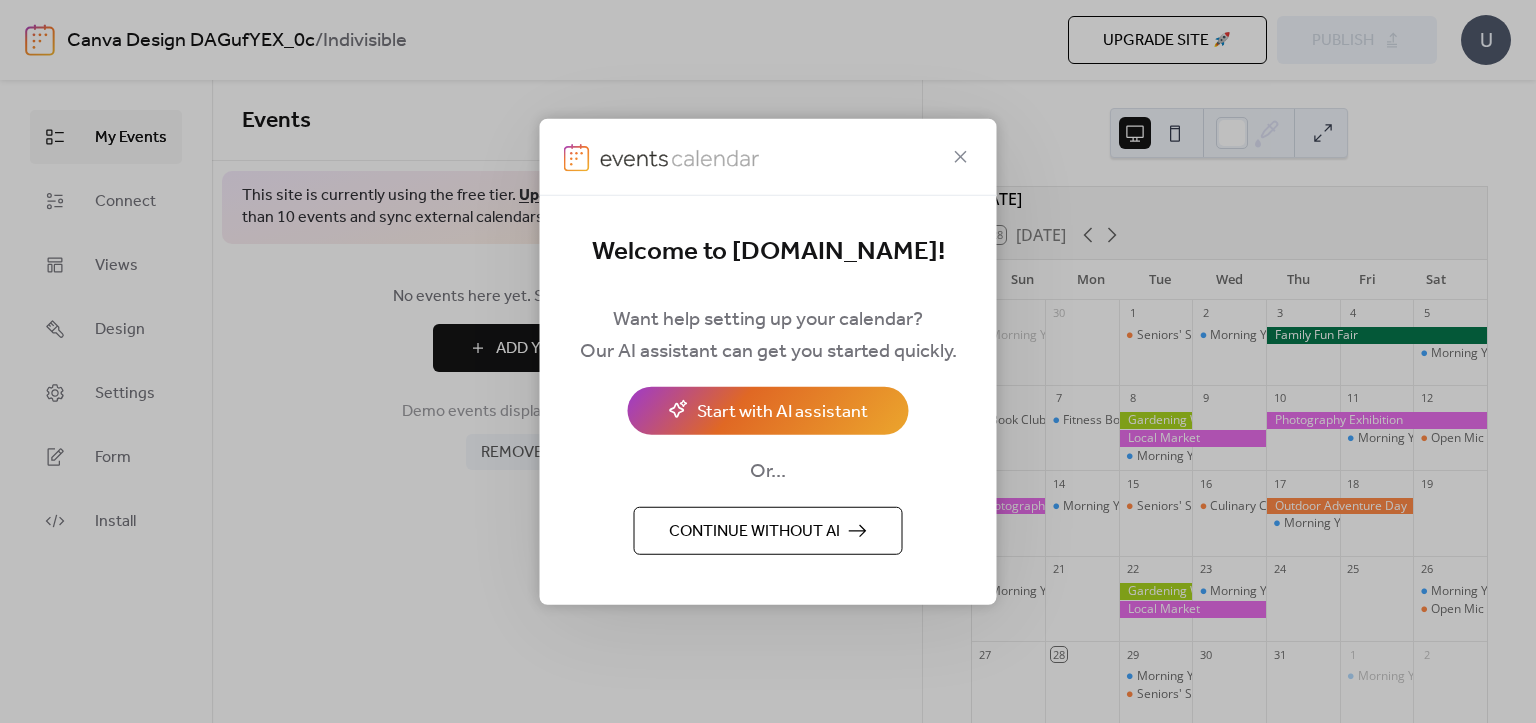 scroll, scrollTop: 0, scrollLeft: 0, axis: both 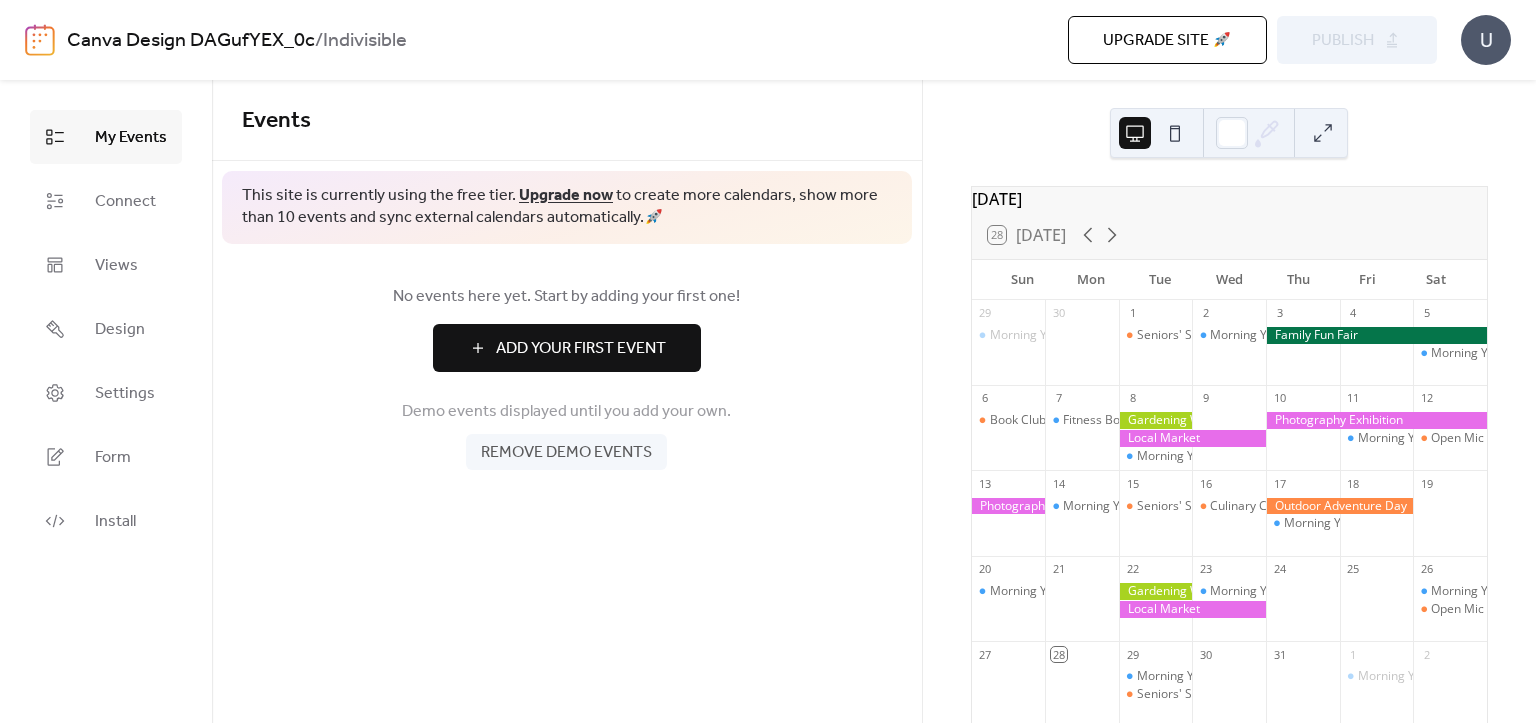 click on "Remove demo events" at bounding box center [566, 453] 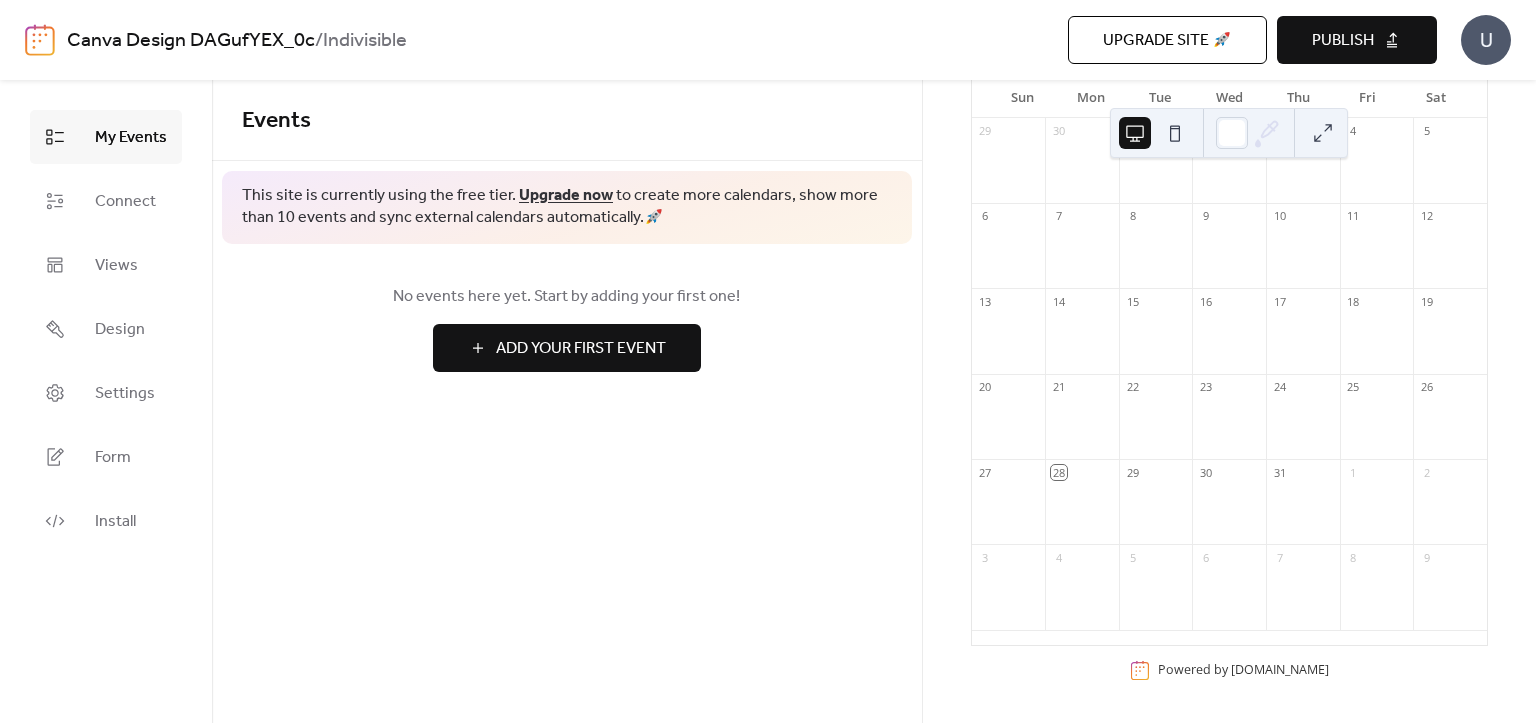 scroll, scrollTop: 0, scrollLeft: 0, axis: both 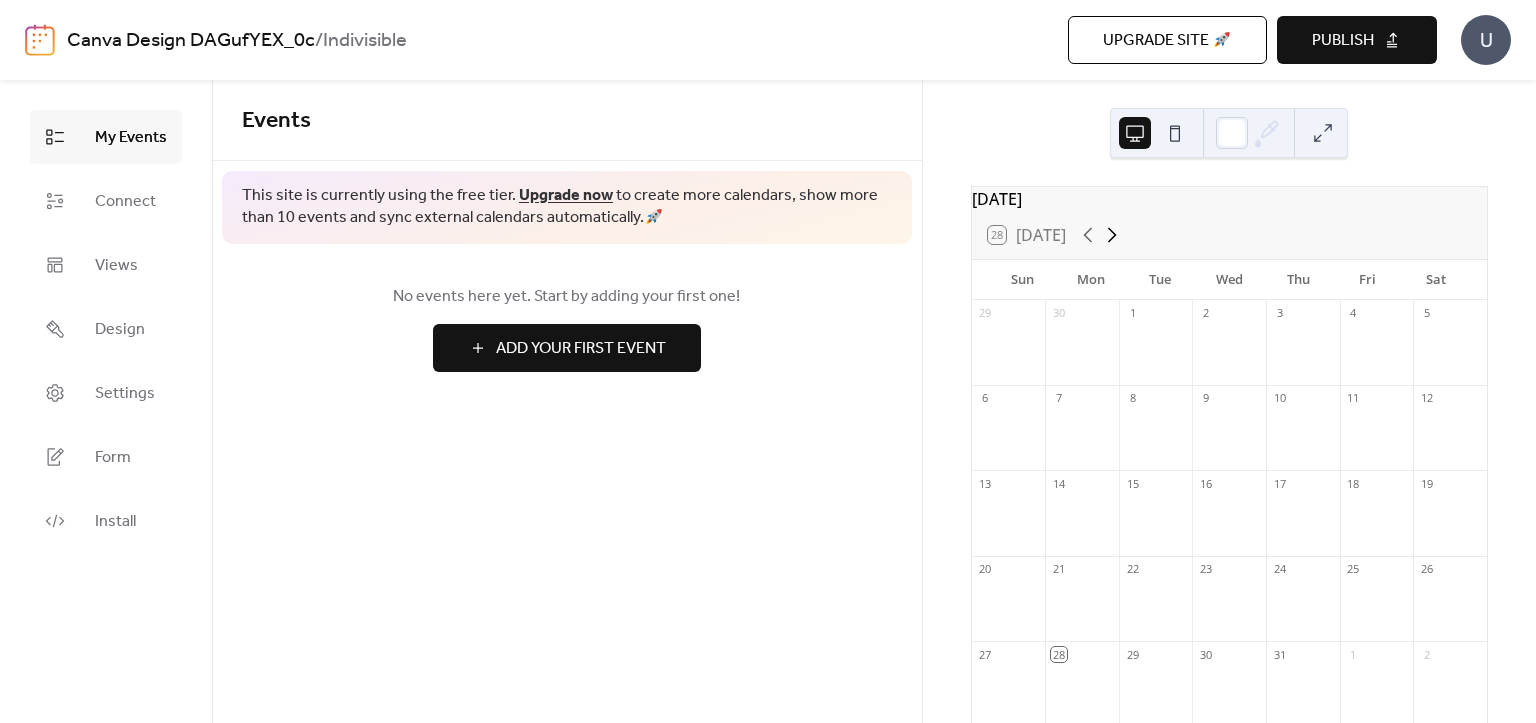 click 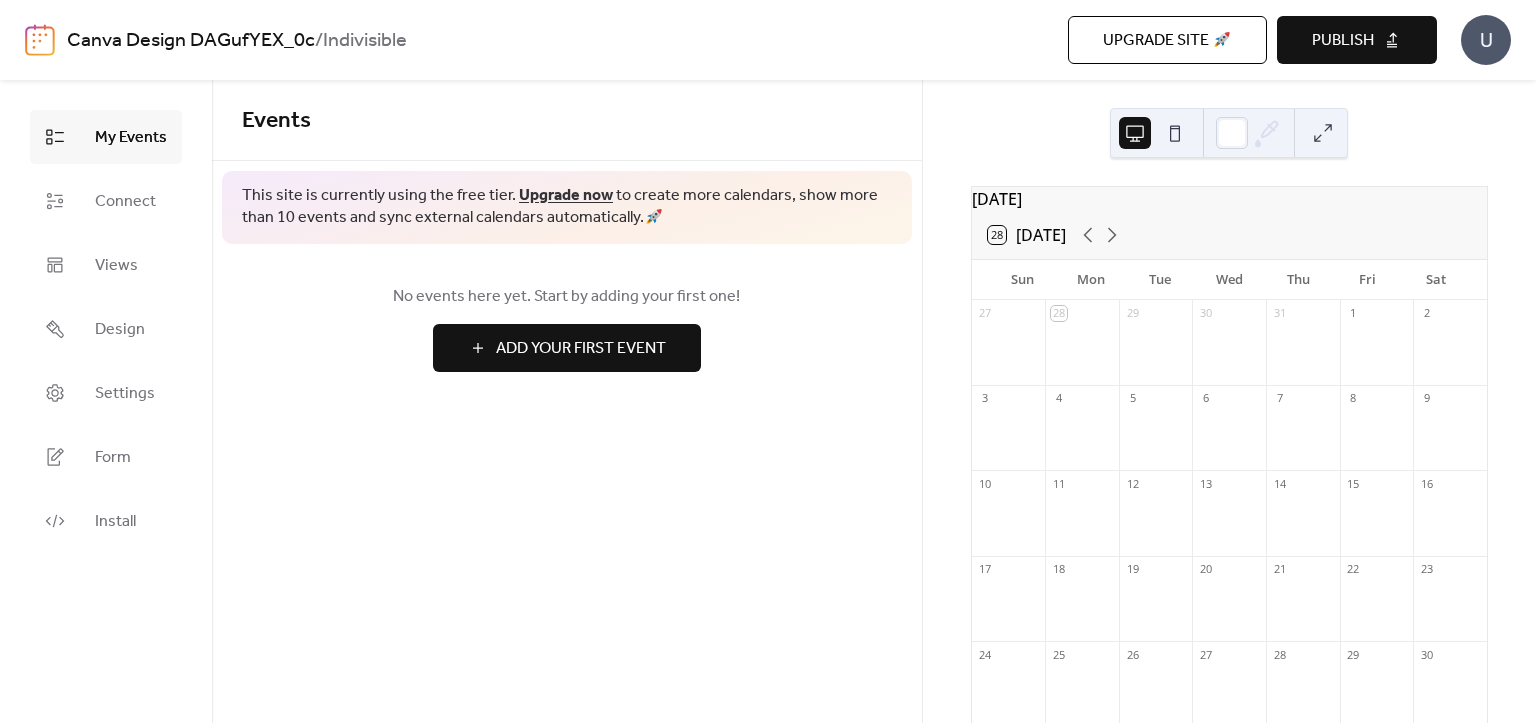 click on "Add Your First Event" at bounding box center (581, 349) 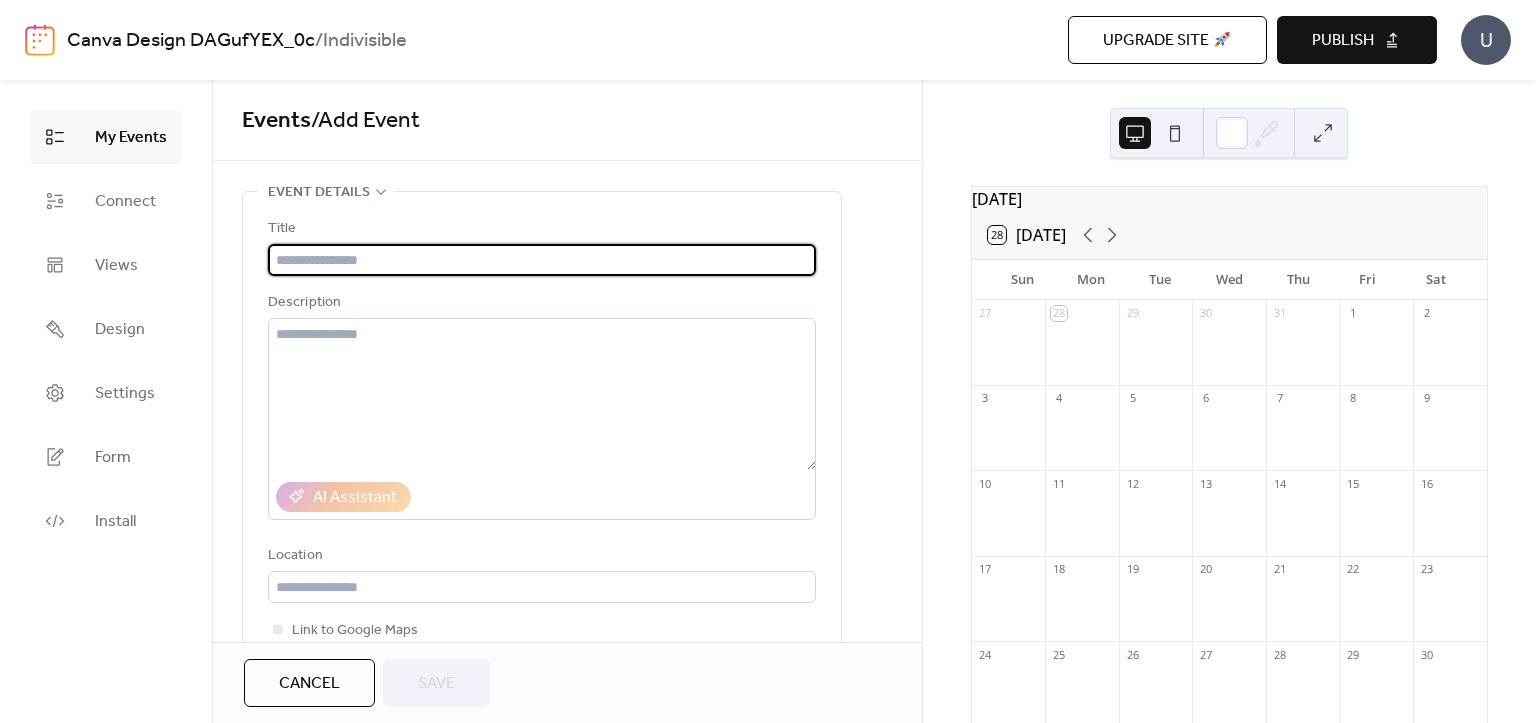 click at bounding box center (542, 260) 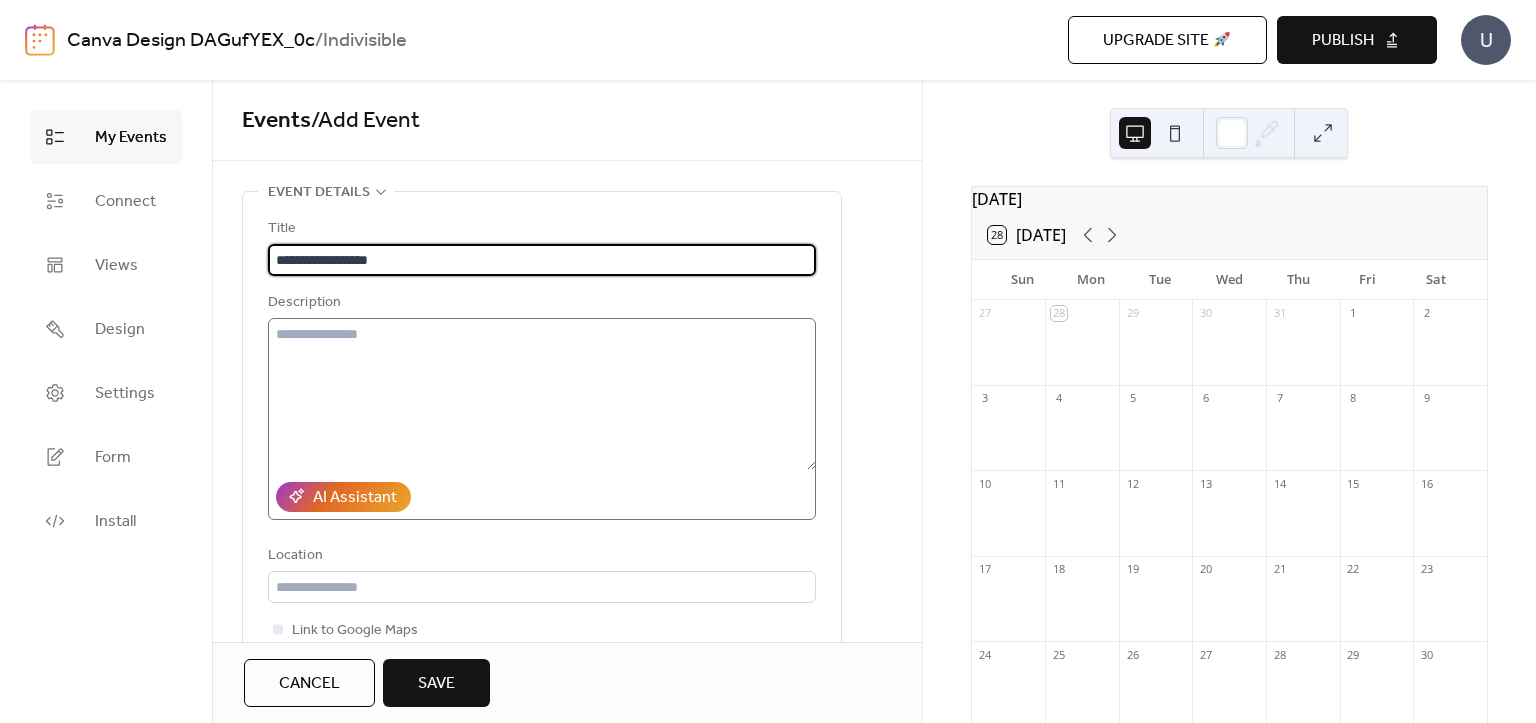 type on "**********" 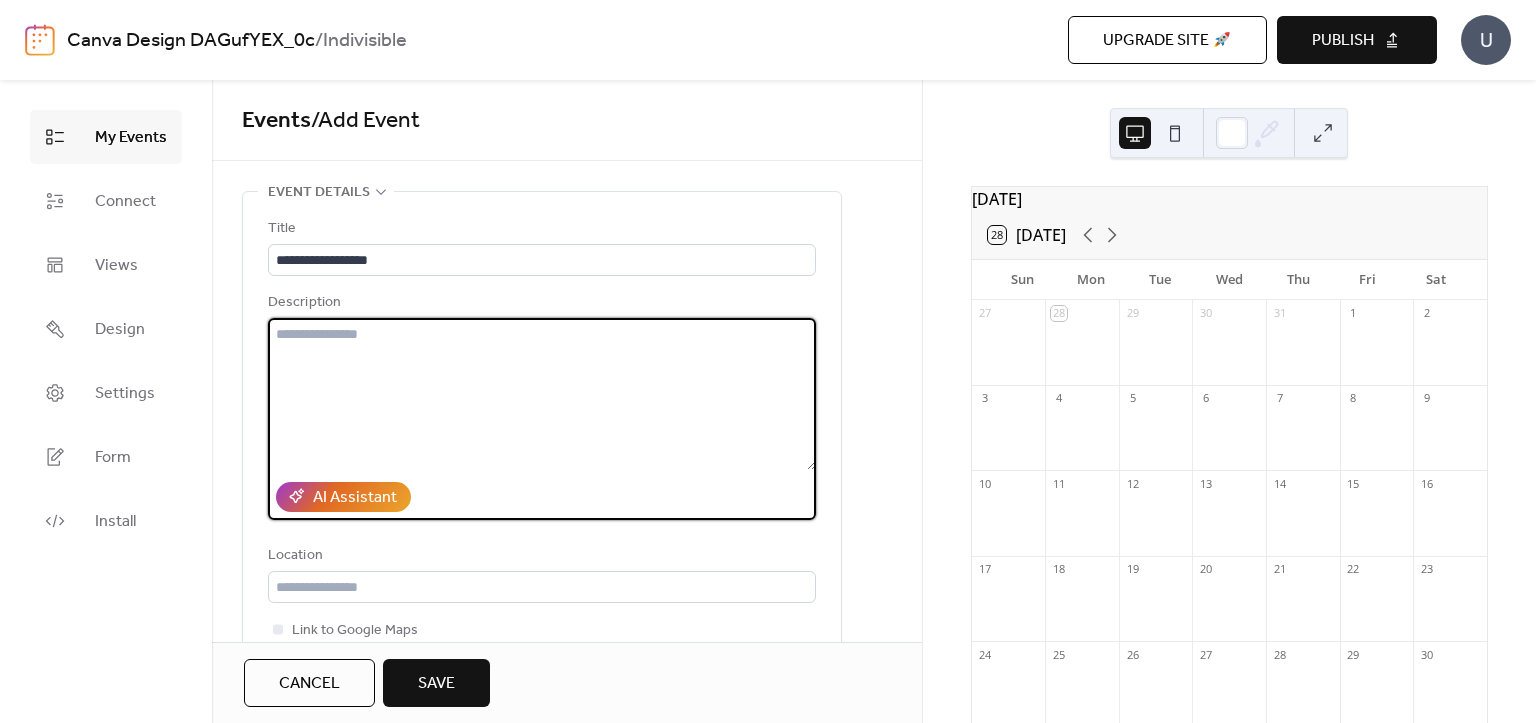 click at bounding box center (542, 394) 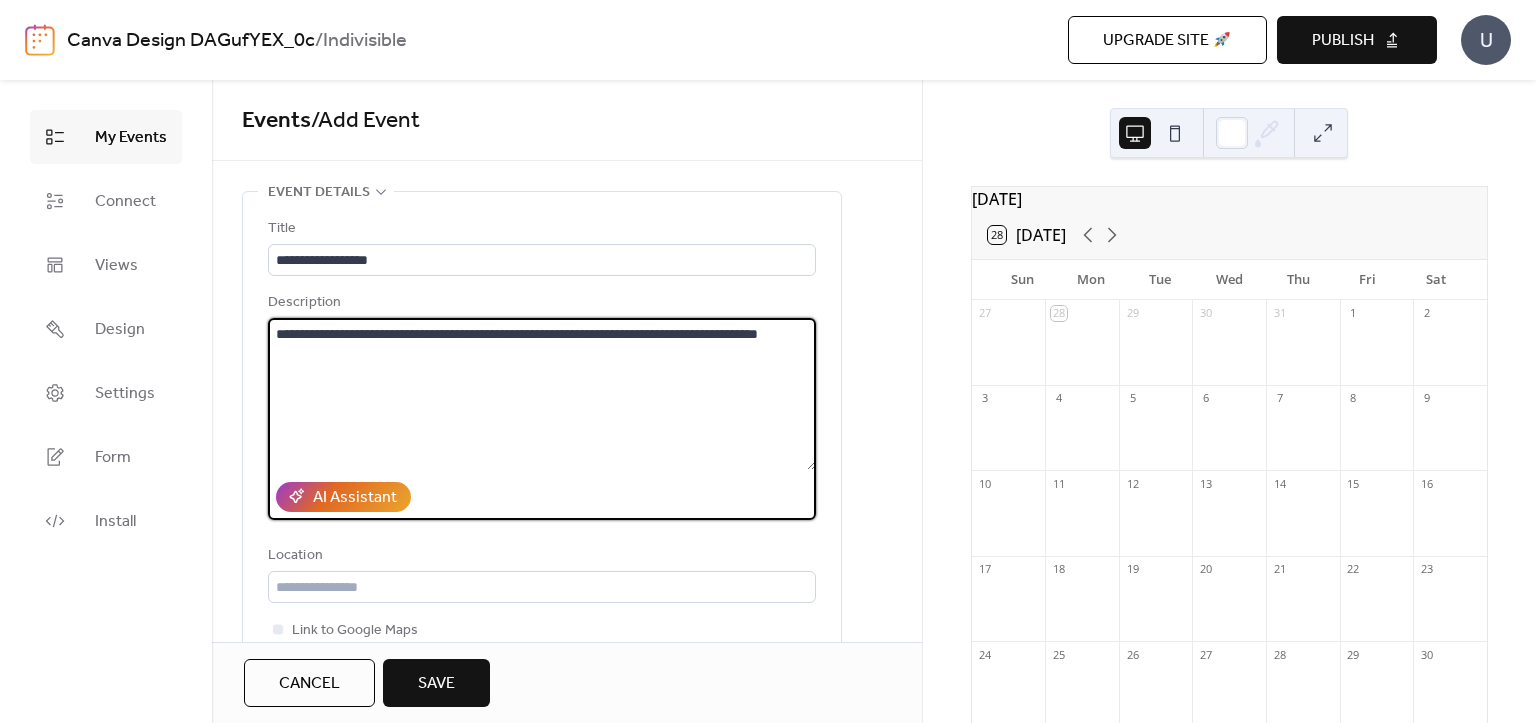click on "**********" at bounding box center (542, 394) 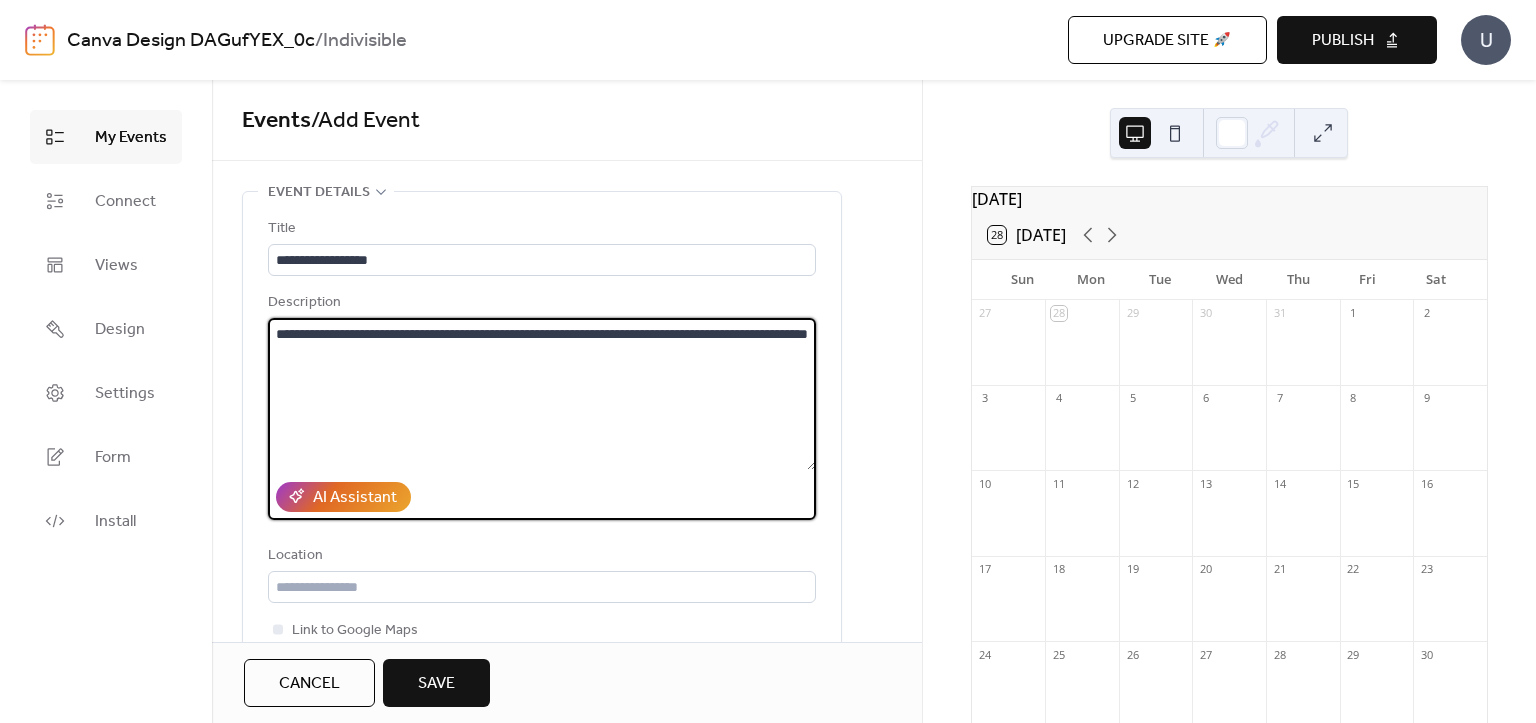click on "**********" at bounding box center (542, 394) 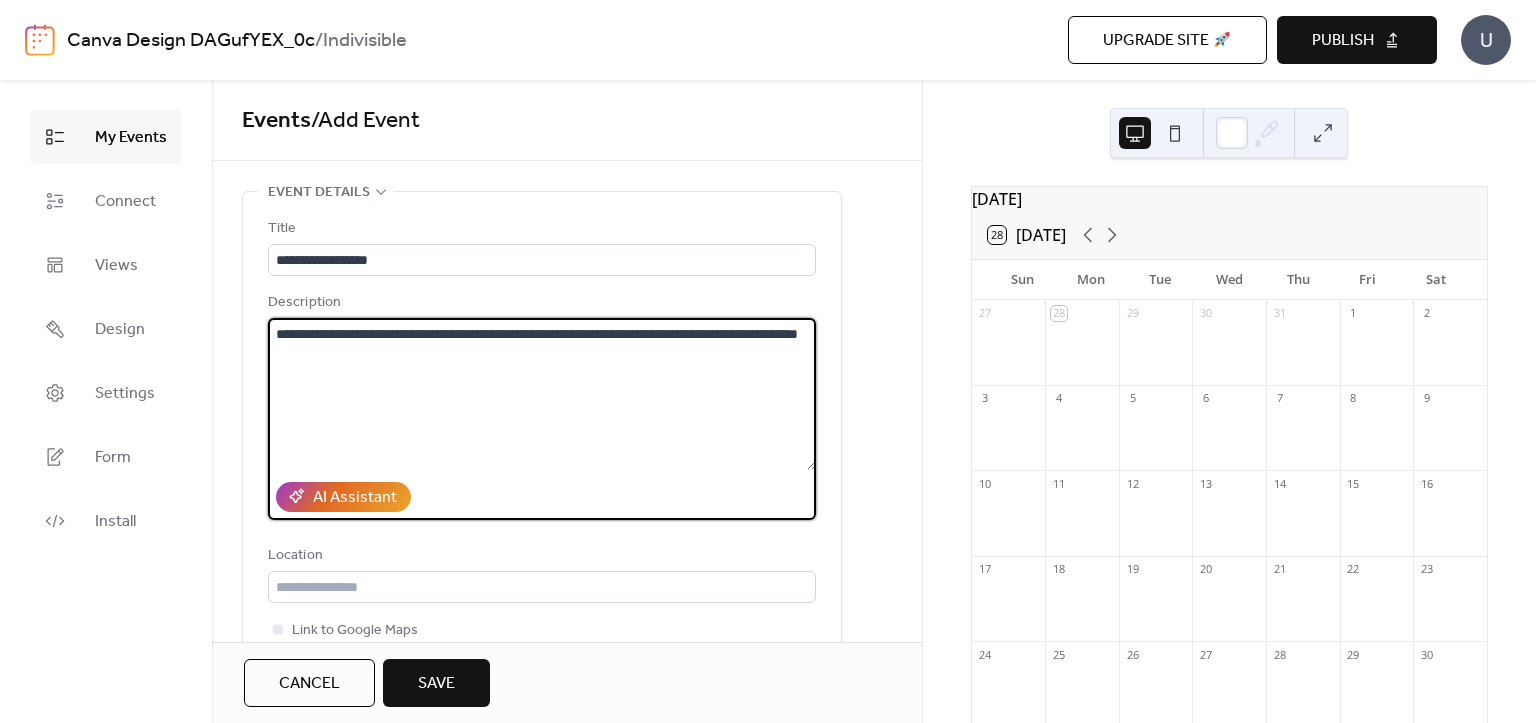 click on "**********" at bounding box center [542, 394] 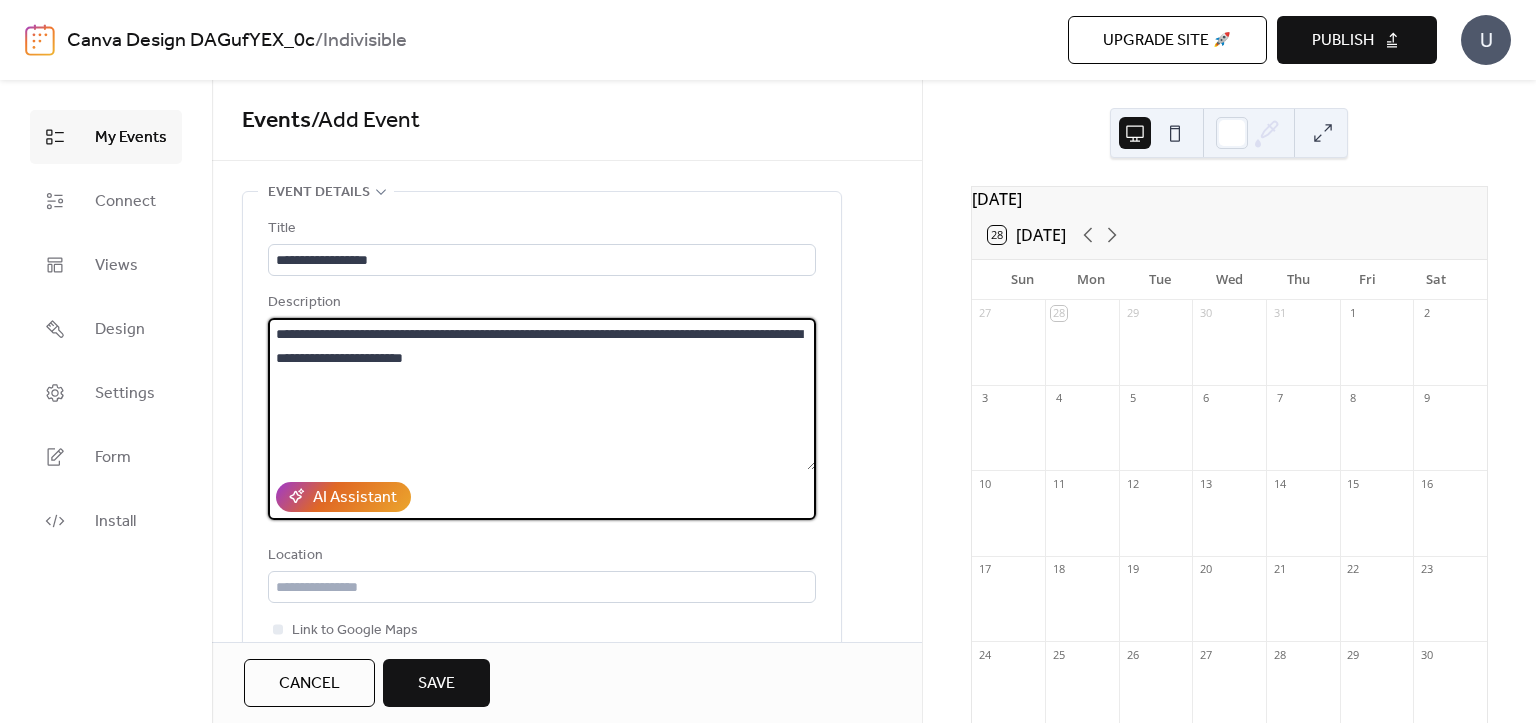 click on "**********" at bounding box center [542, 394] 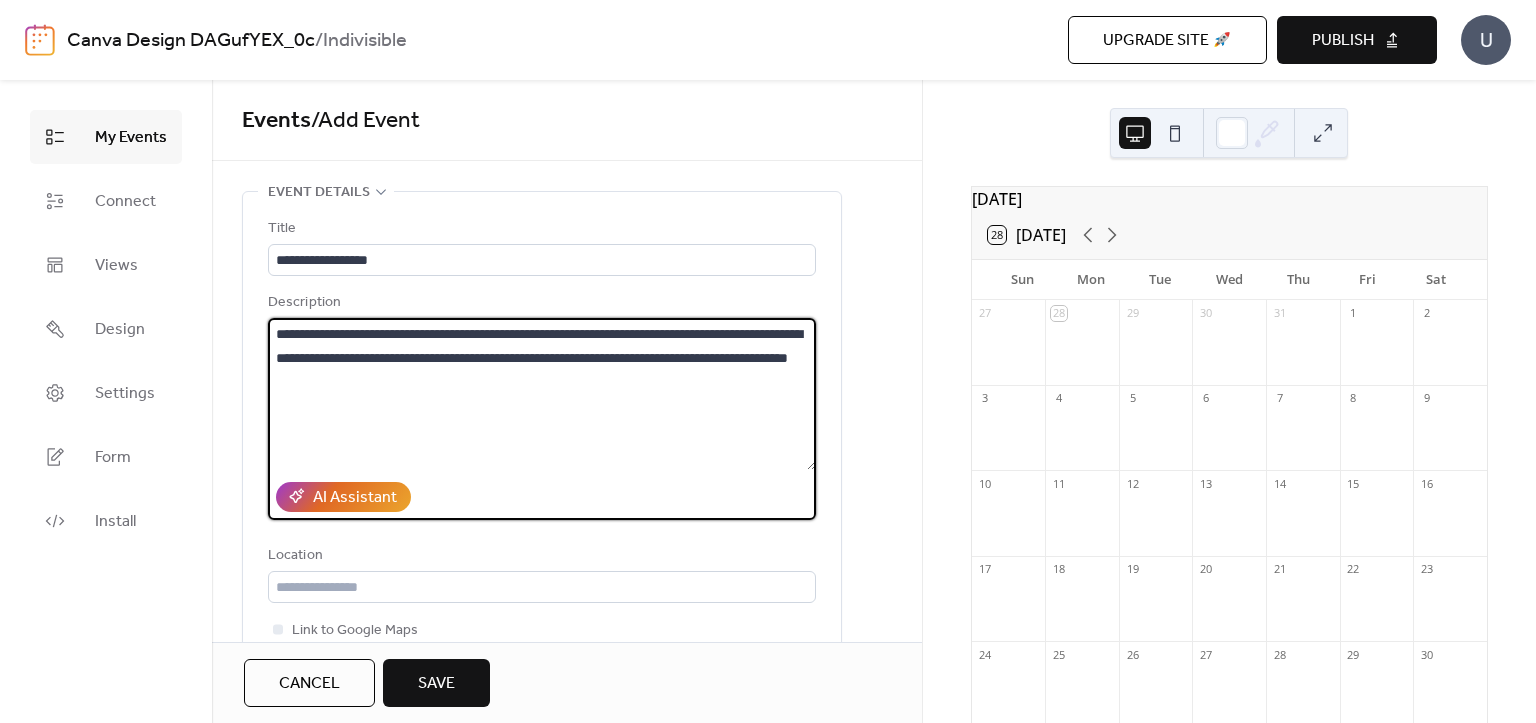 click on "**********" at bounding box center [542, 394] 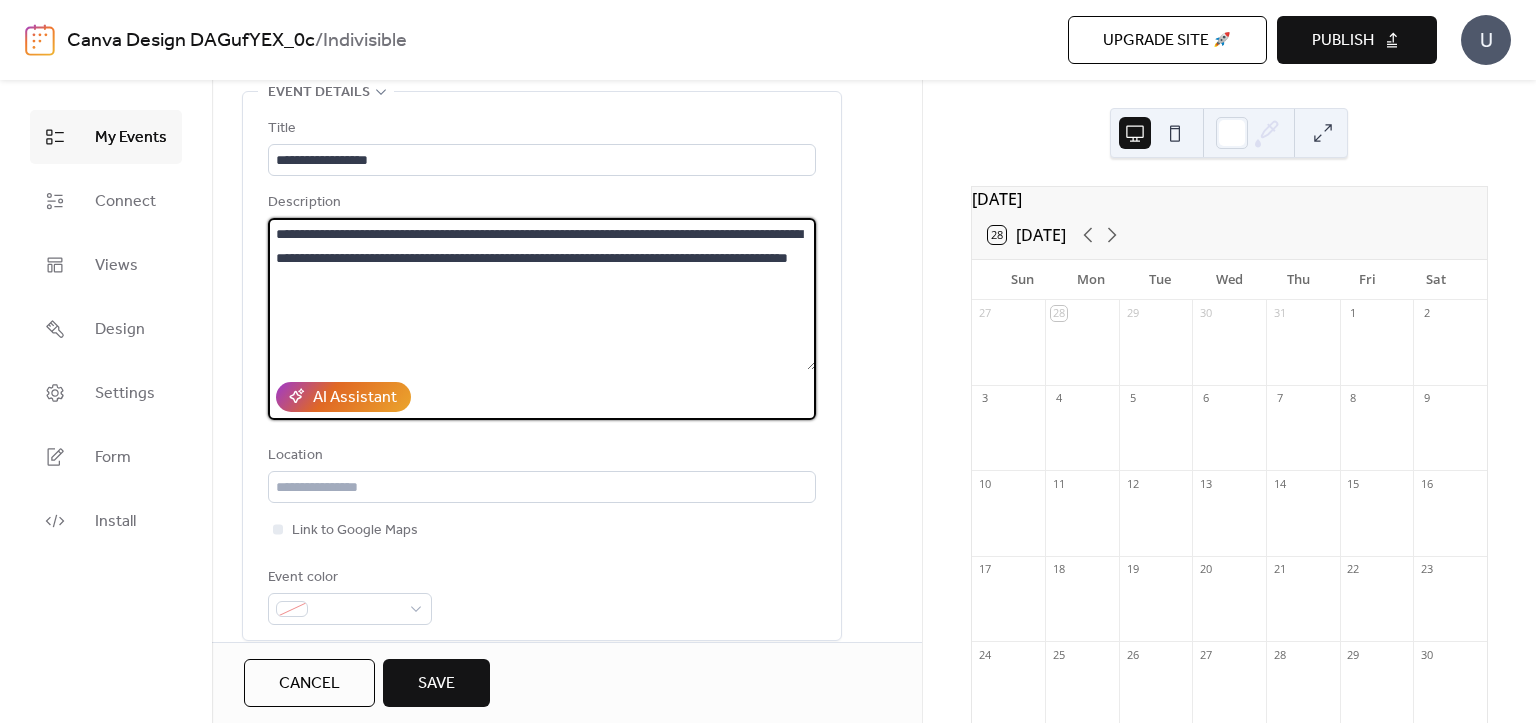 drag, startPoint x: 584, startPoint y: 255, endPoint x: 683, endPoint y: 285, distance: 103.44564 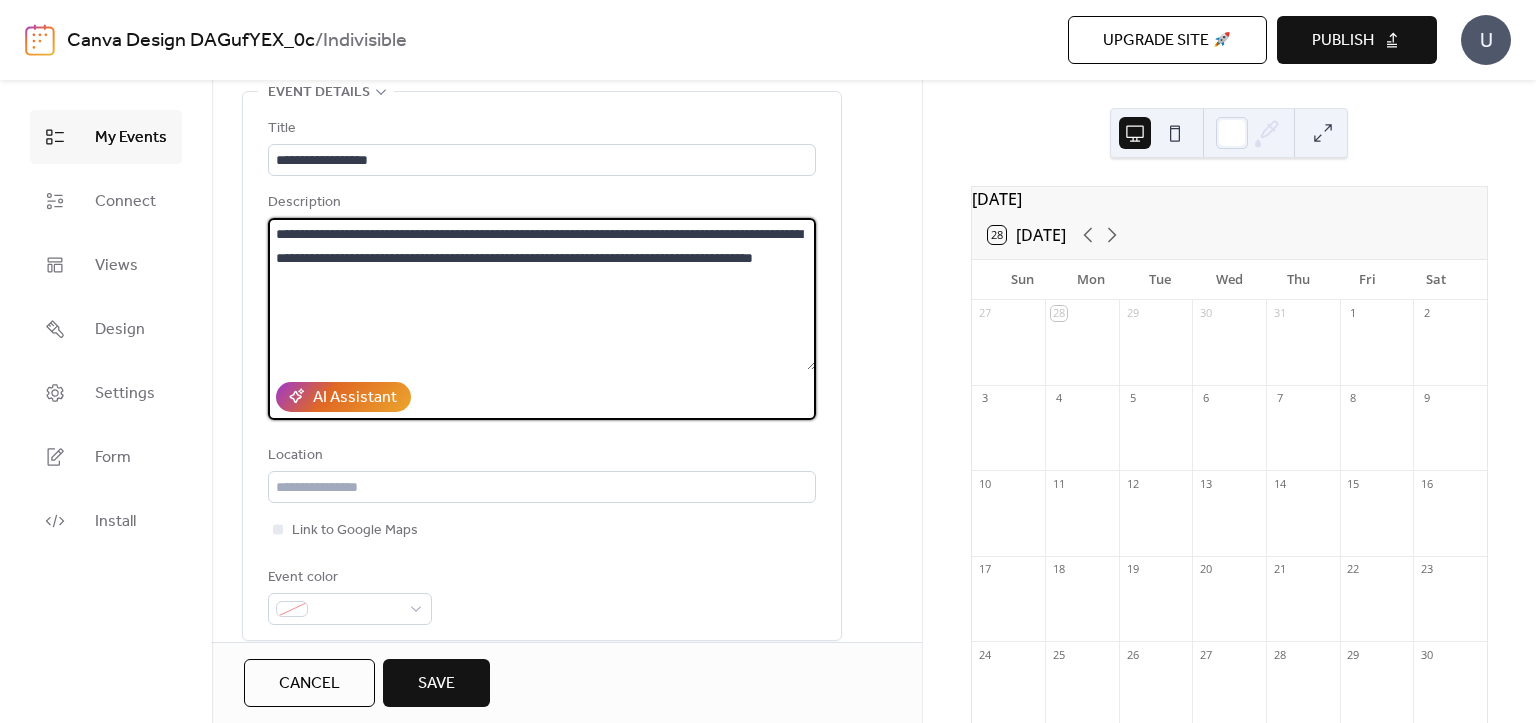 click on "**********" at bounding box center (542, 294) 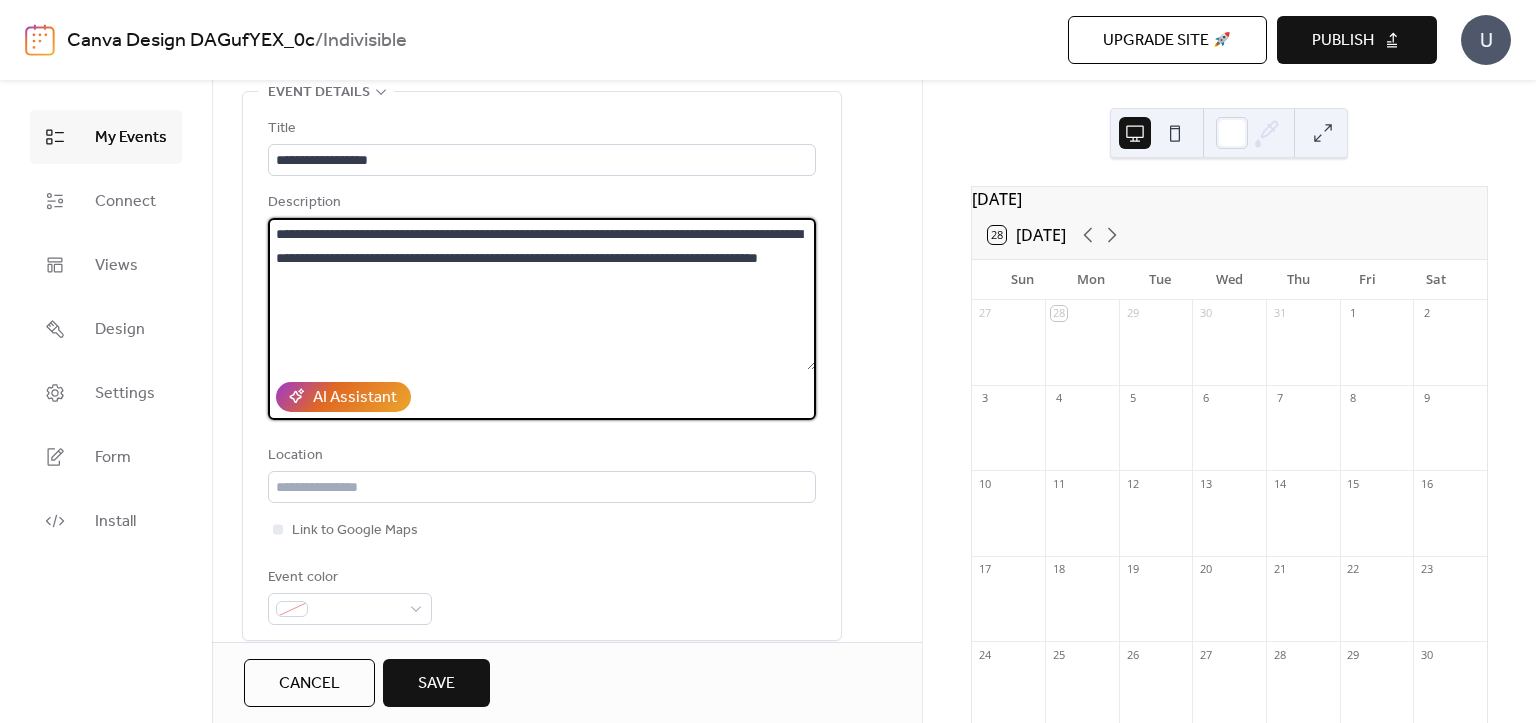 click on "**********" at bounding box center (542, 294) 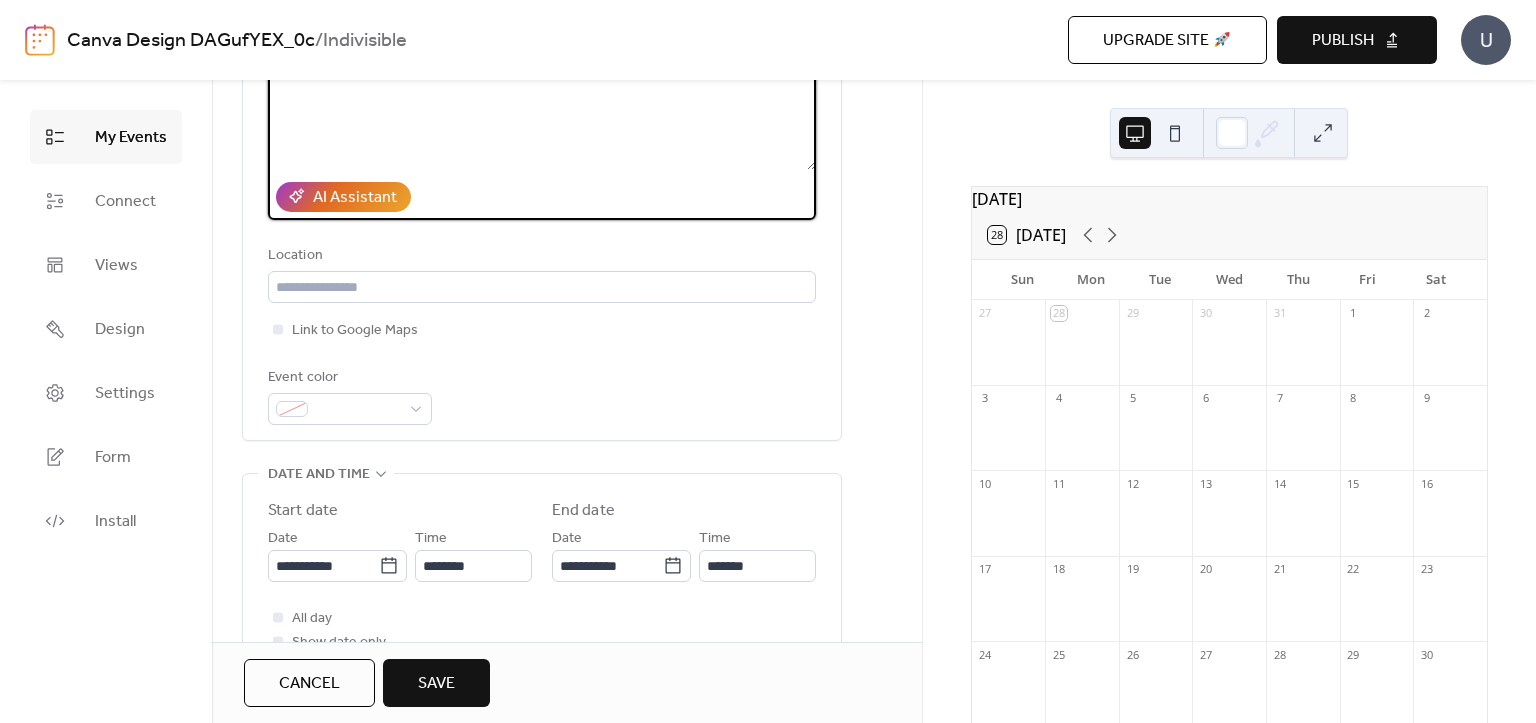 scroll, scrollTop: 400, scrollLeft: 0, axis: vertical 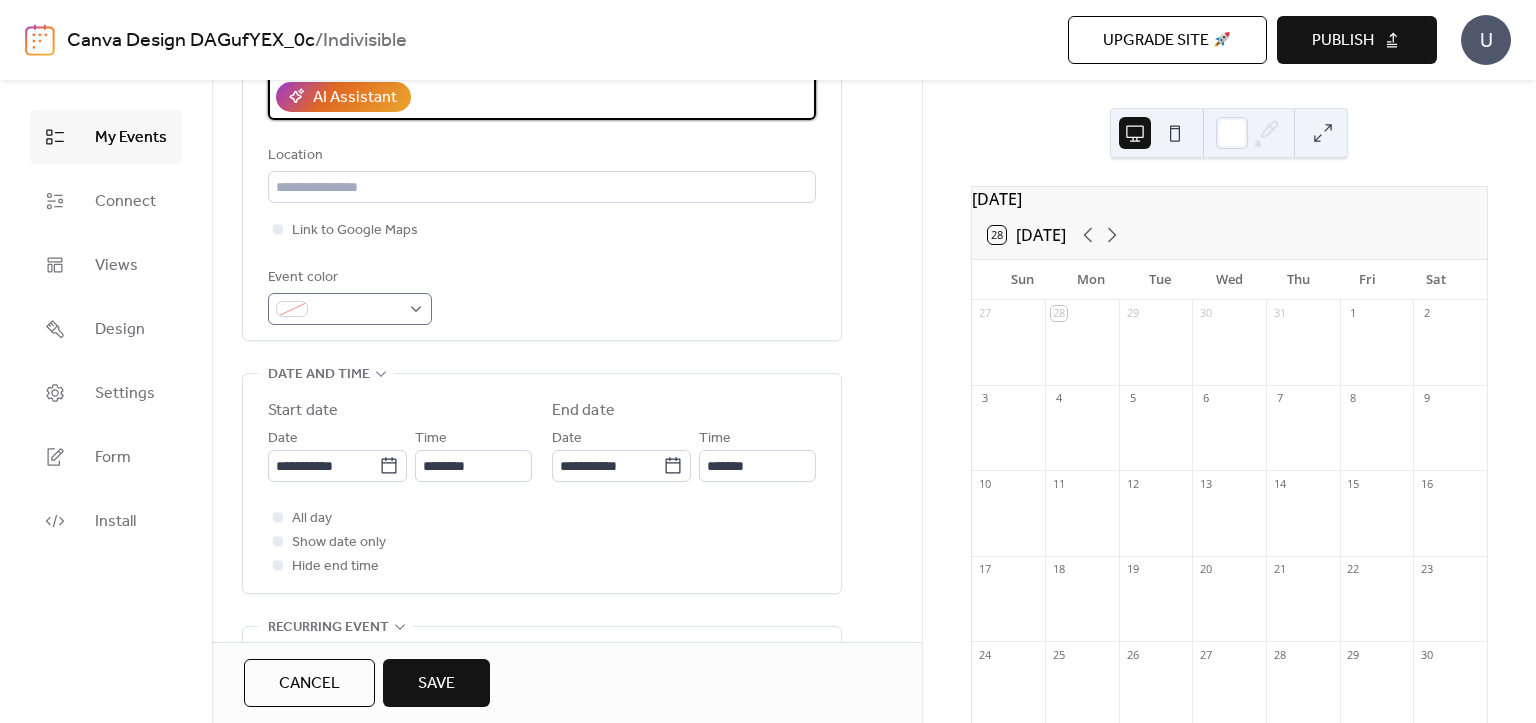 type on "**********" 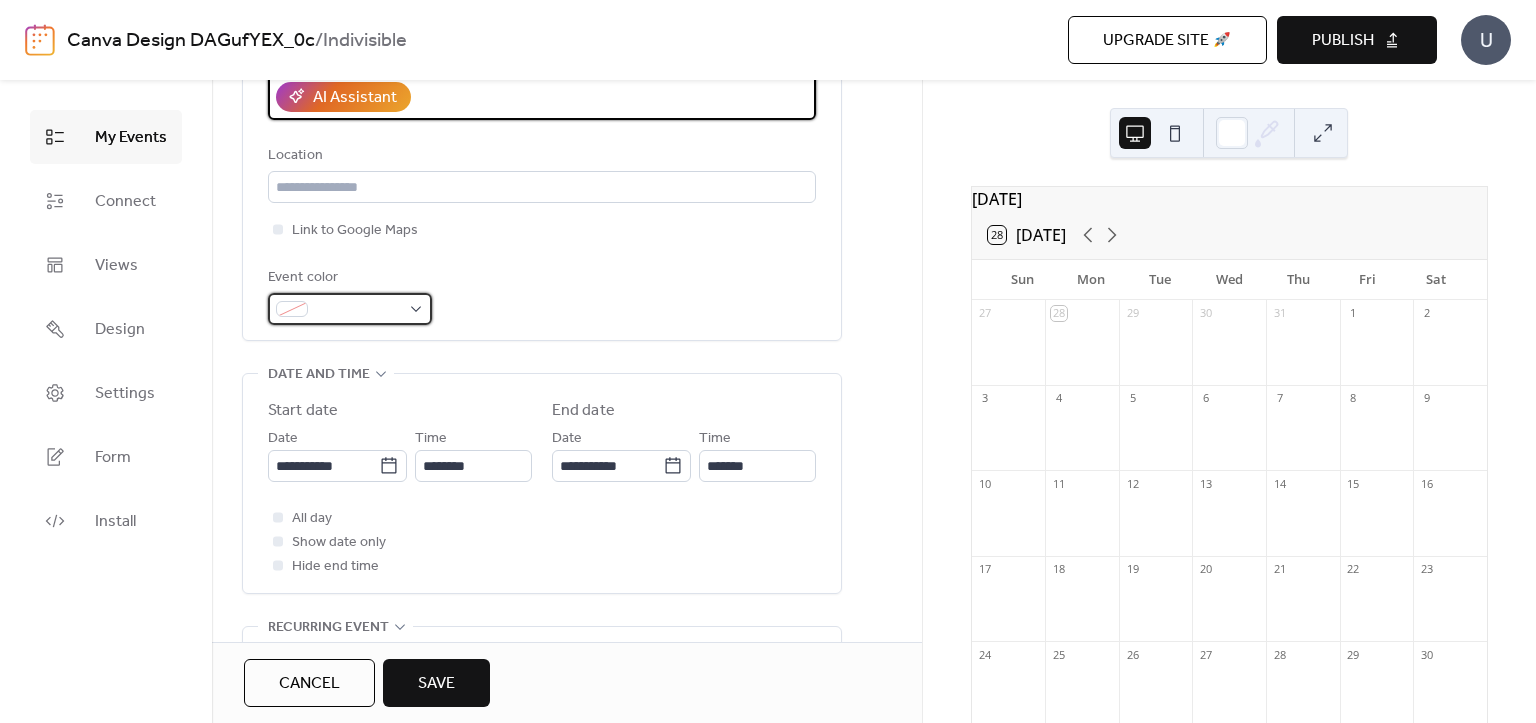 click at bounding box center (350, 309) 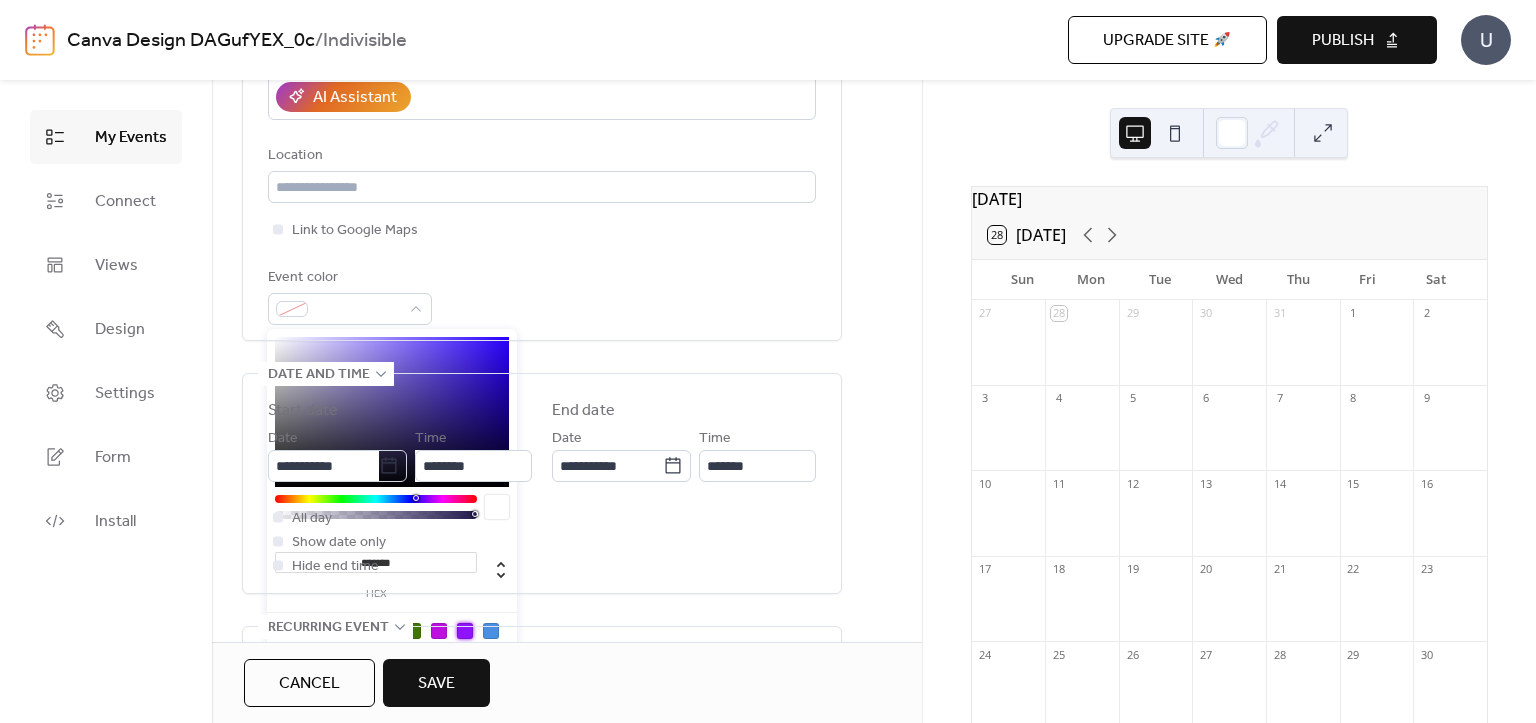 click at bounding box center [465, 631] 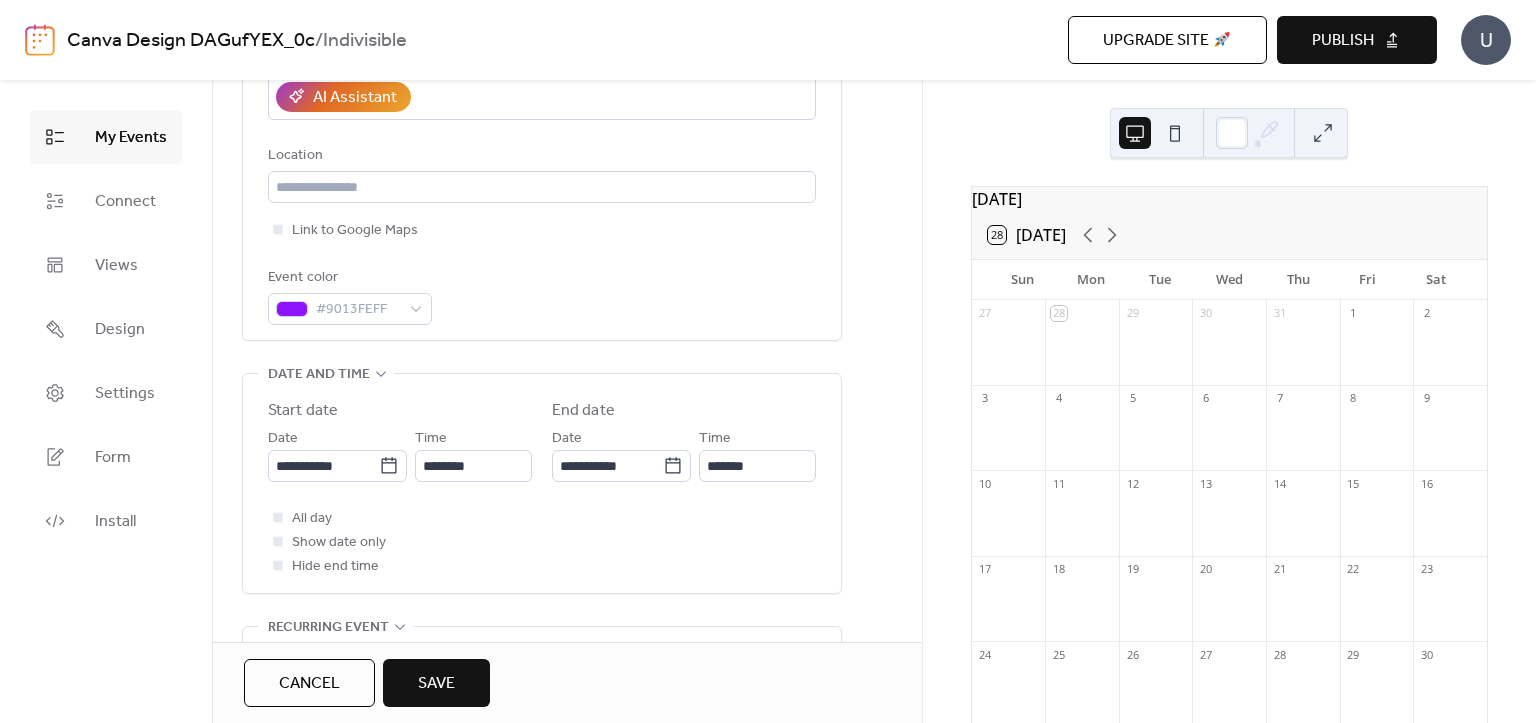 click on "Event color #9013FEFF" at bounding box center (542, 295) 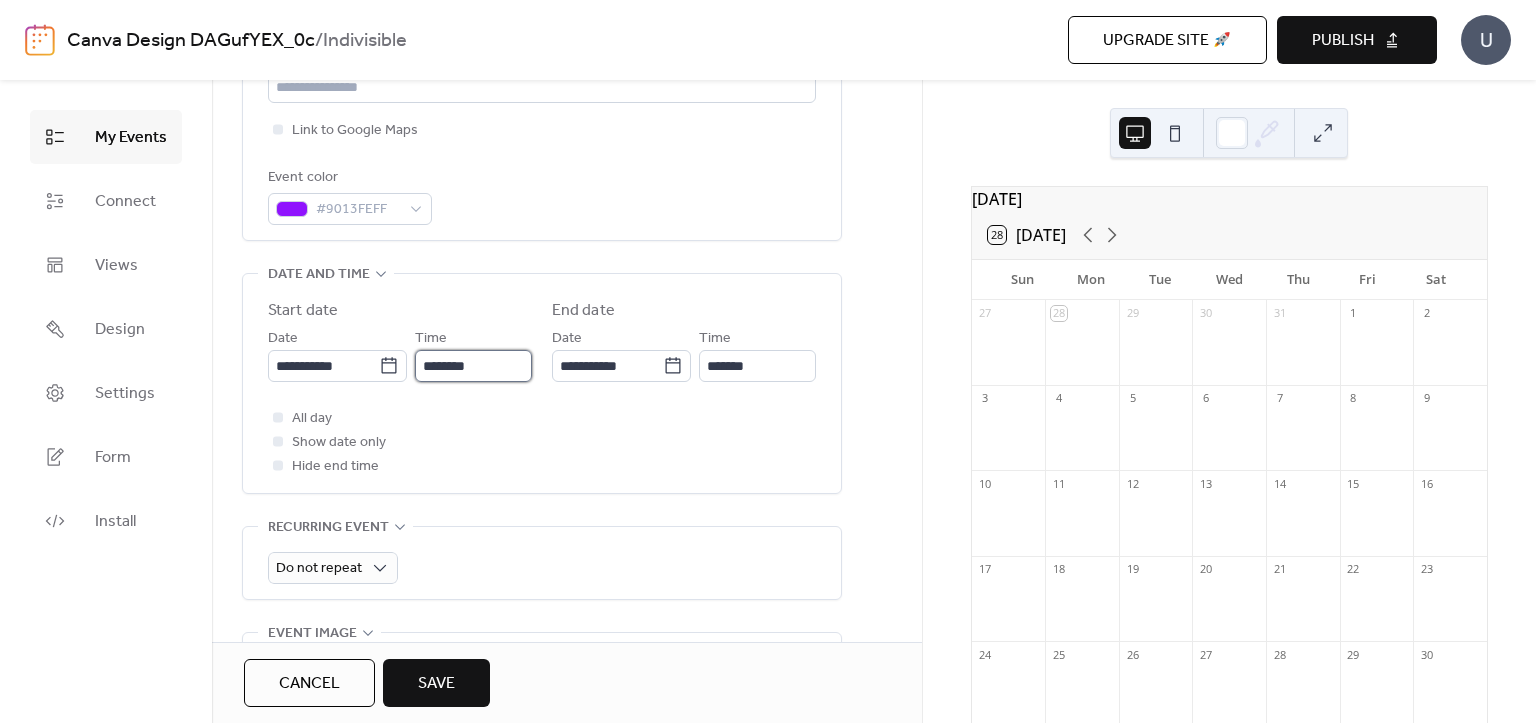 click on "********" at bounding box center [473, 366] 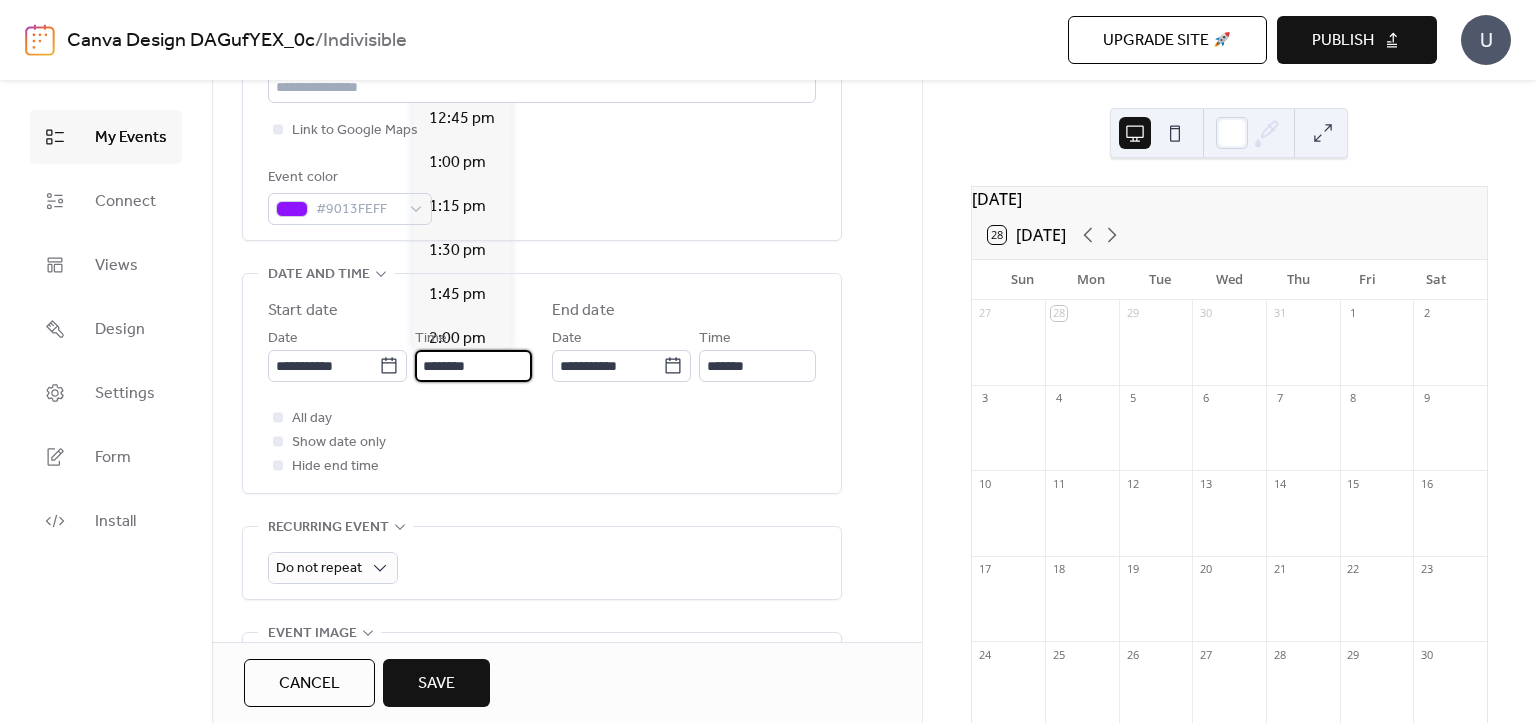 scroll, scrollTop: 2450, scrollLeft: 0, axis: vertical 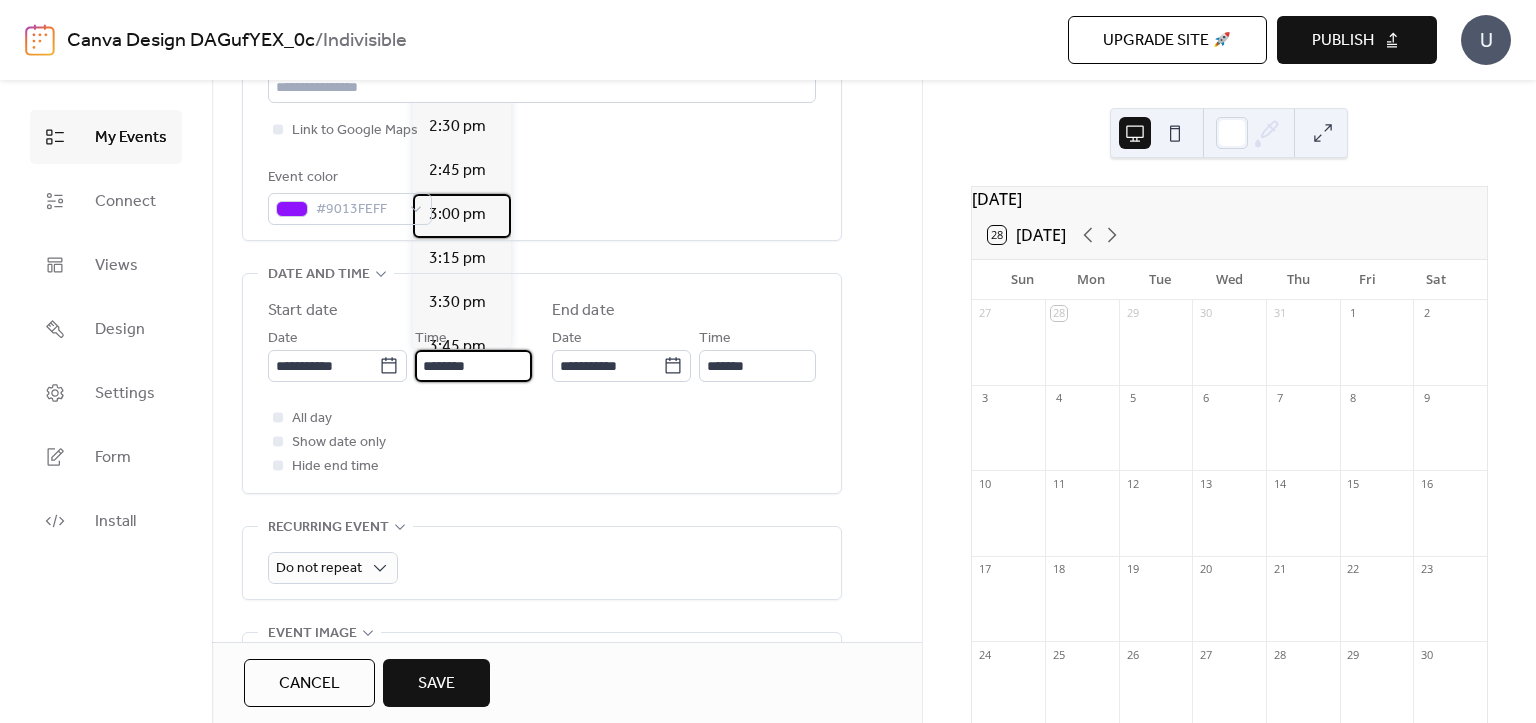 click on "3:00 pm" at bounding box center (457, 215) 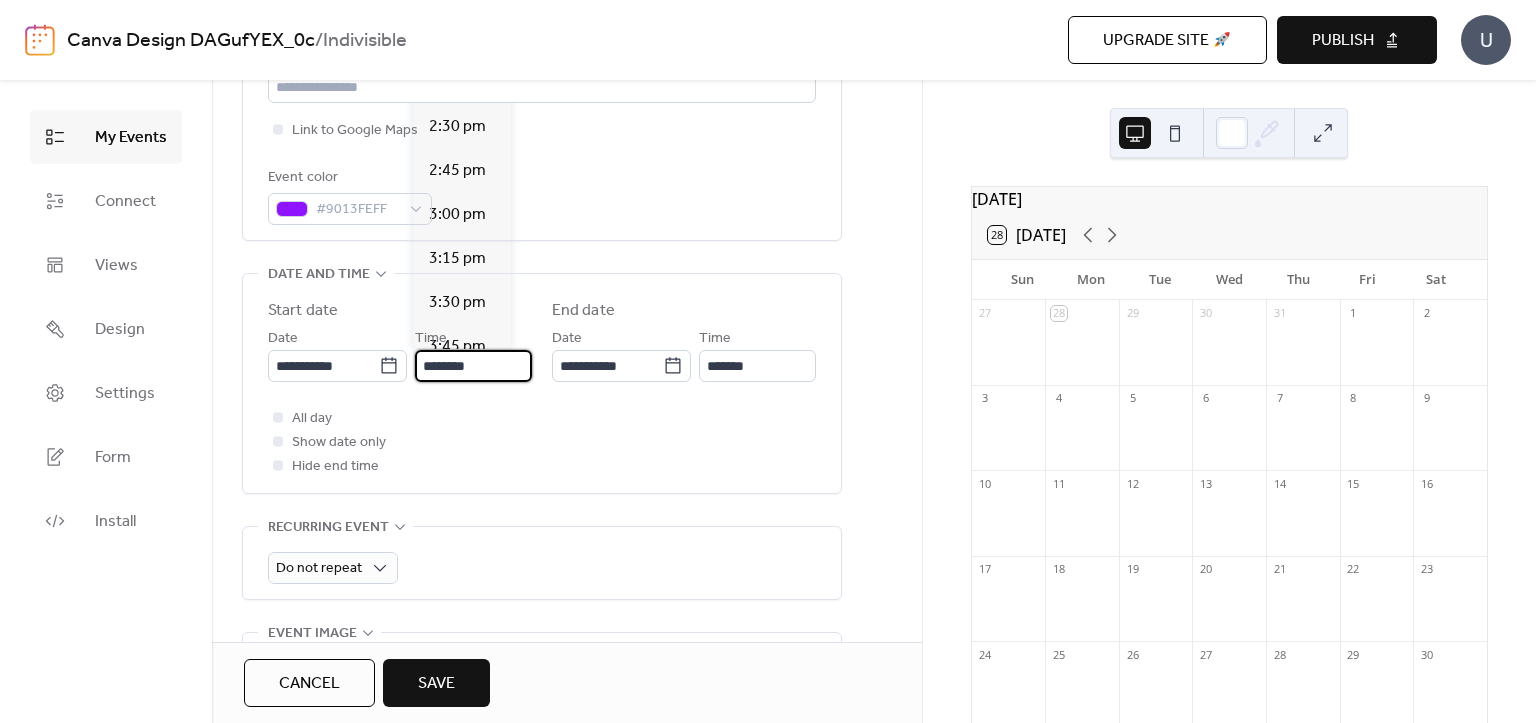 type on "*******" 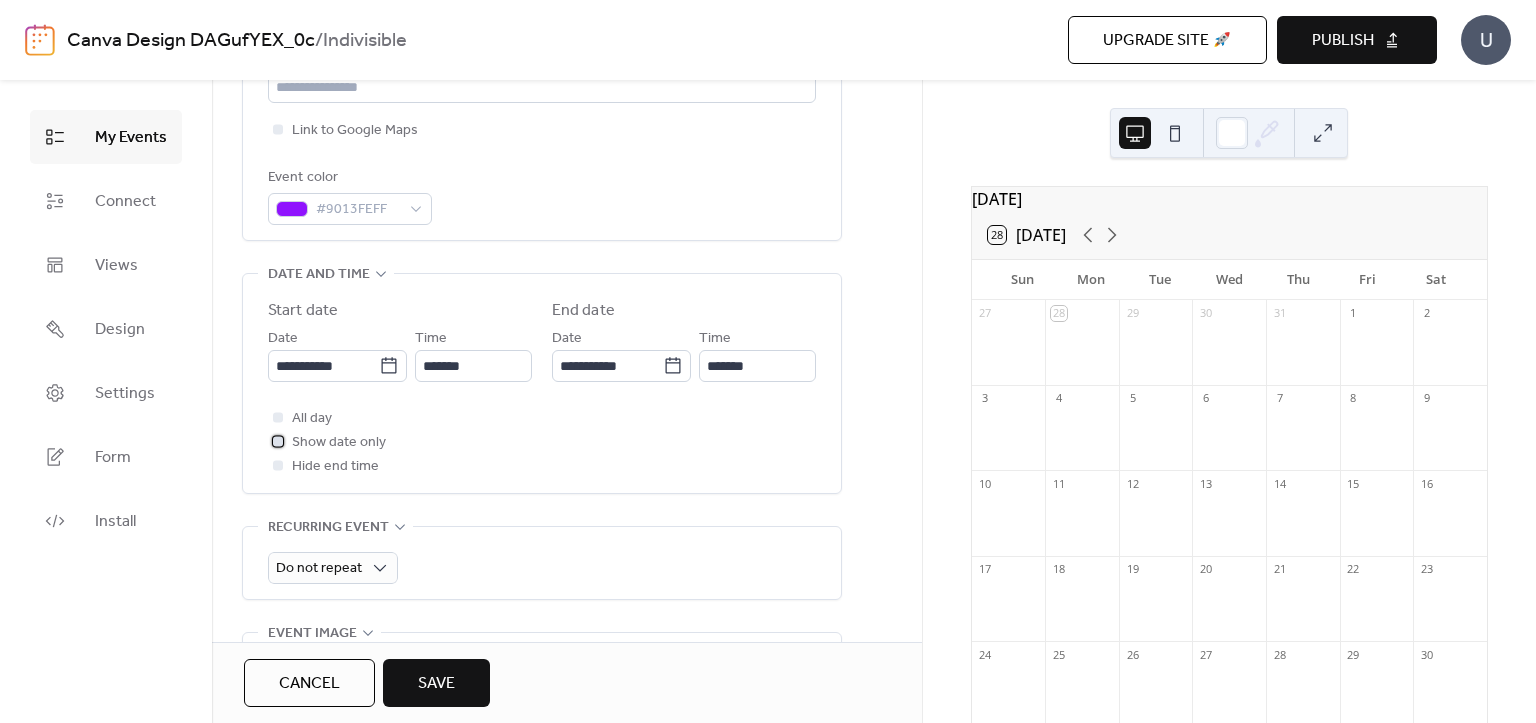 click at bounding box center [278, 441] 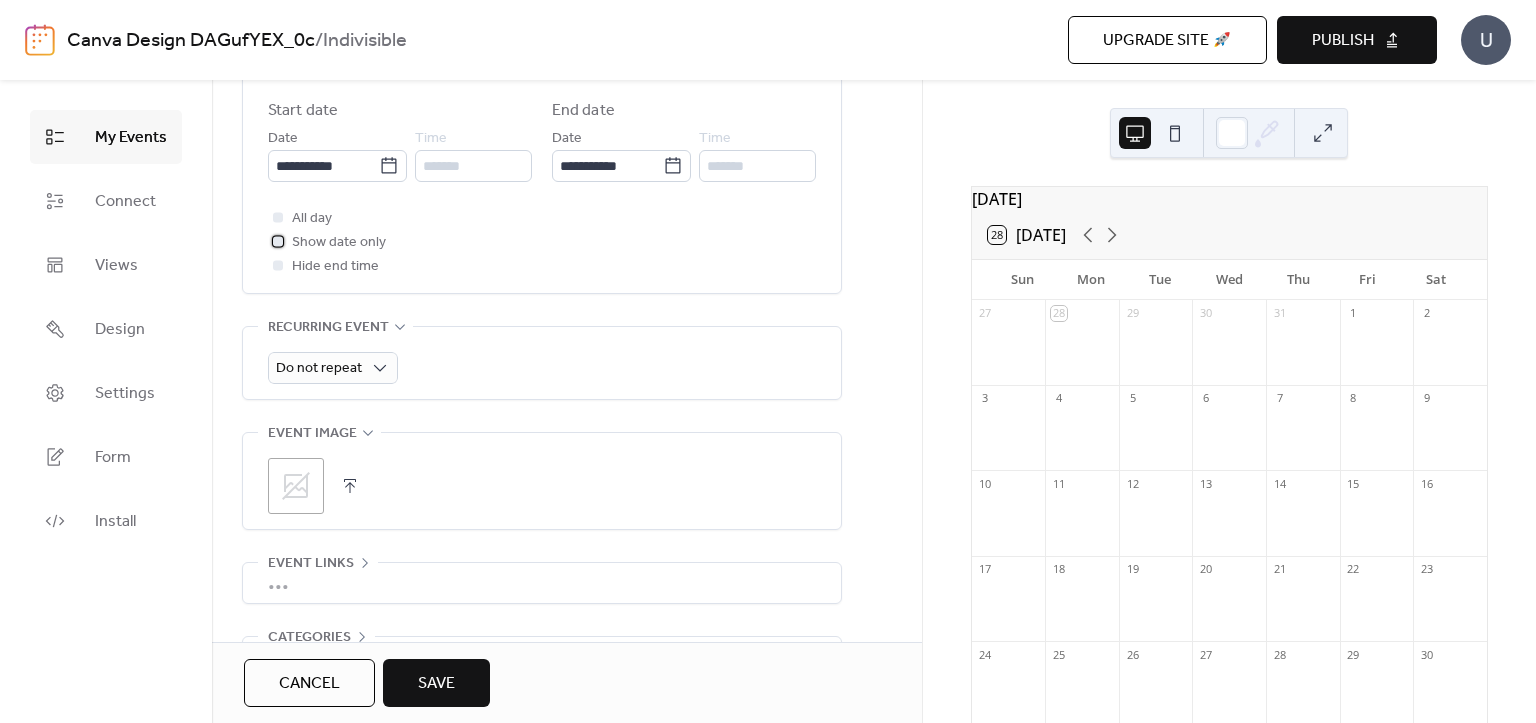 scroll, scrollTop: 800, scrollLeft: 0, axis: vertical 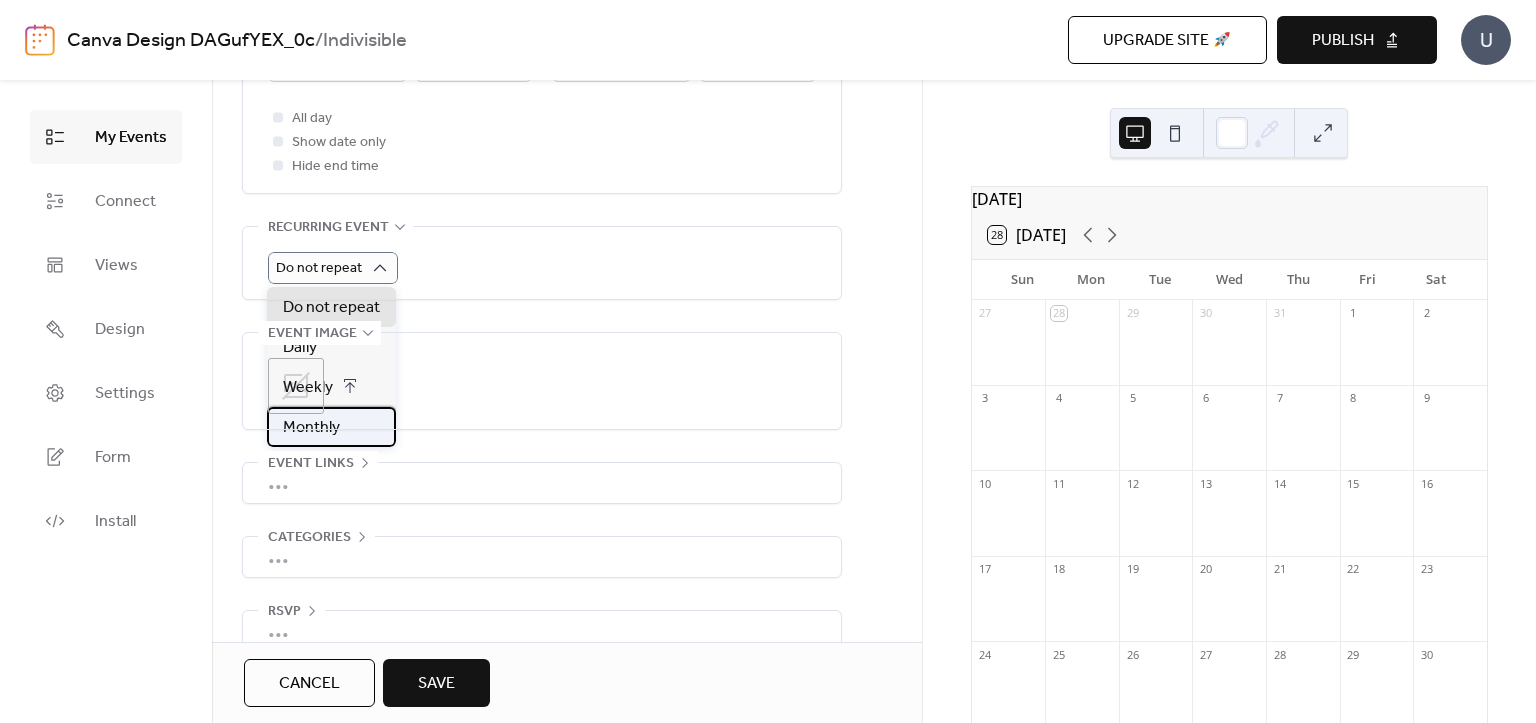 click on "Monthly" at bounding box center [331, 427] 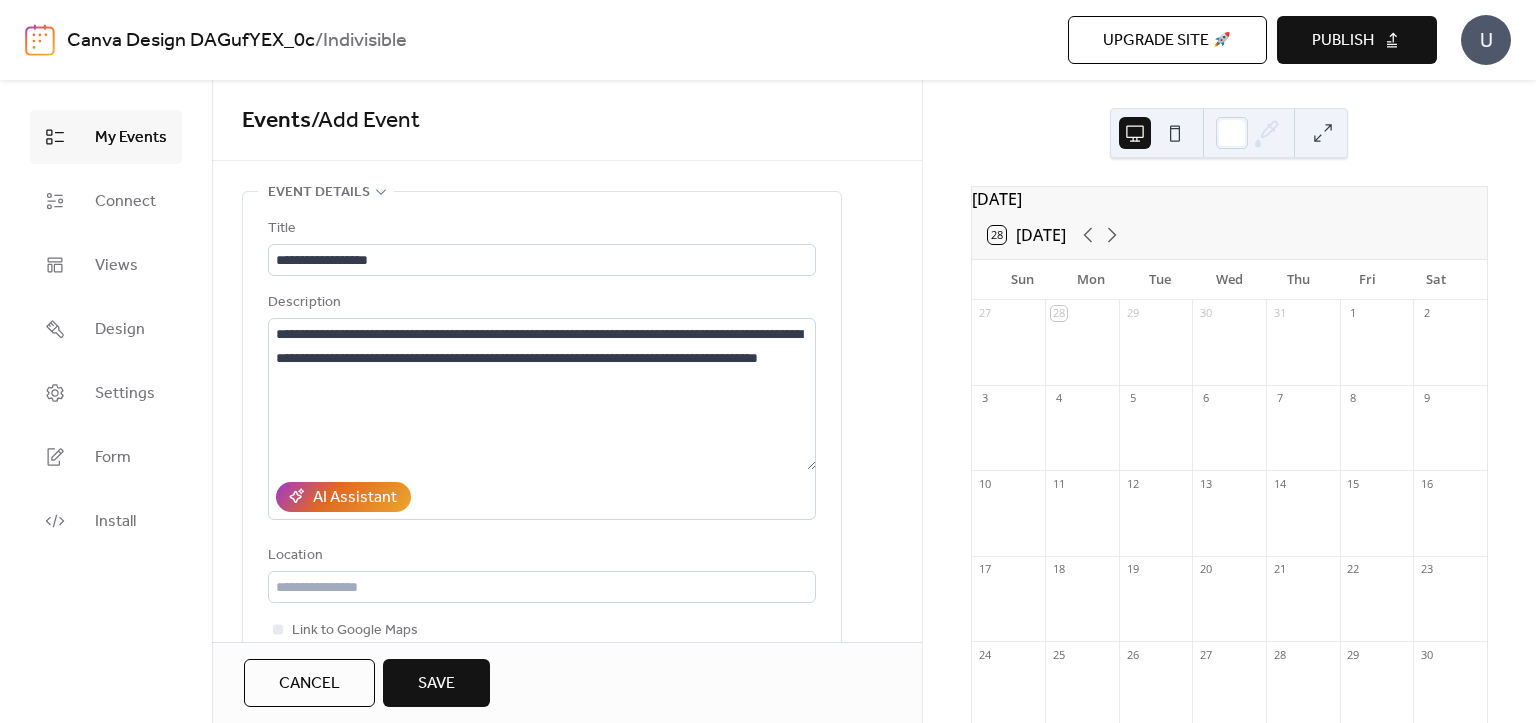 scroll, scrollTop: 300, scrollLeft: 0, axis: vertical 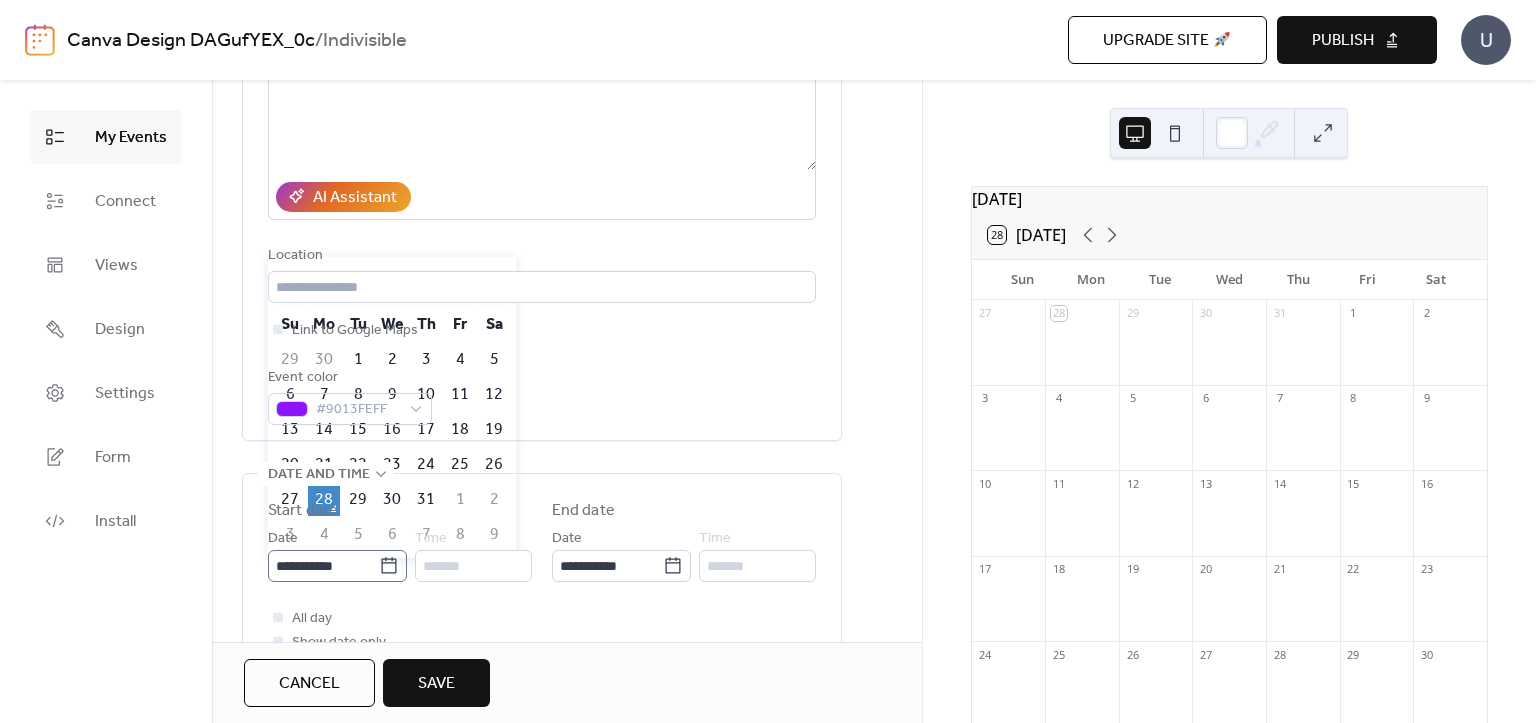 click 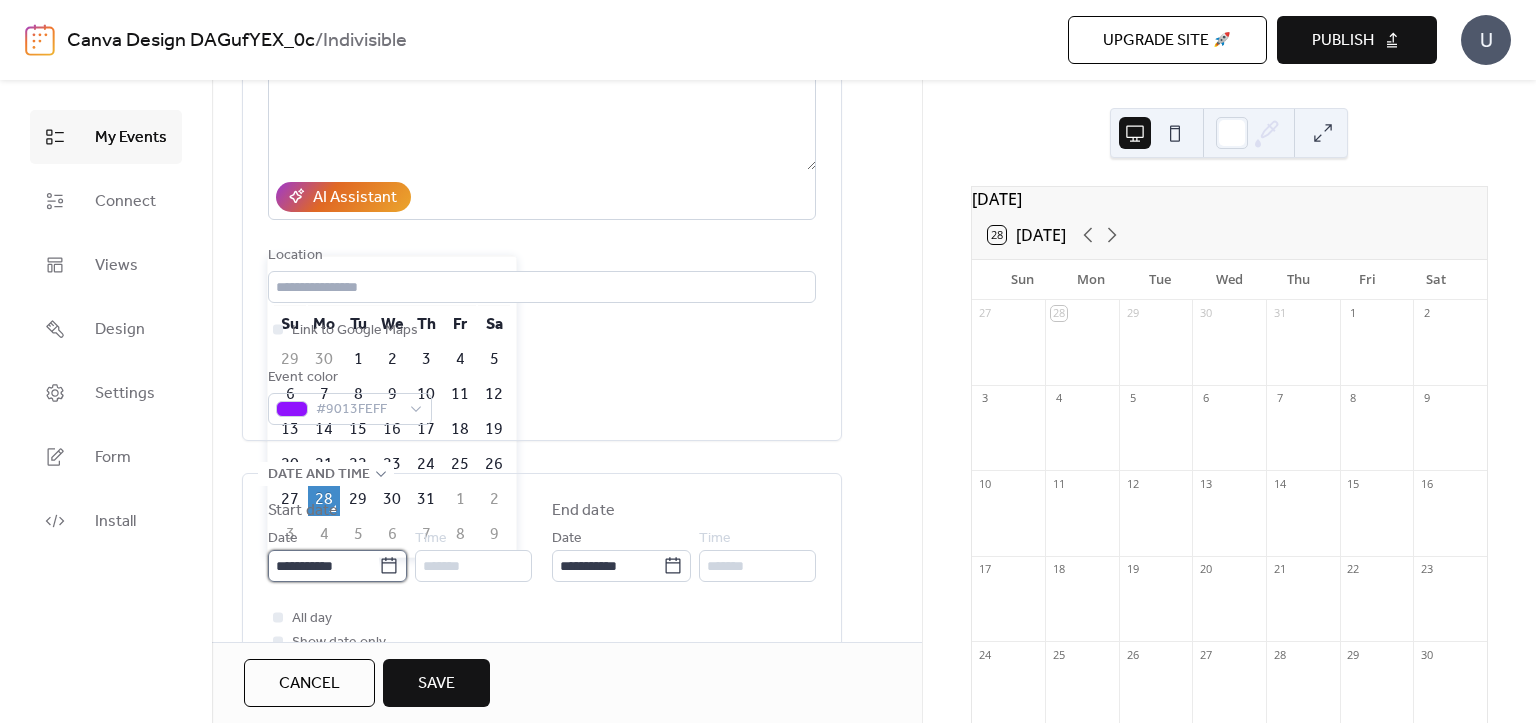 click on "**********" at bounding box center (323, 566) 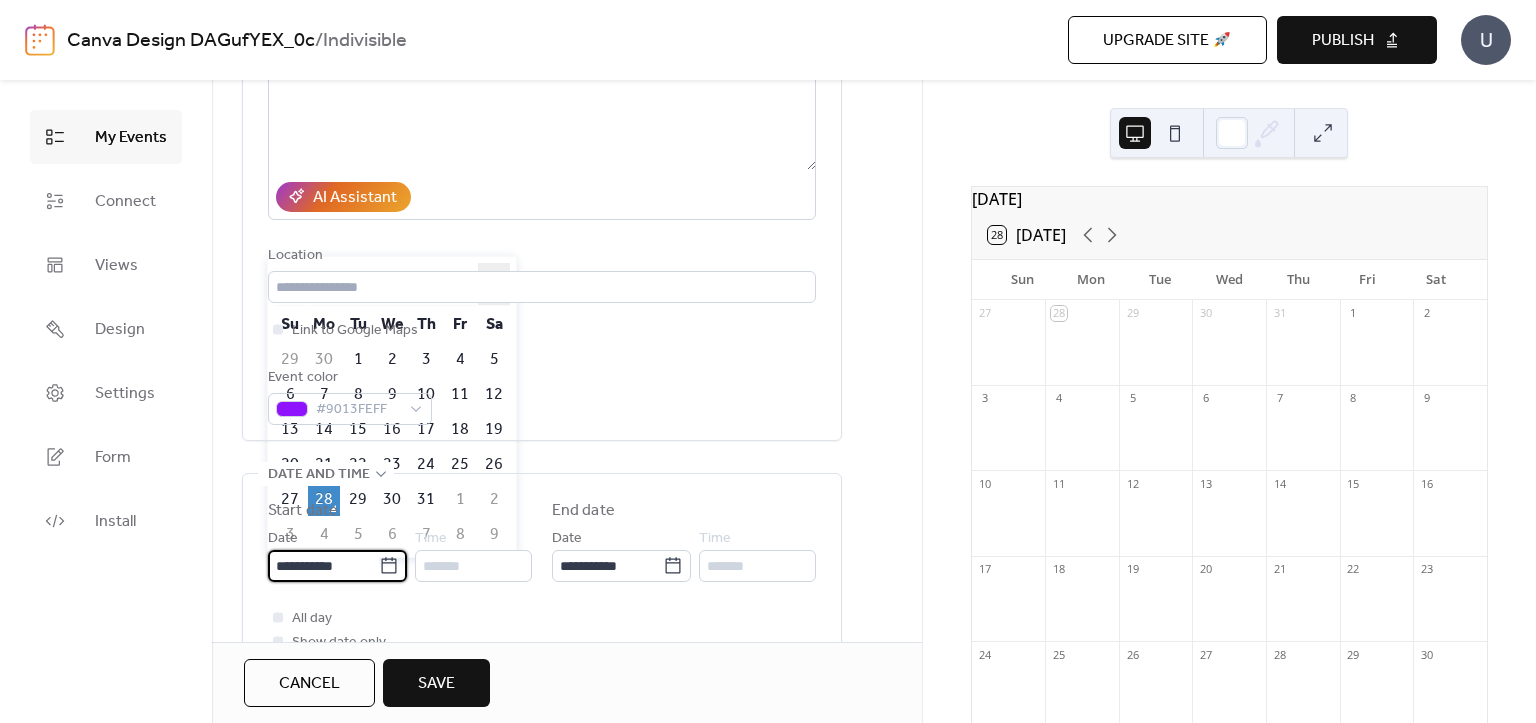 click on "›" at bounding box center [494, 284] 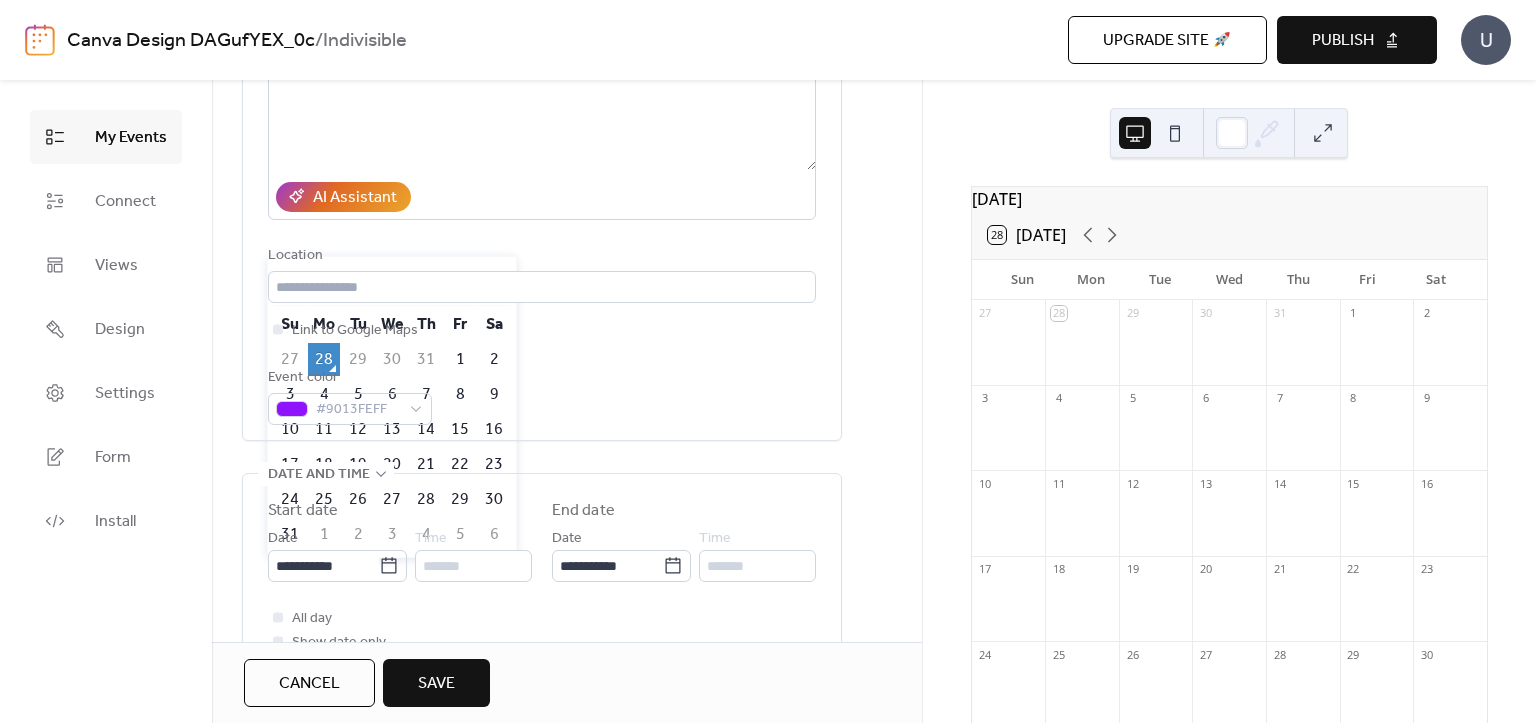 click on "5" at bounding box center (358, 394) 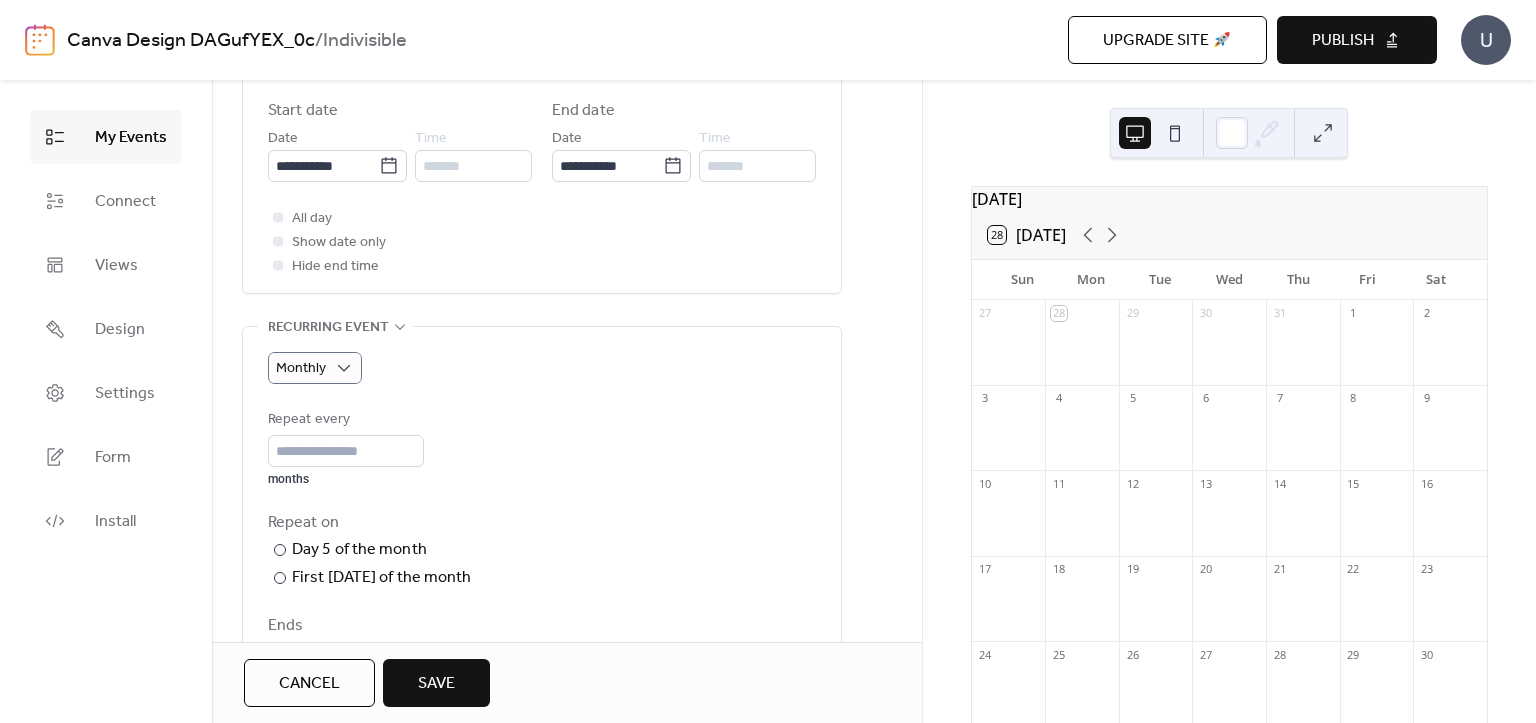 scroll, scrollTop: 800, scrollLeft: 0, axis: vertical 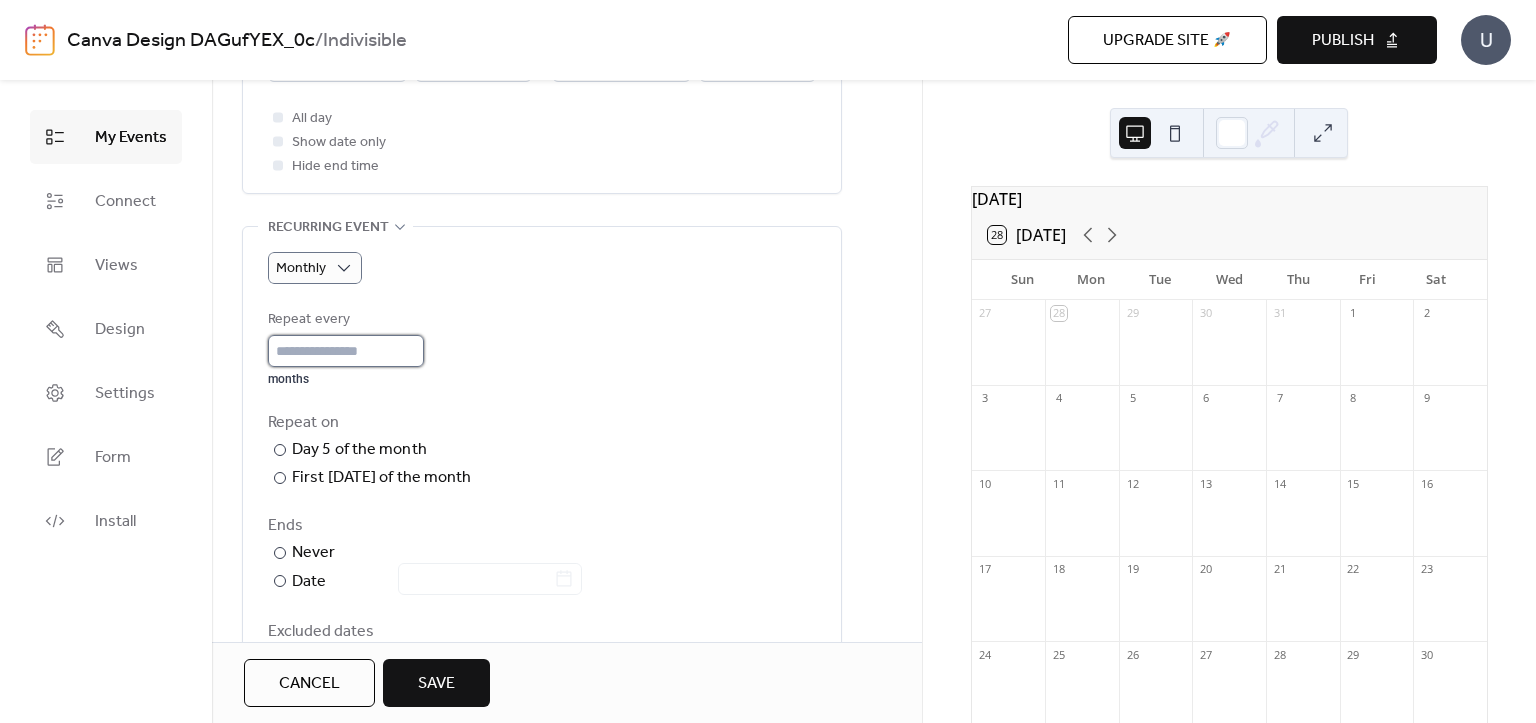 click on "*" at bounding box center [346, 351] 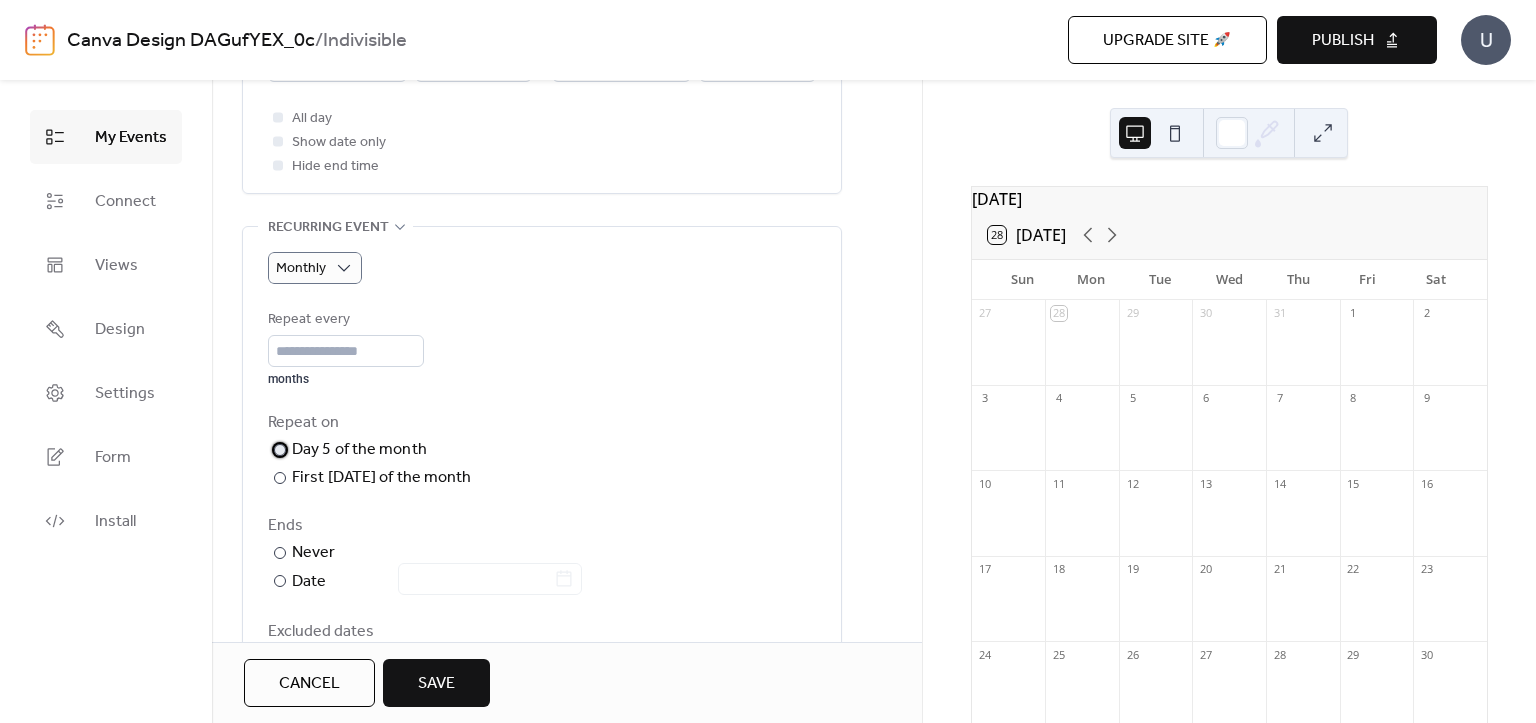 click on "Day 5 of the month" at bounding box center [359, 450] 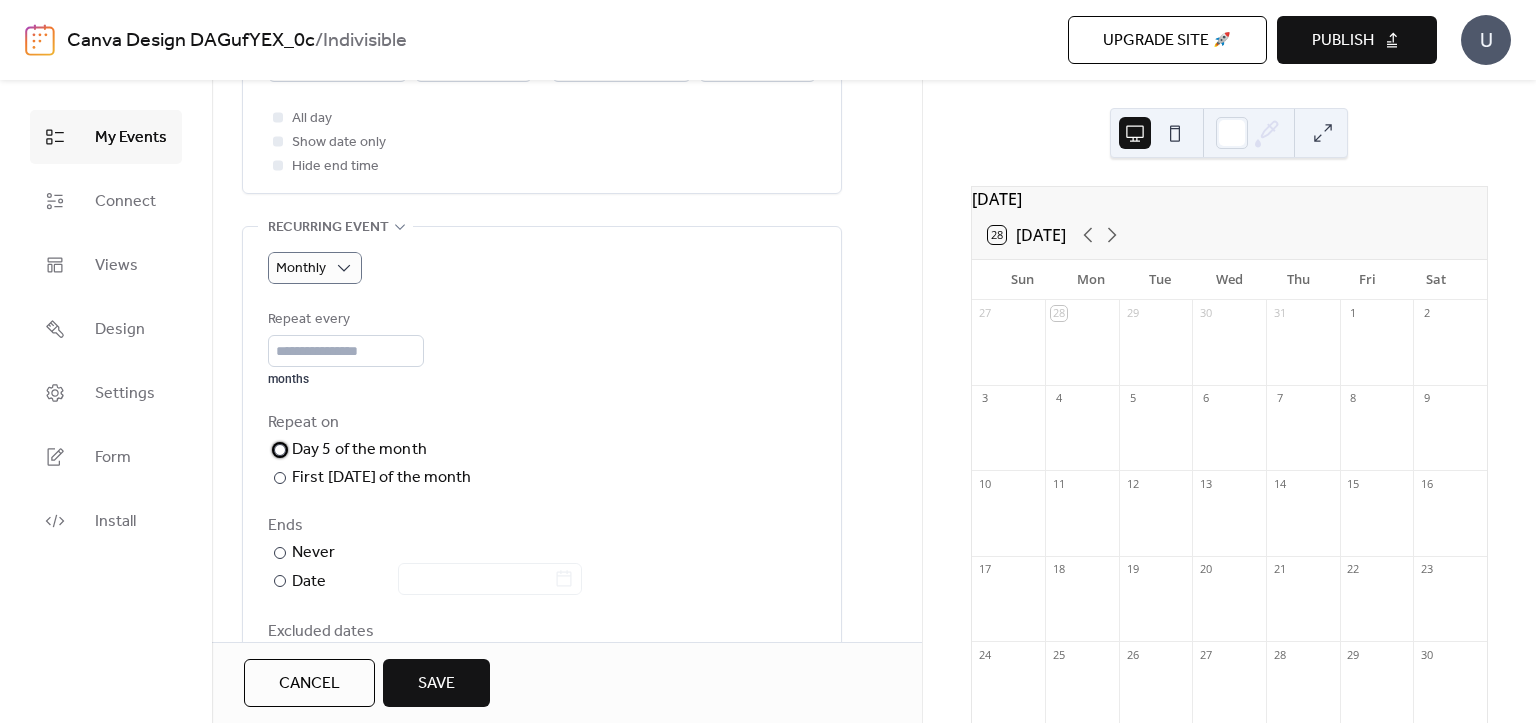 scroll, scrollTop: 900, scrollLeft: 0, axis: vertical 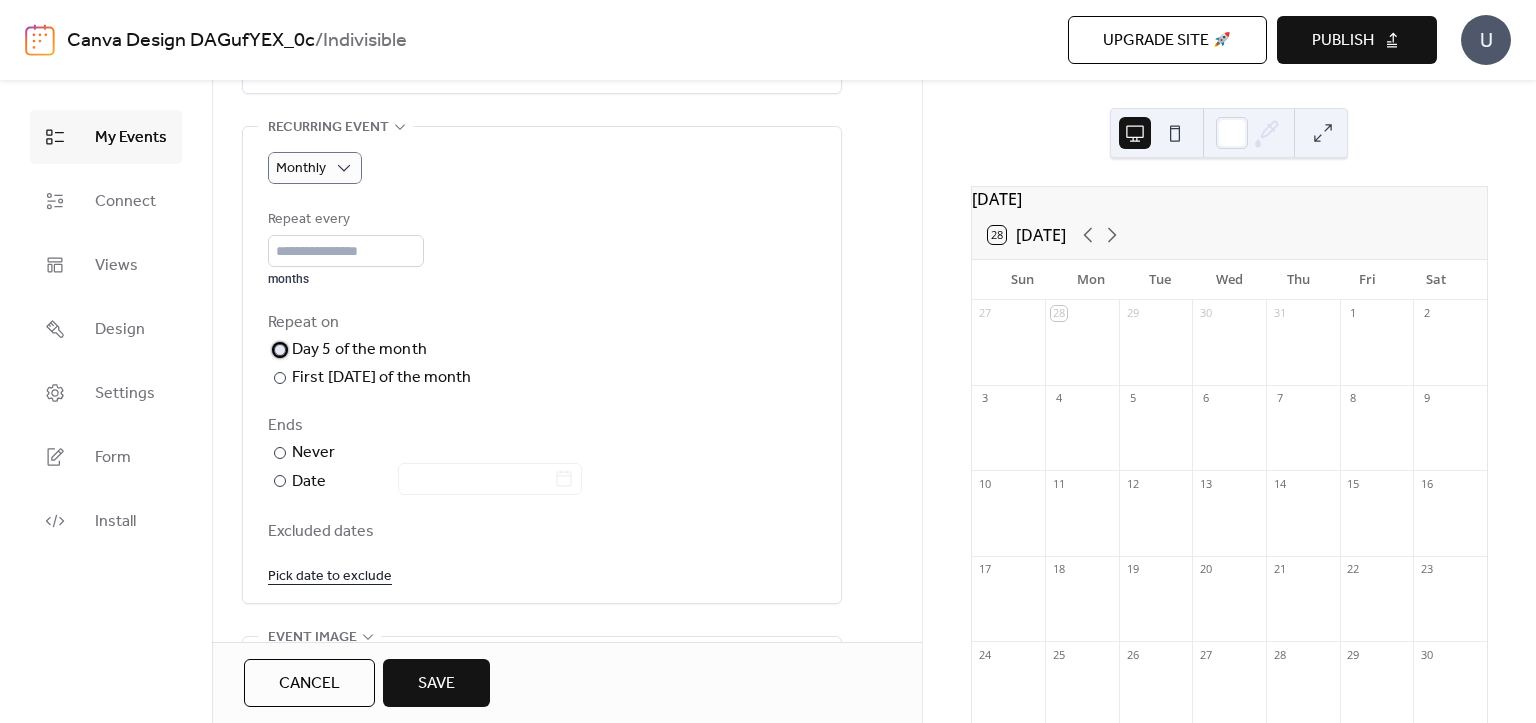 click at bounding box center [0, 0] 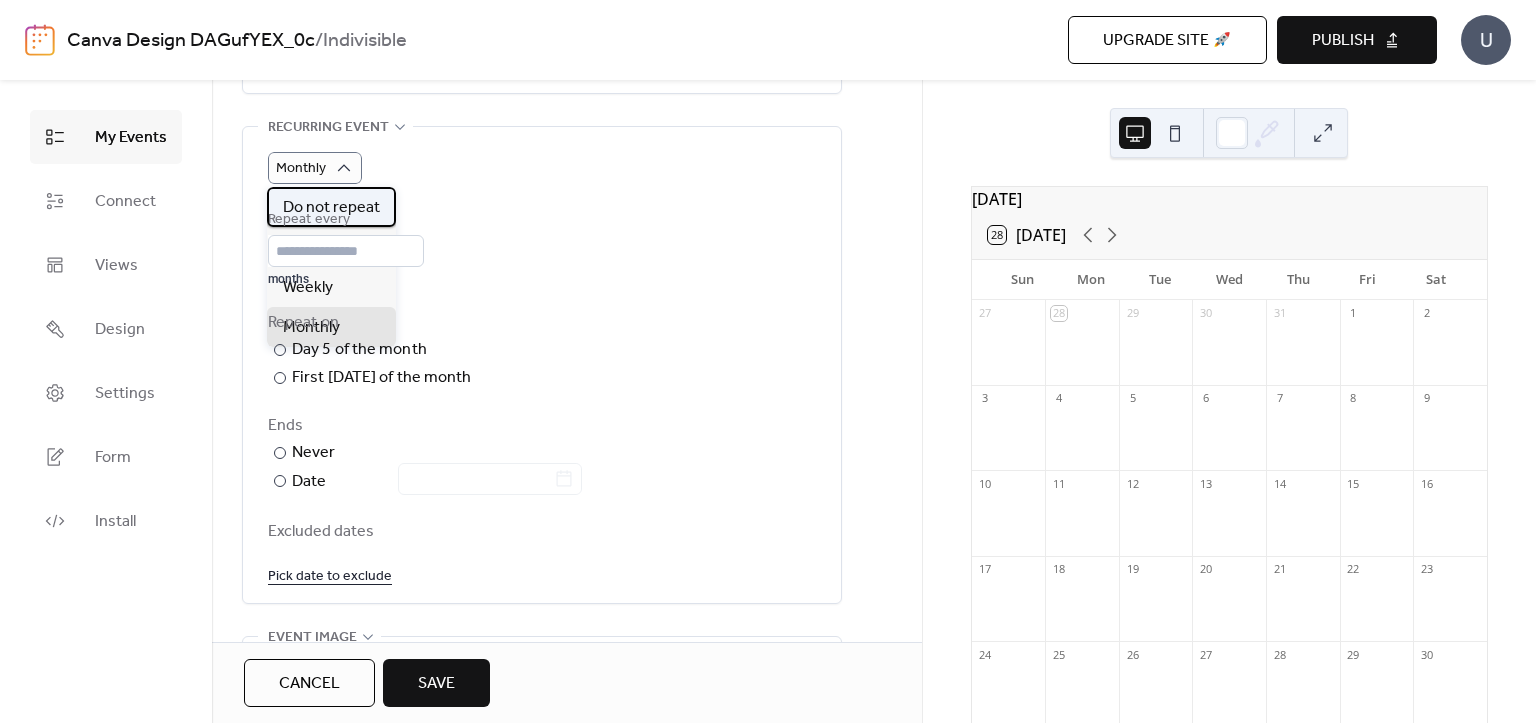 click on "Do not repeat" at bounding box center [331, 208] 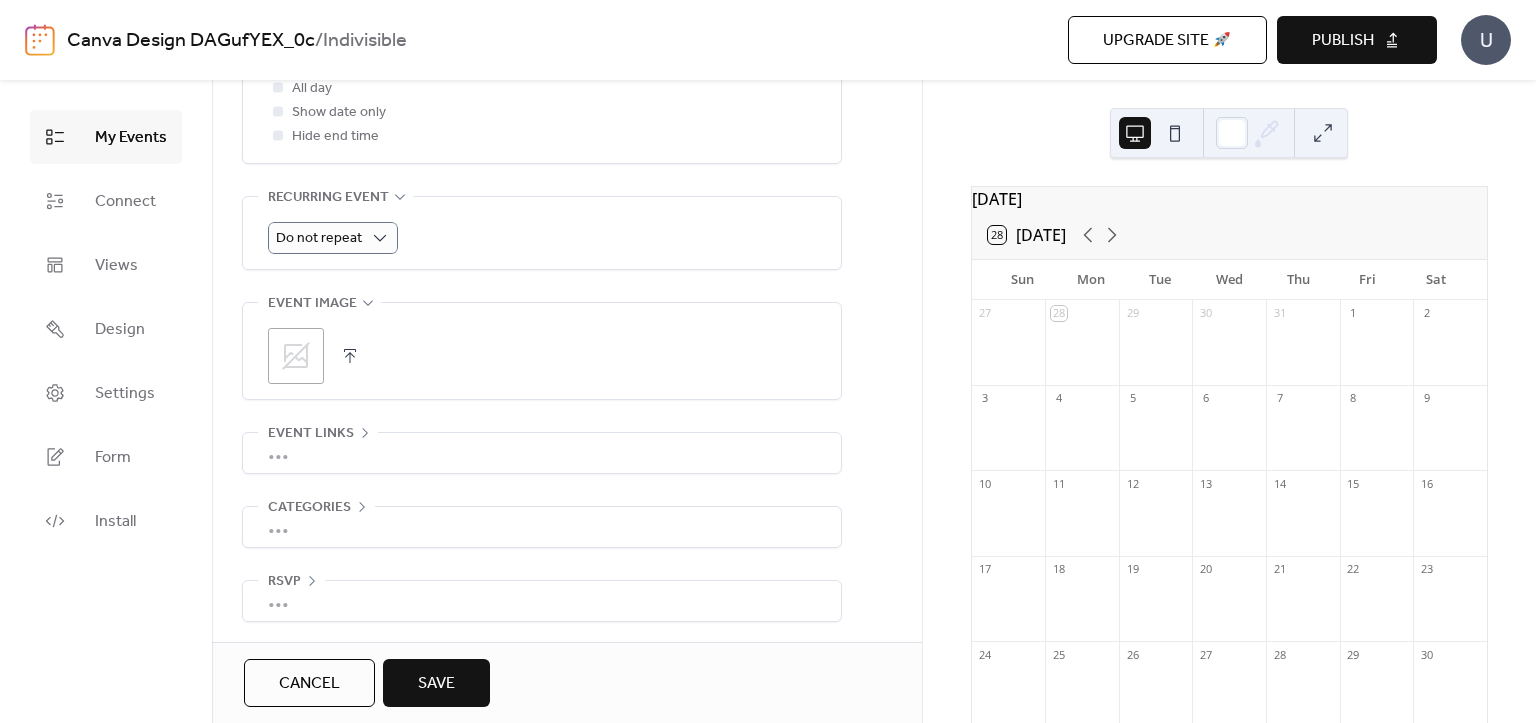 scroll, scrollTop: 730, scrollLeft: 0, axis: vertical 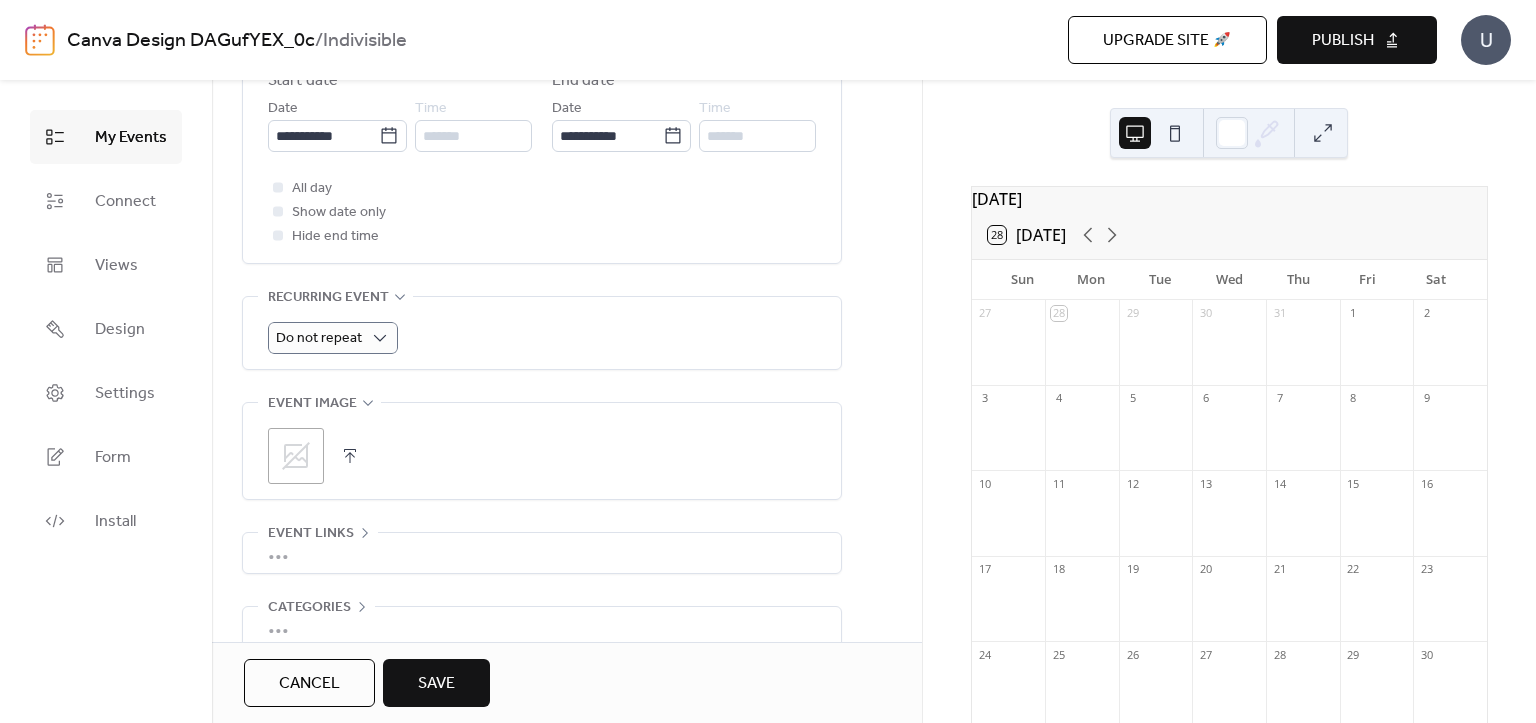 click 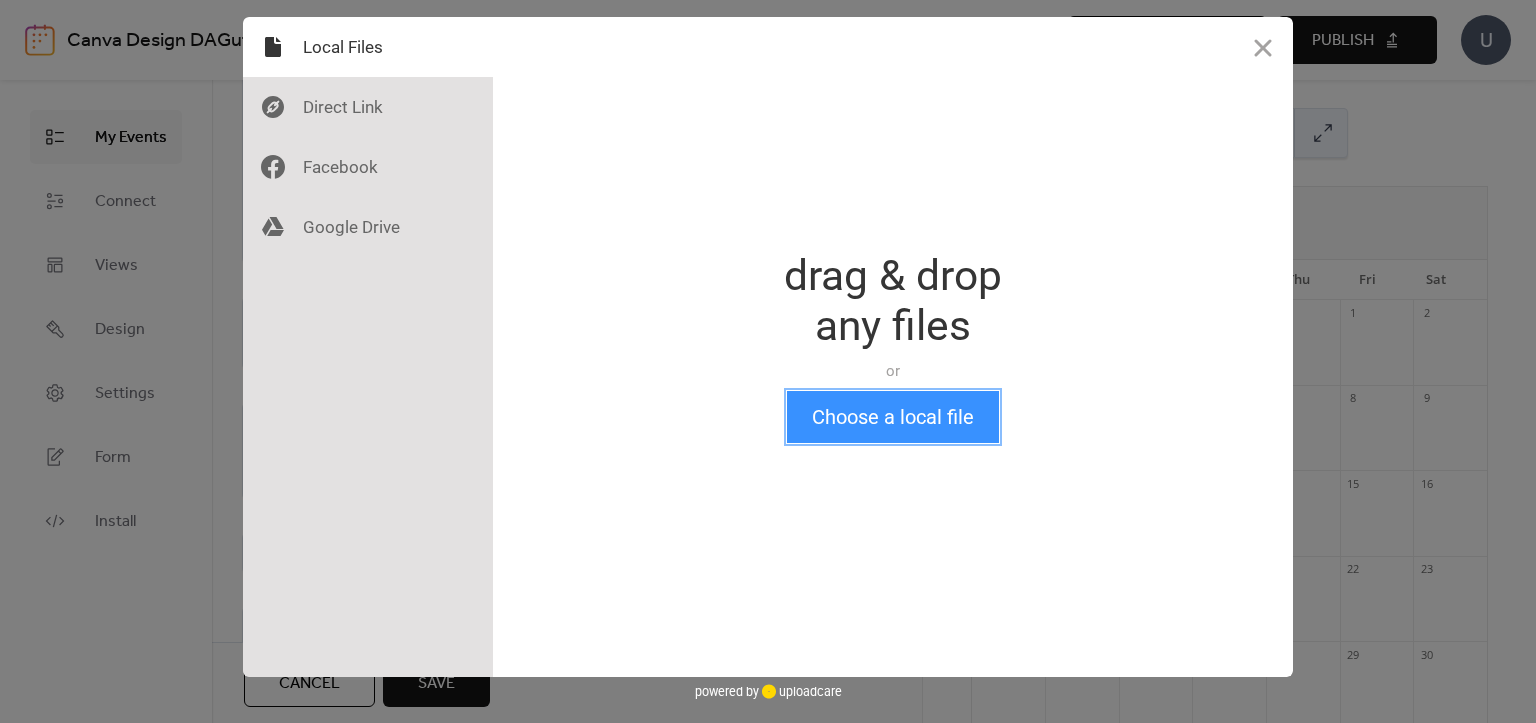 click on "Choose a local file" at bounding box center [893, 417] 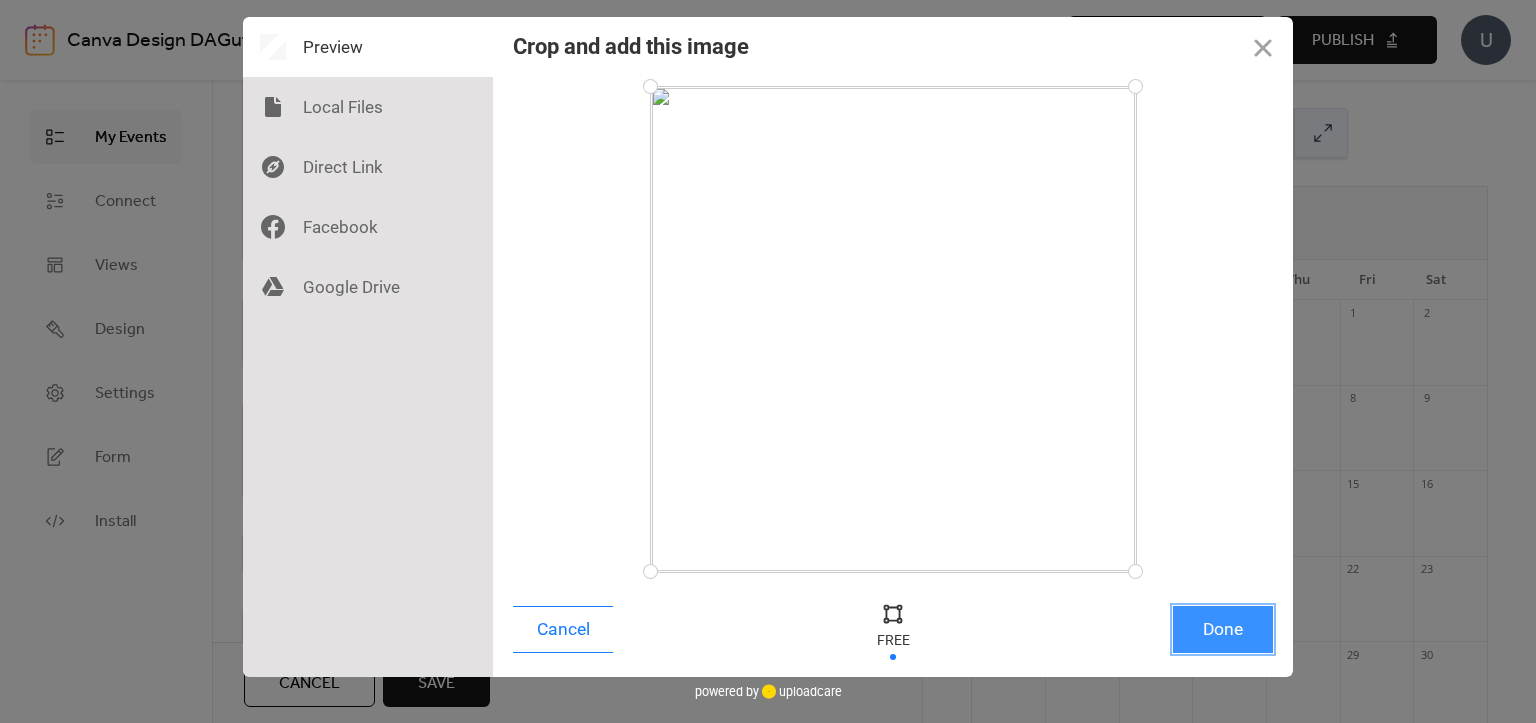 click on "Done" at bounding box center [1223, 629] 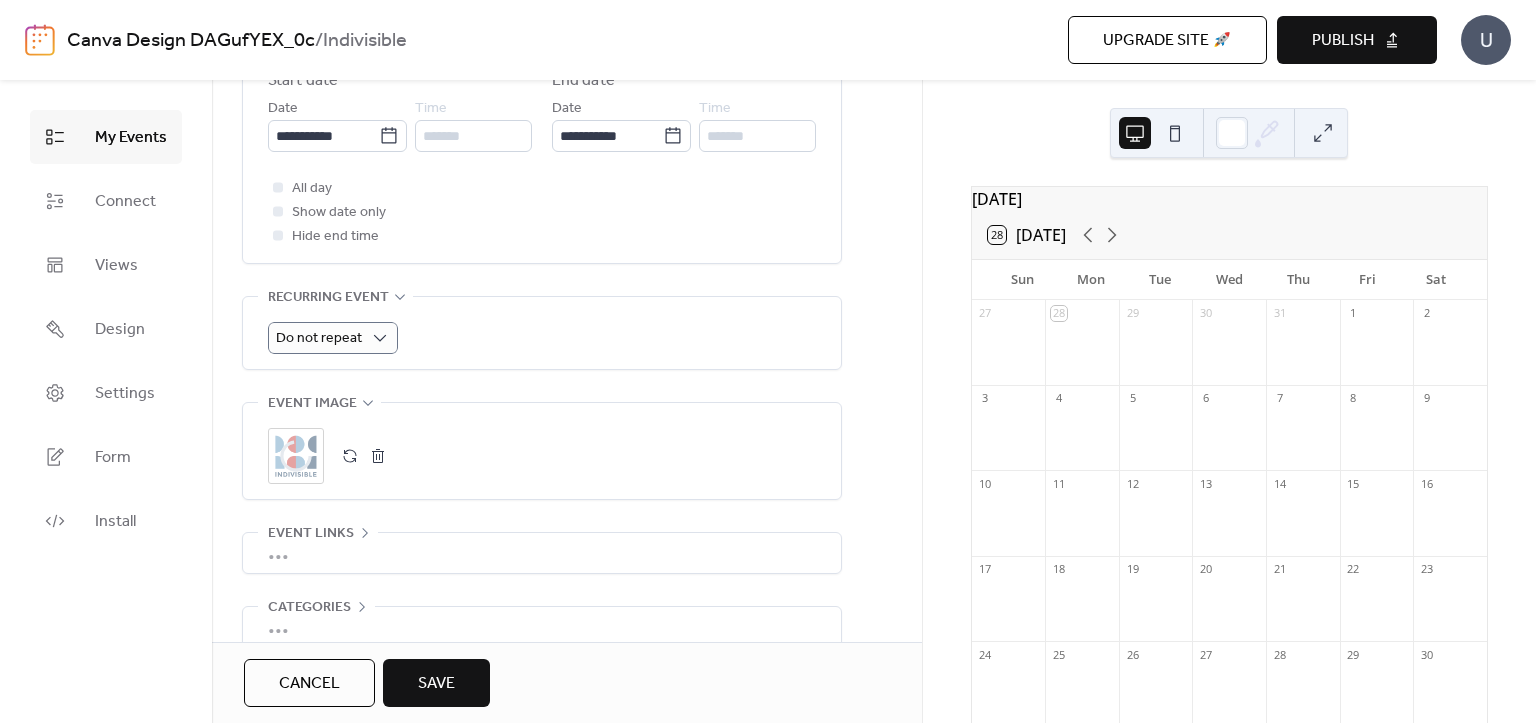 scroll, scrollTop: 830, scrollLeft: 0, axis: vertical 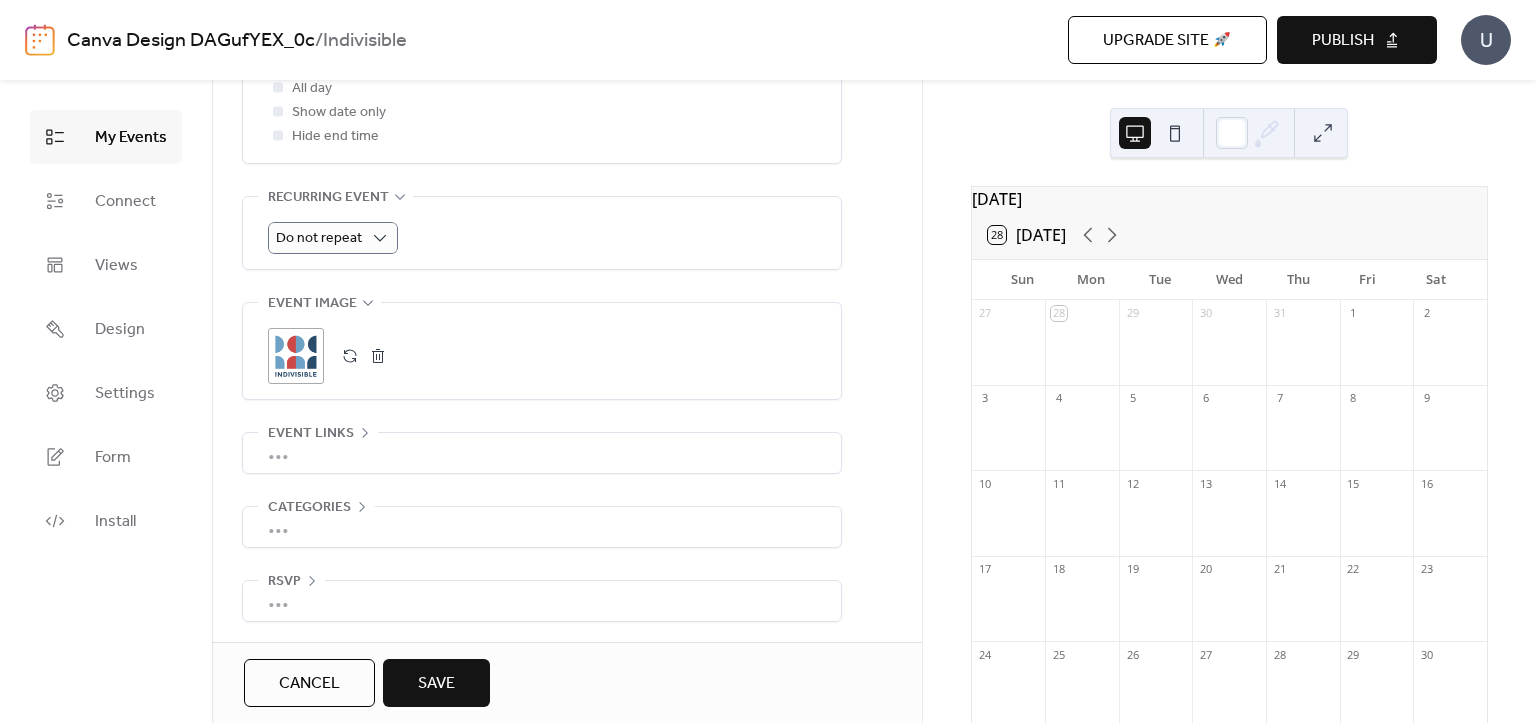 click on "•••" at bounding box center [542, 527] 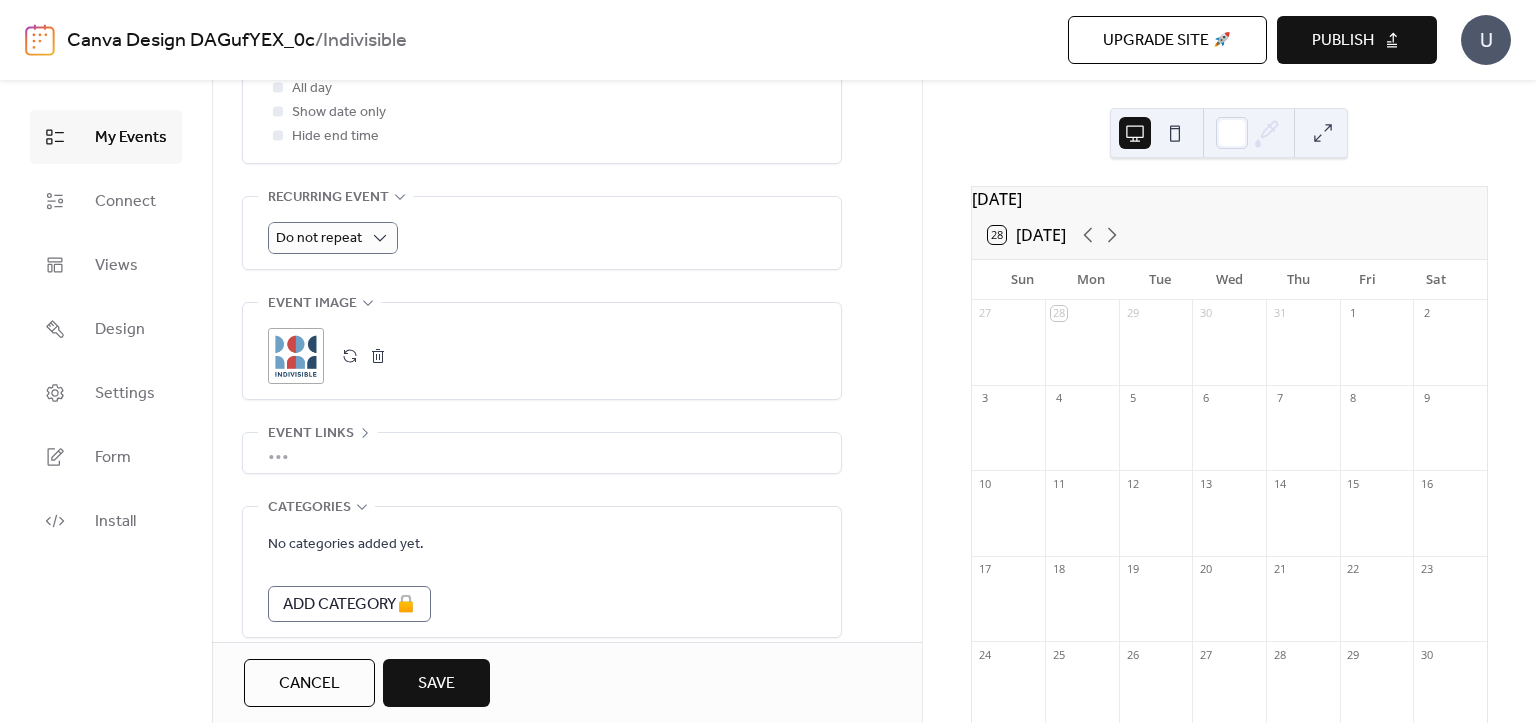 scroll, scrollTop: 920, scrollLeft: 0, axis: vertical 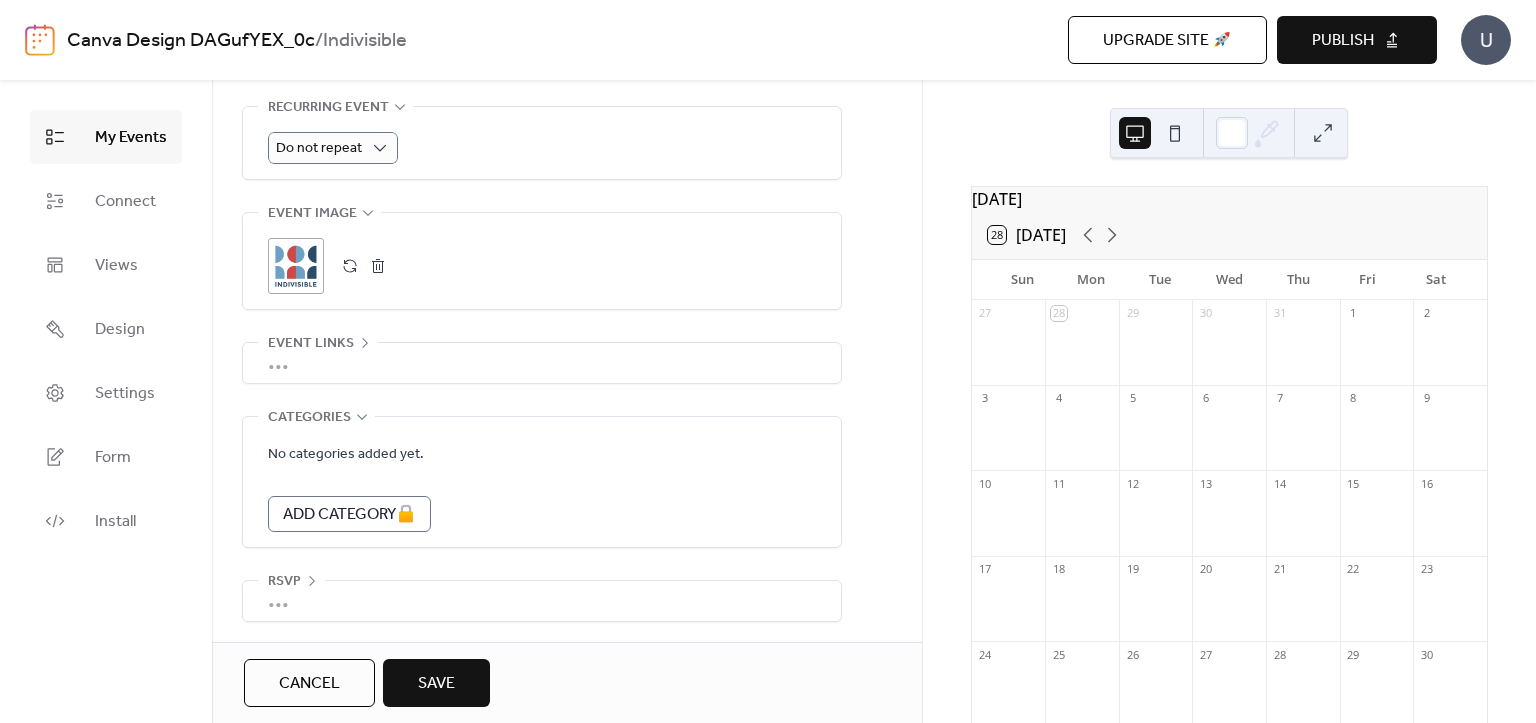 click on "Save" at bounding box center [436, 684] 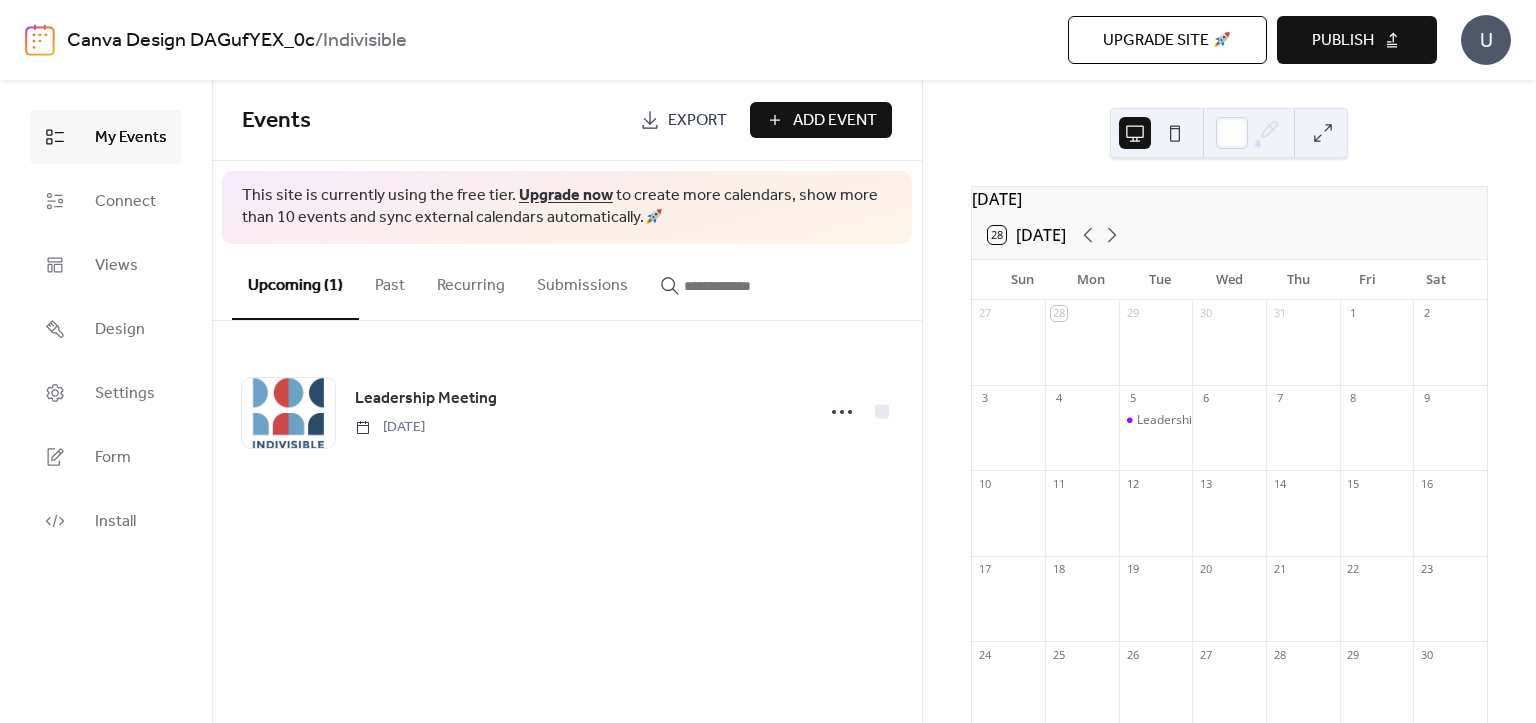 click on "Add Event" at bounding box center [835, 121] 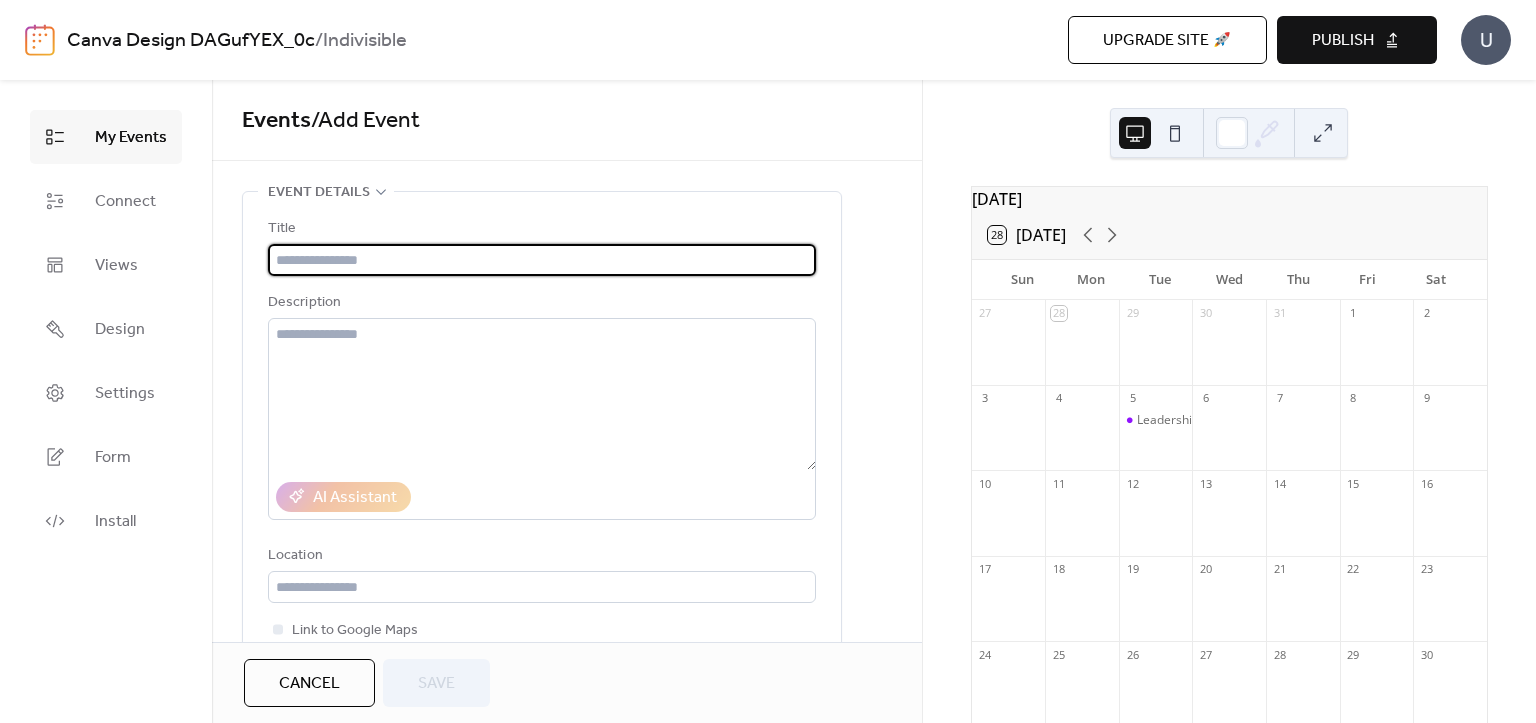 click at bounding box center [542, 260] 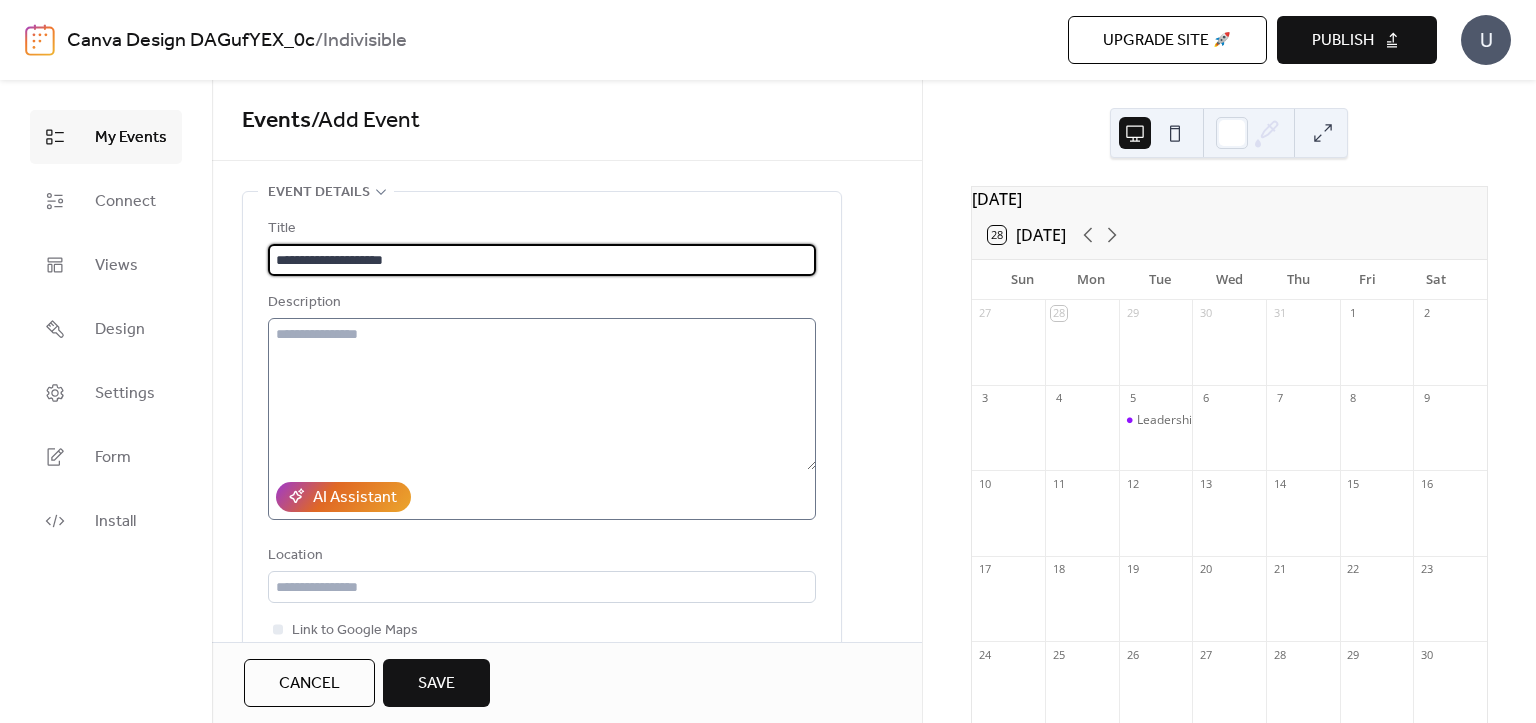type on "**********" 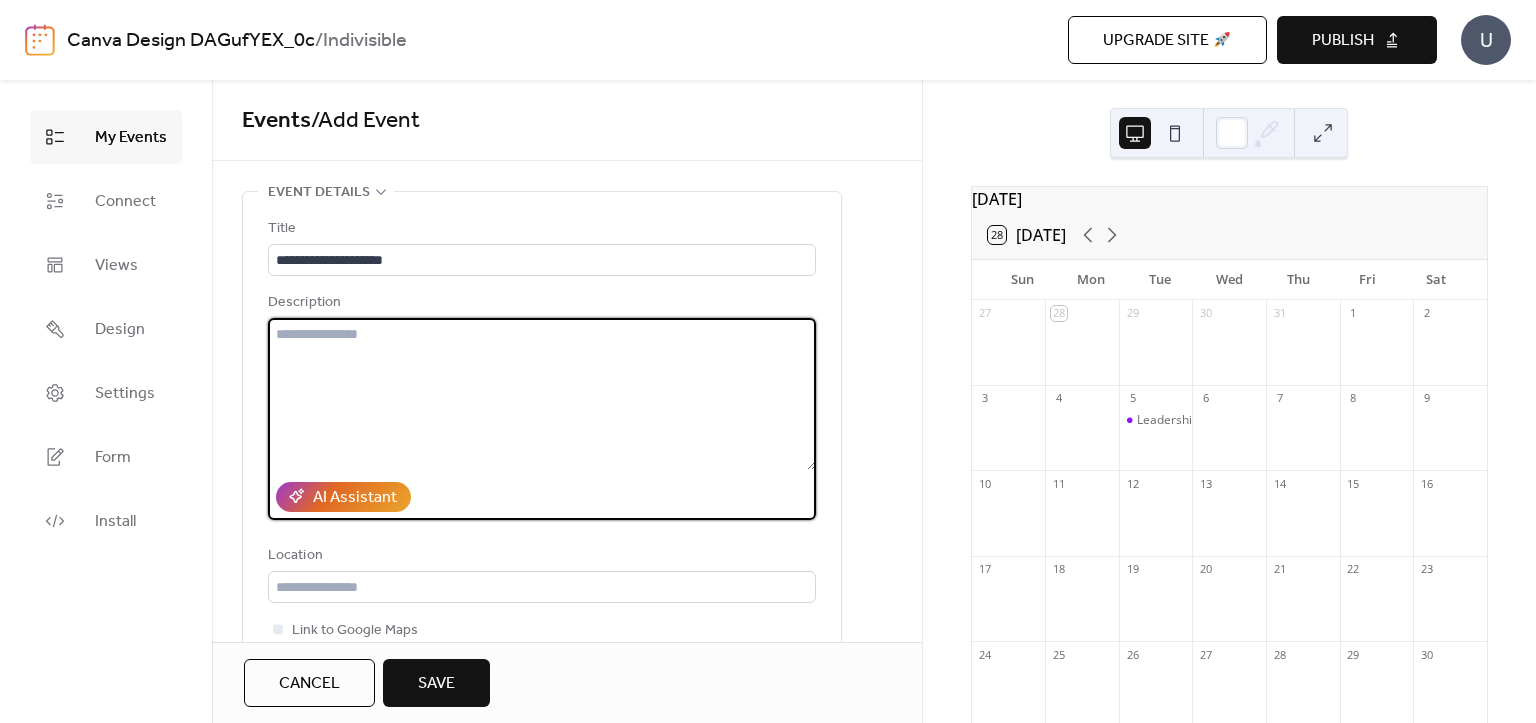 click at bounding box center (542, 394) 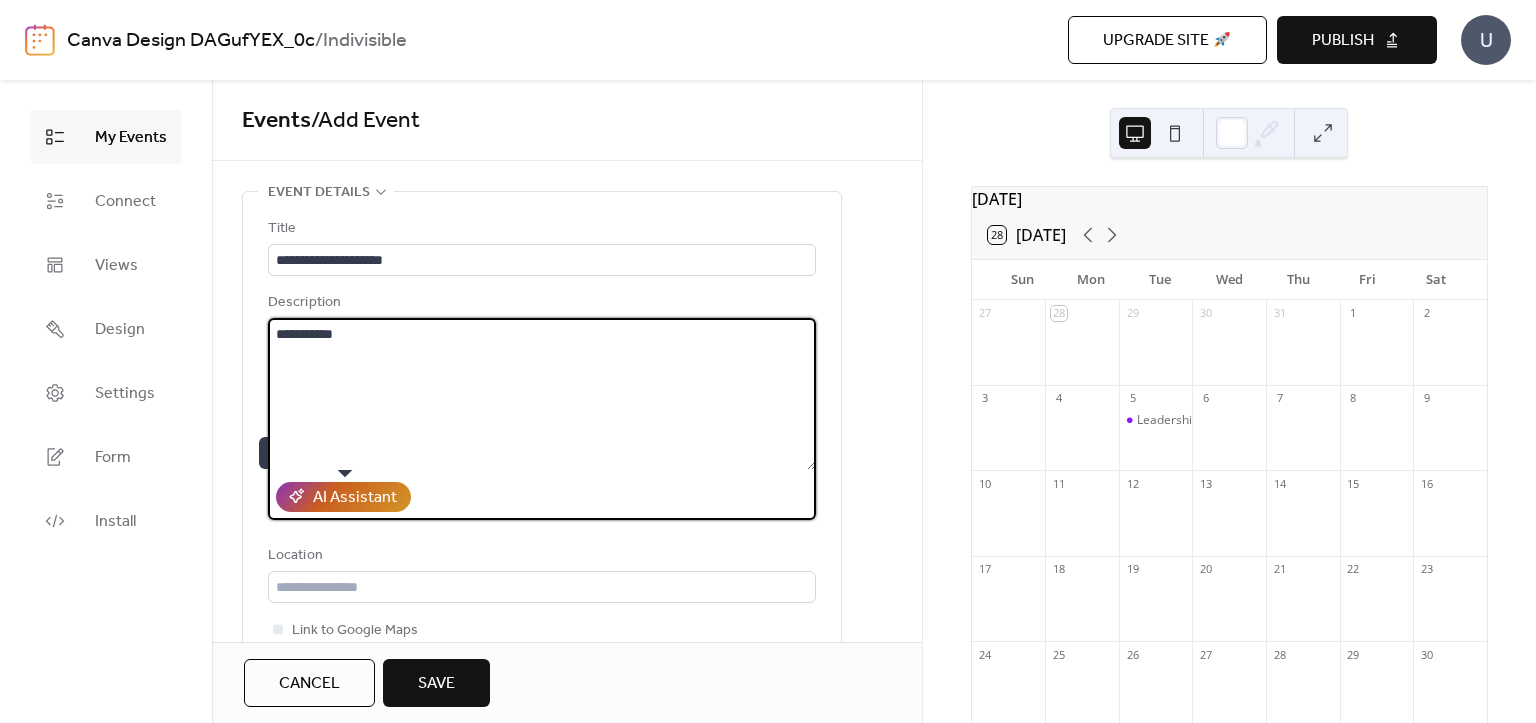 type on "**********" 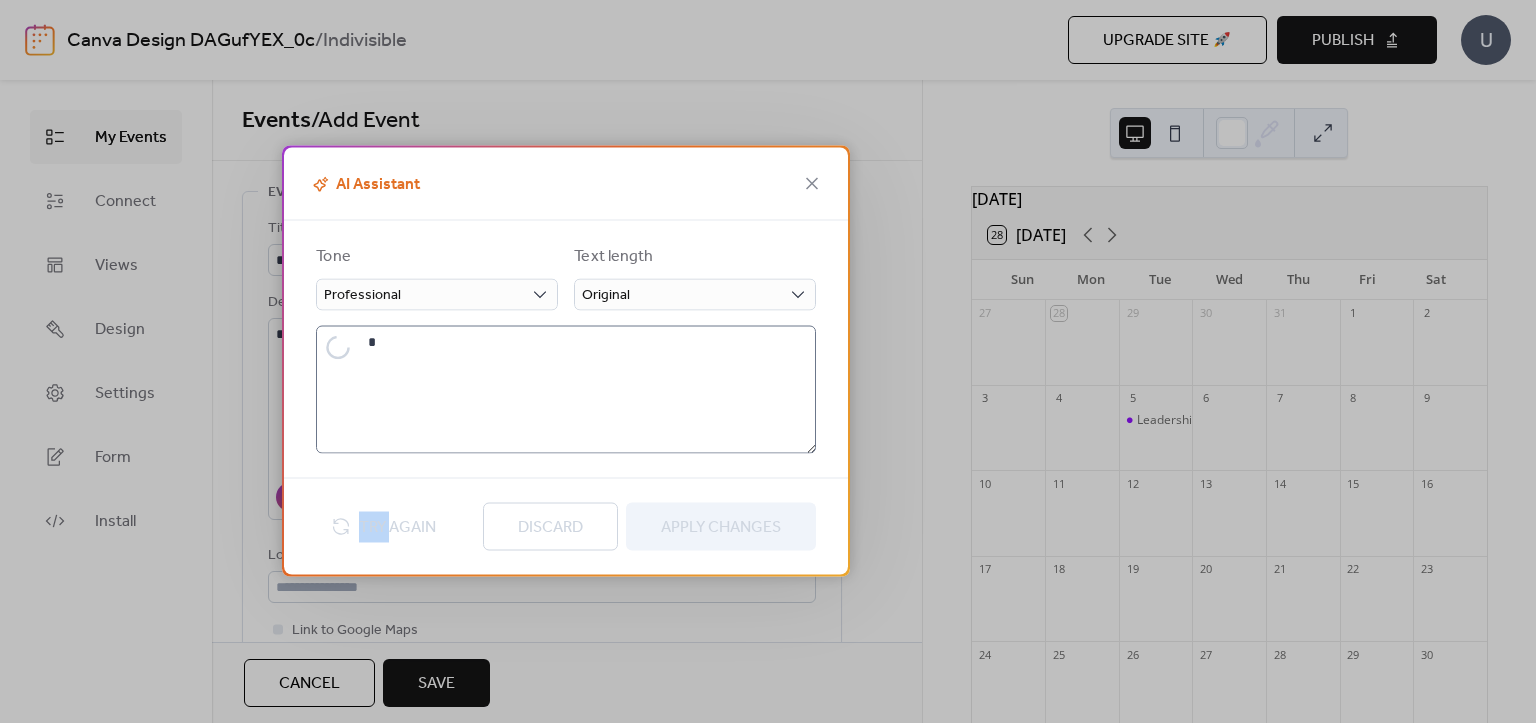 type on "**********" 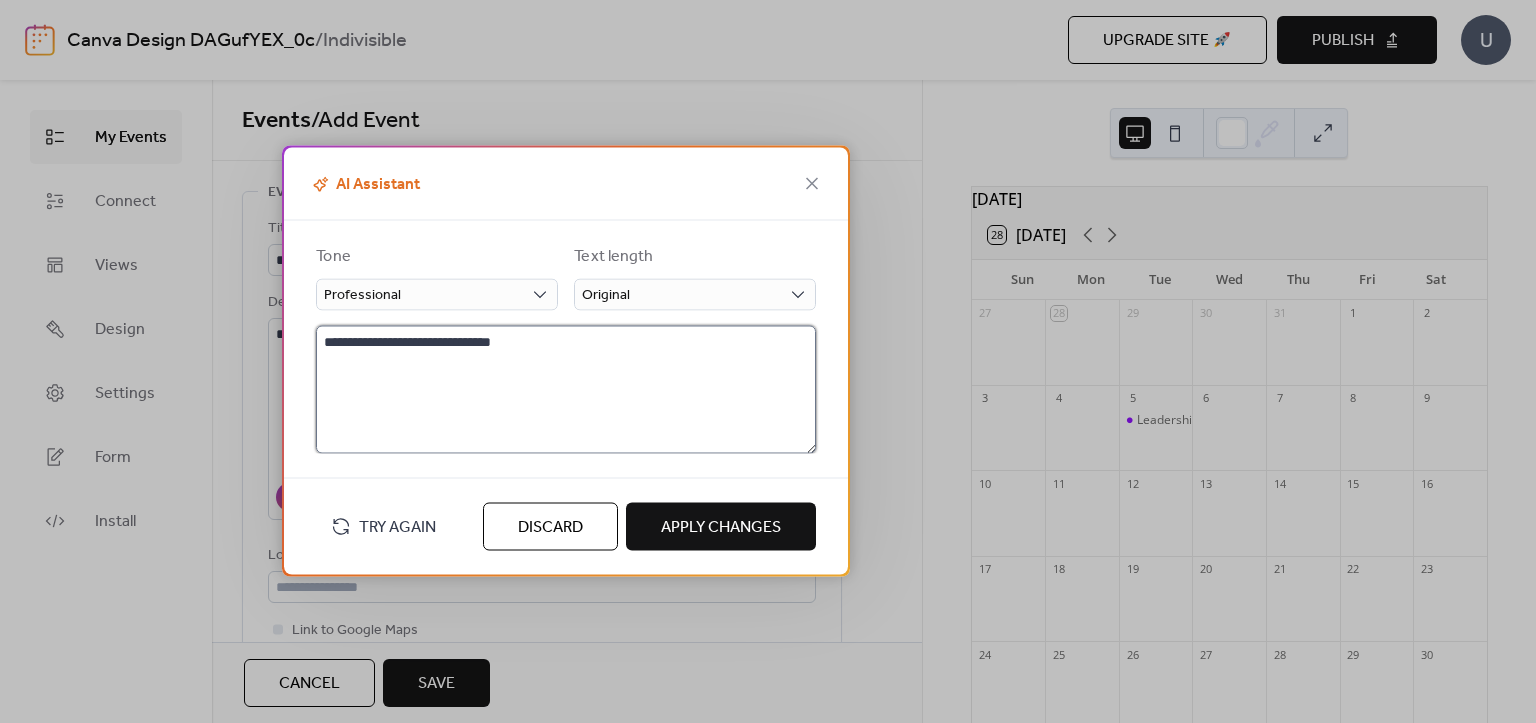 click on "**********" at bounding box center (566, 390) 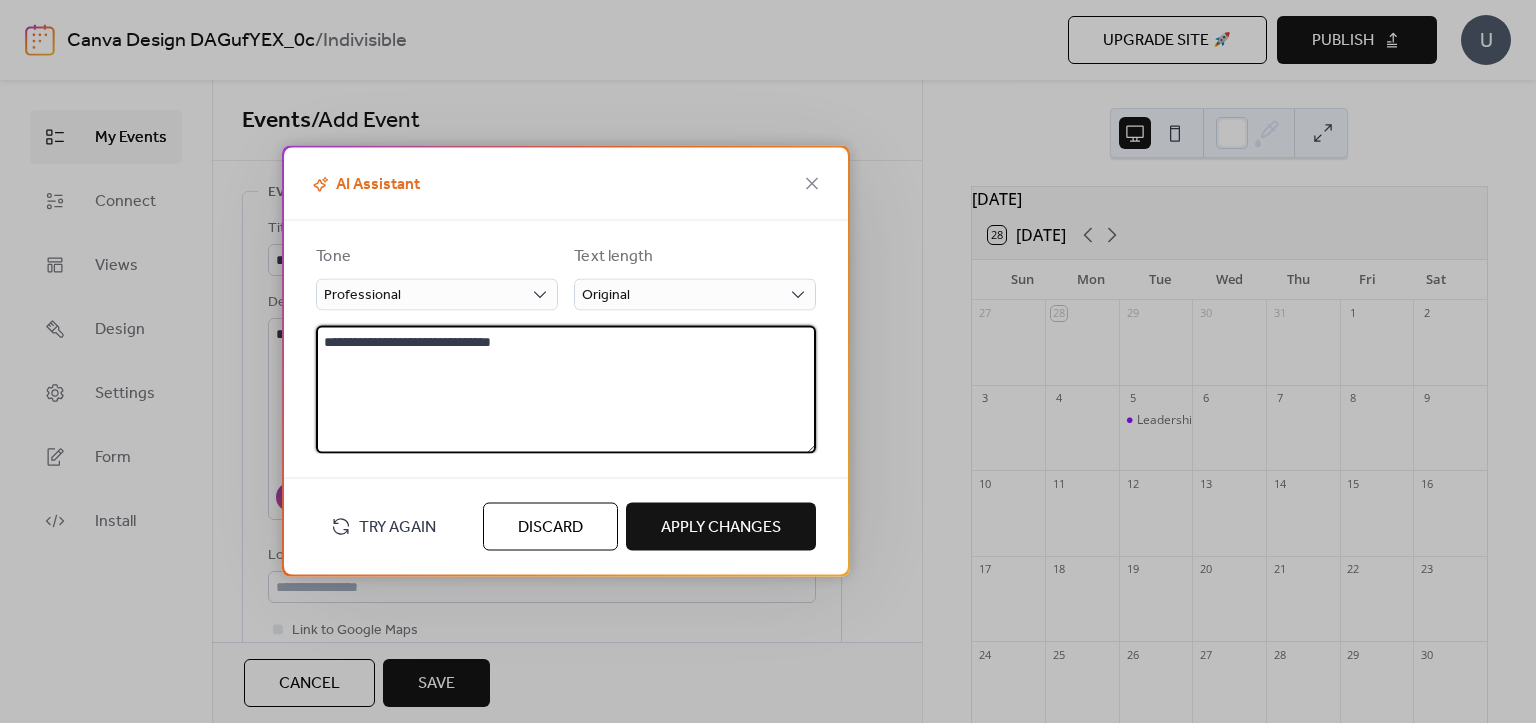 click on "**********" at bounding box center [566, 390] 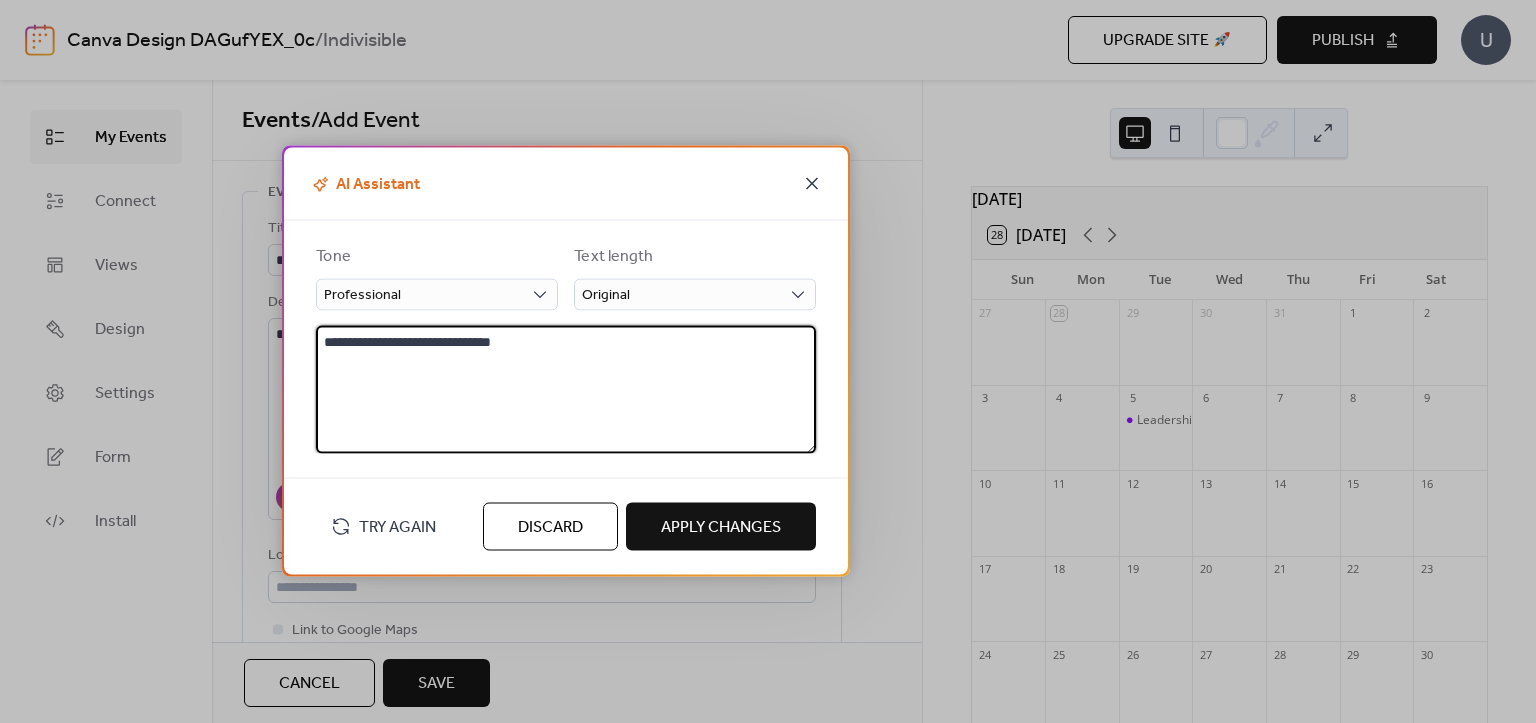 click 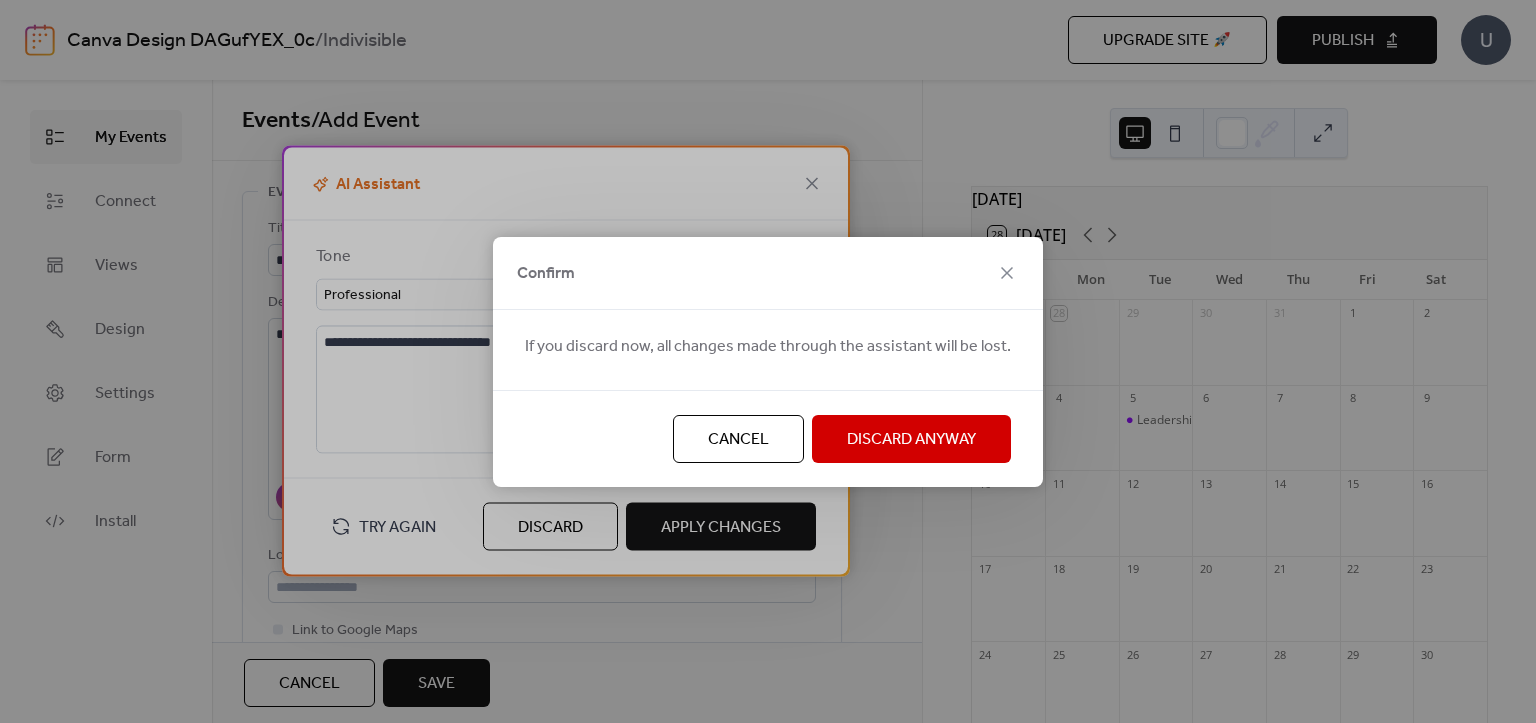click on "Discard Anyway" at bounding box center (911, 440) 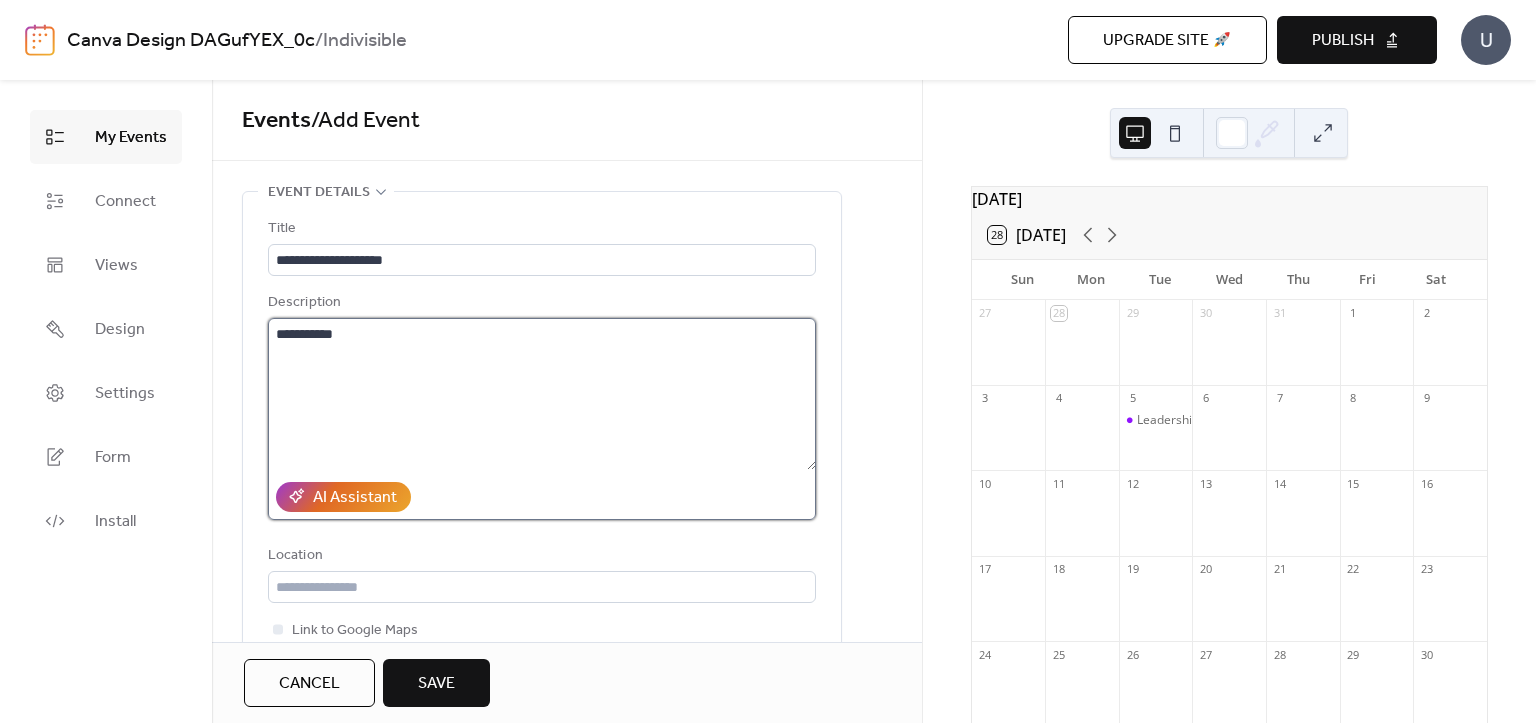 click on "**********" at bounding box center [542, 394] 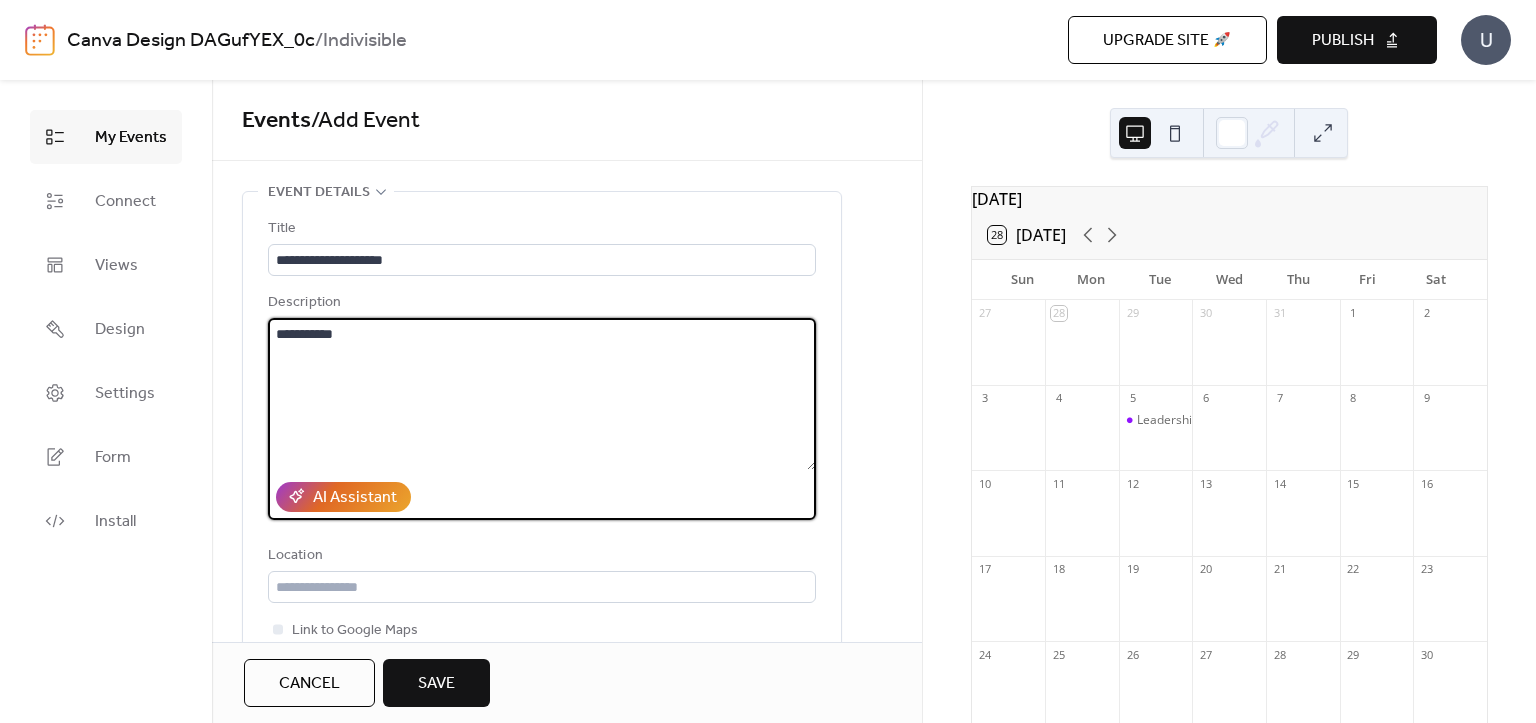 click on "**********" at bounding box center (542, 394) 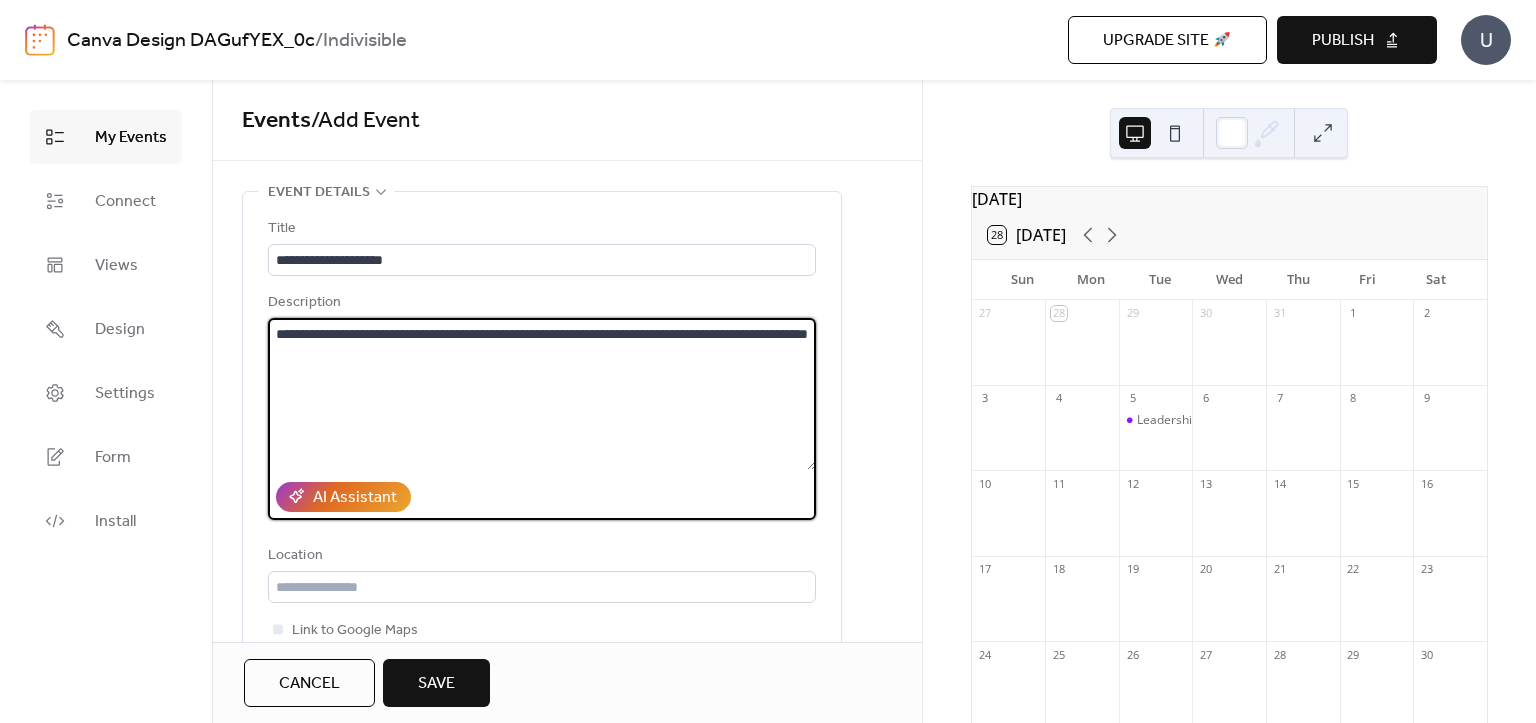 click on "**********" at bounding box center [542, 394] 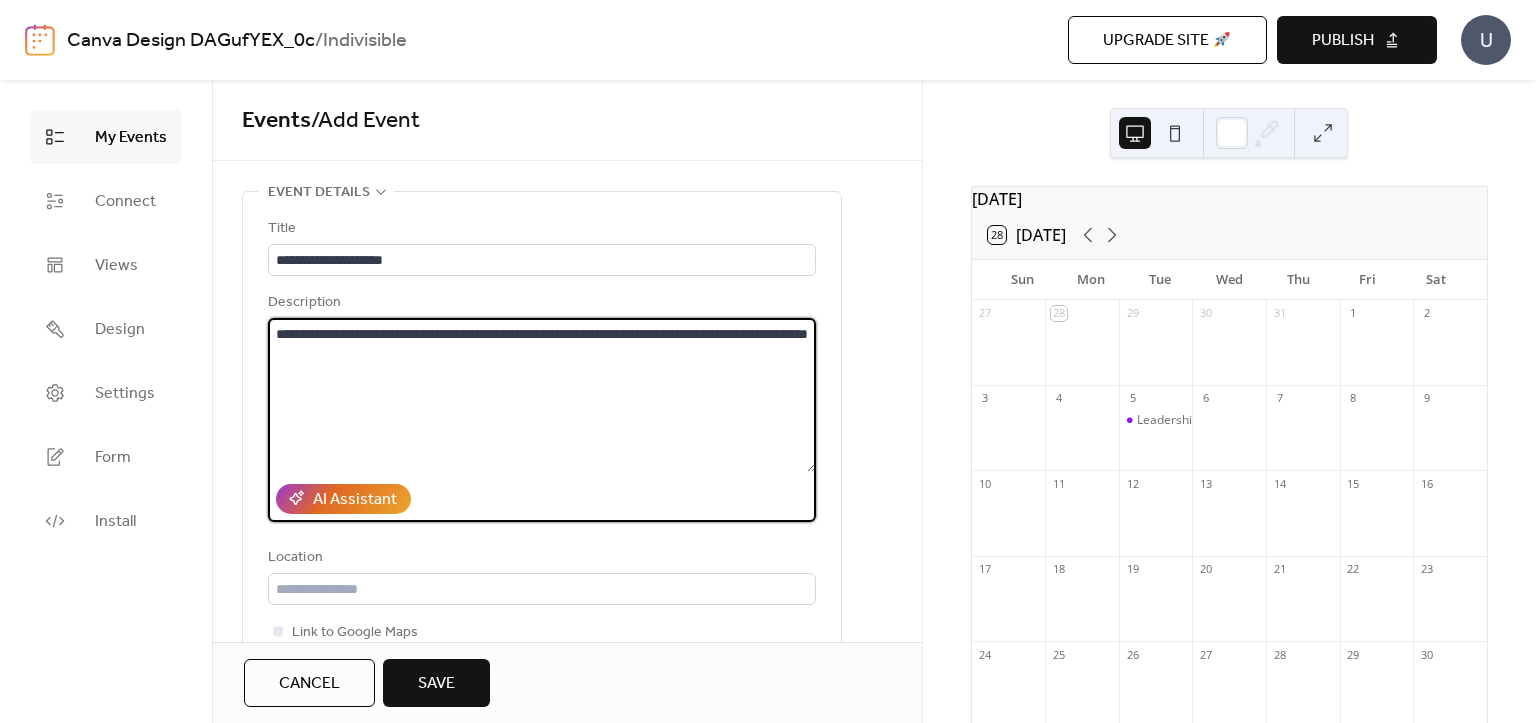 click on "**********" at bounding box center [542, 395] 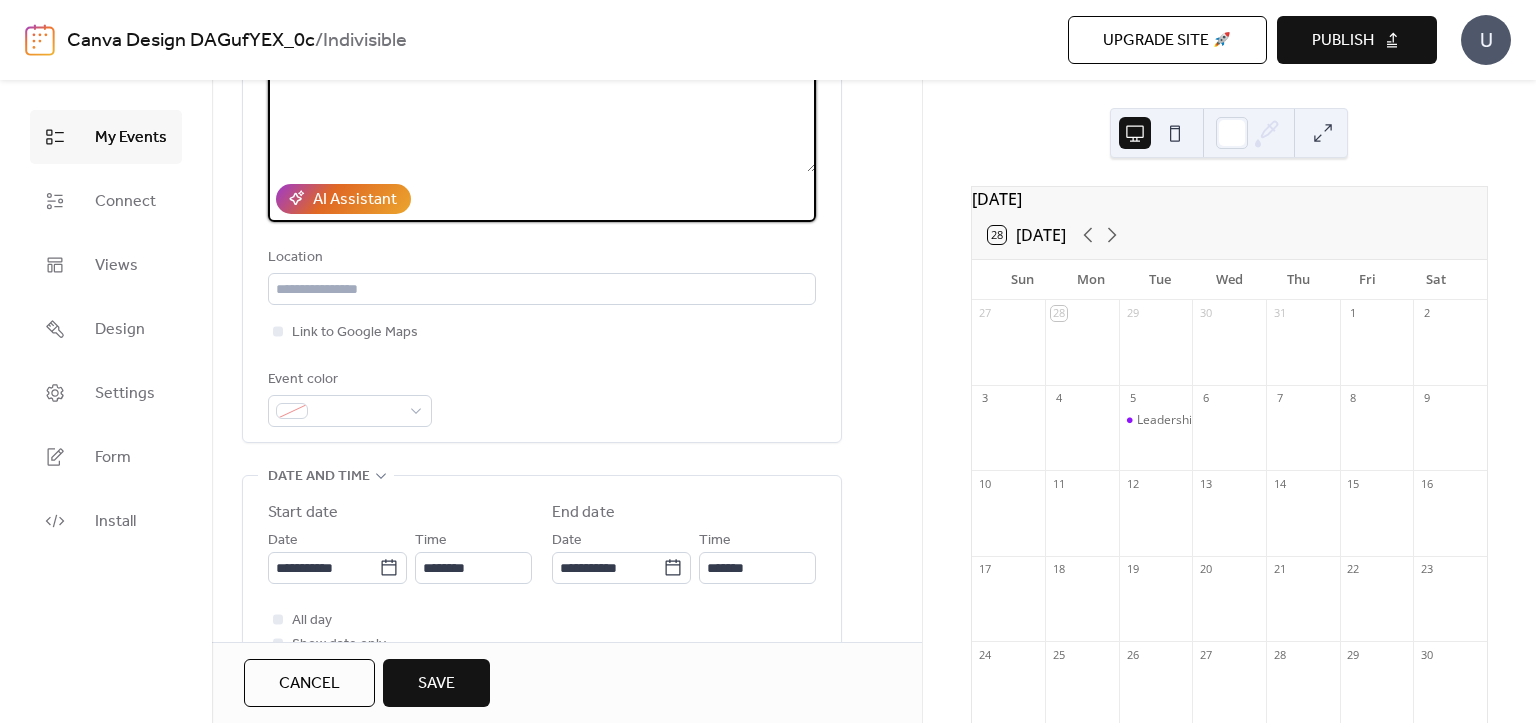scroll, scrollTop: 100, scrollLeft: 0, axis: vertical 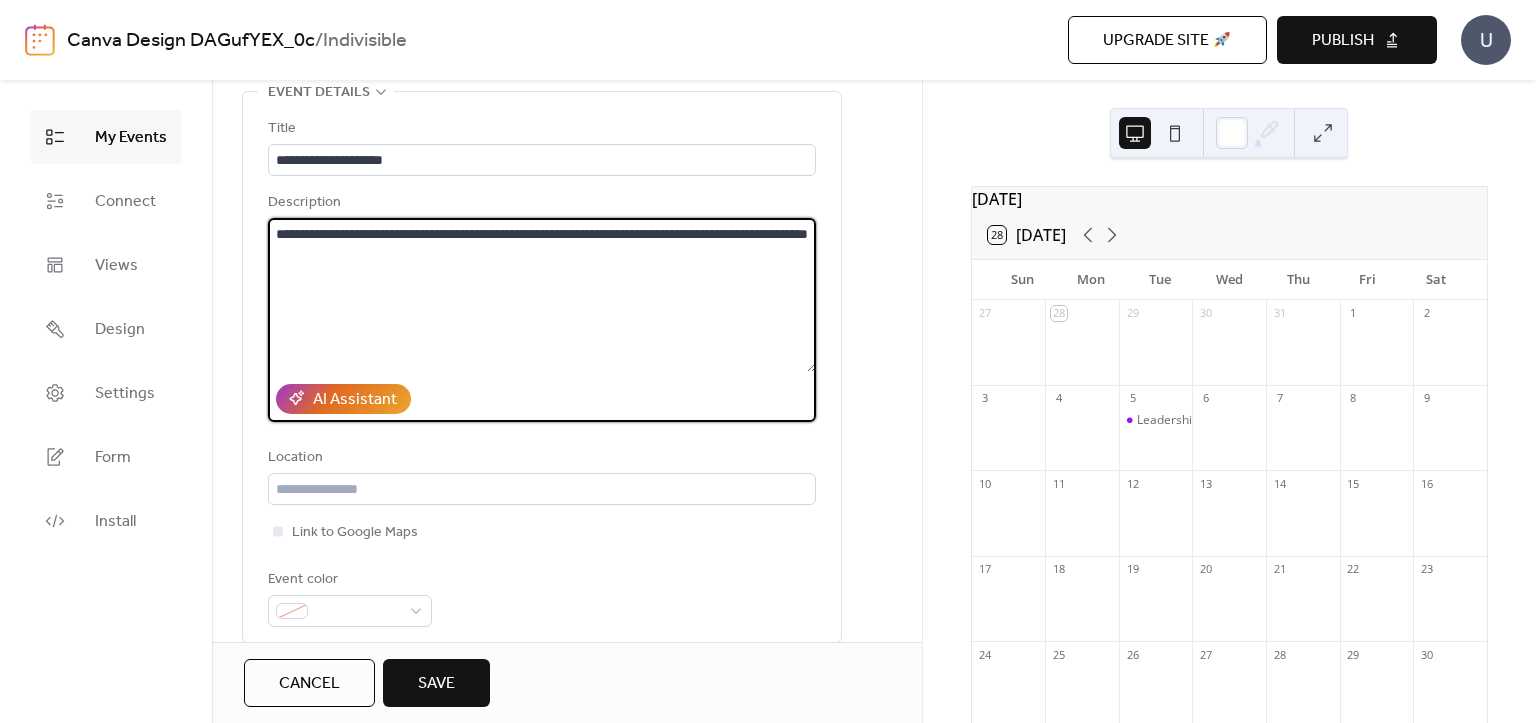 type on "**********" 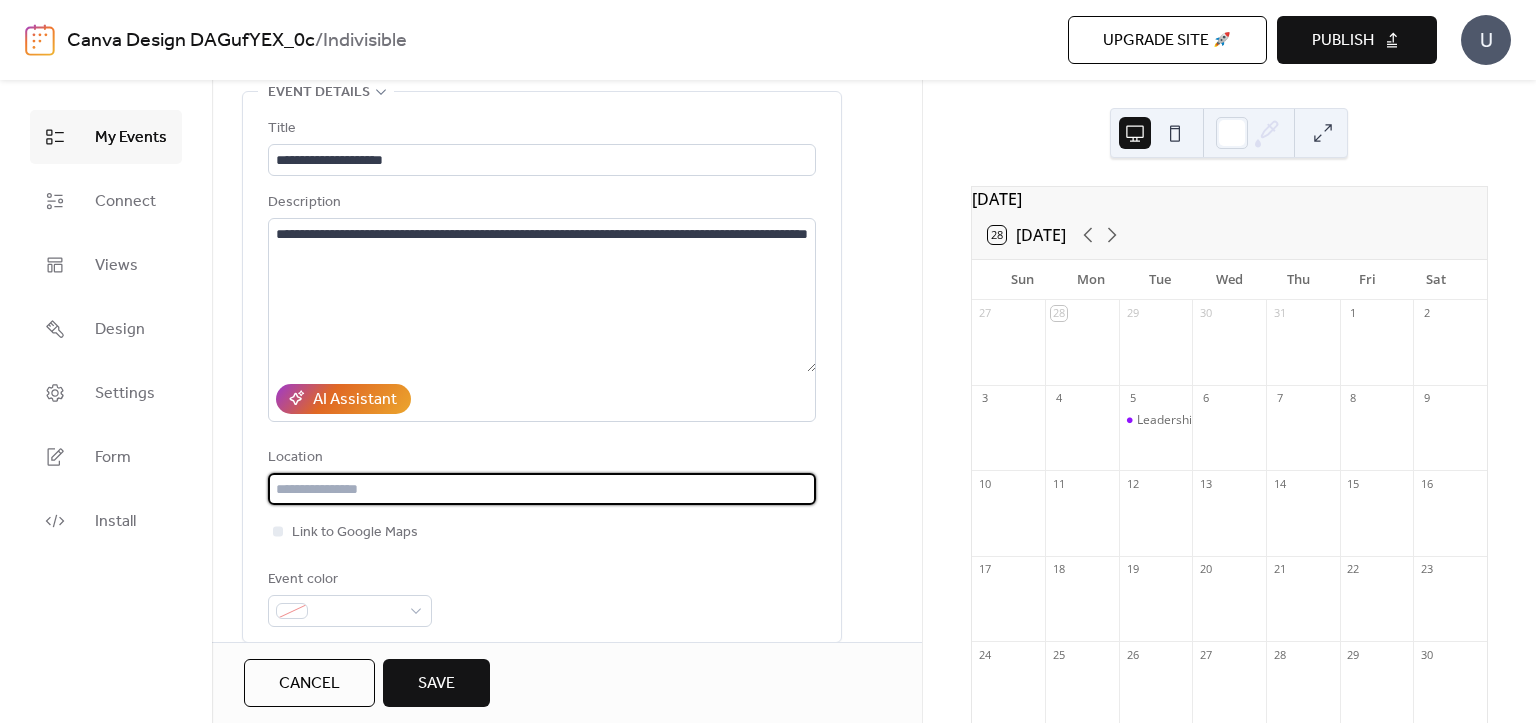 click at bounding box center [542, 489] 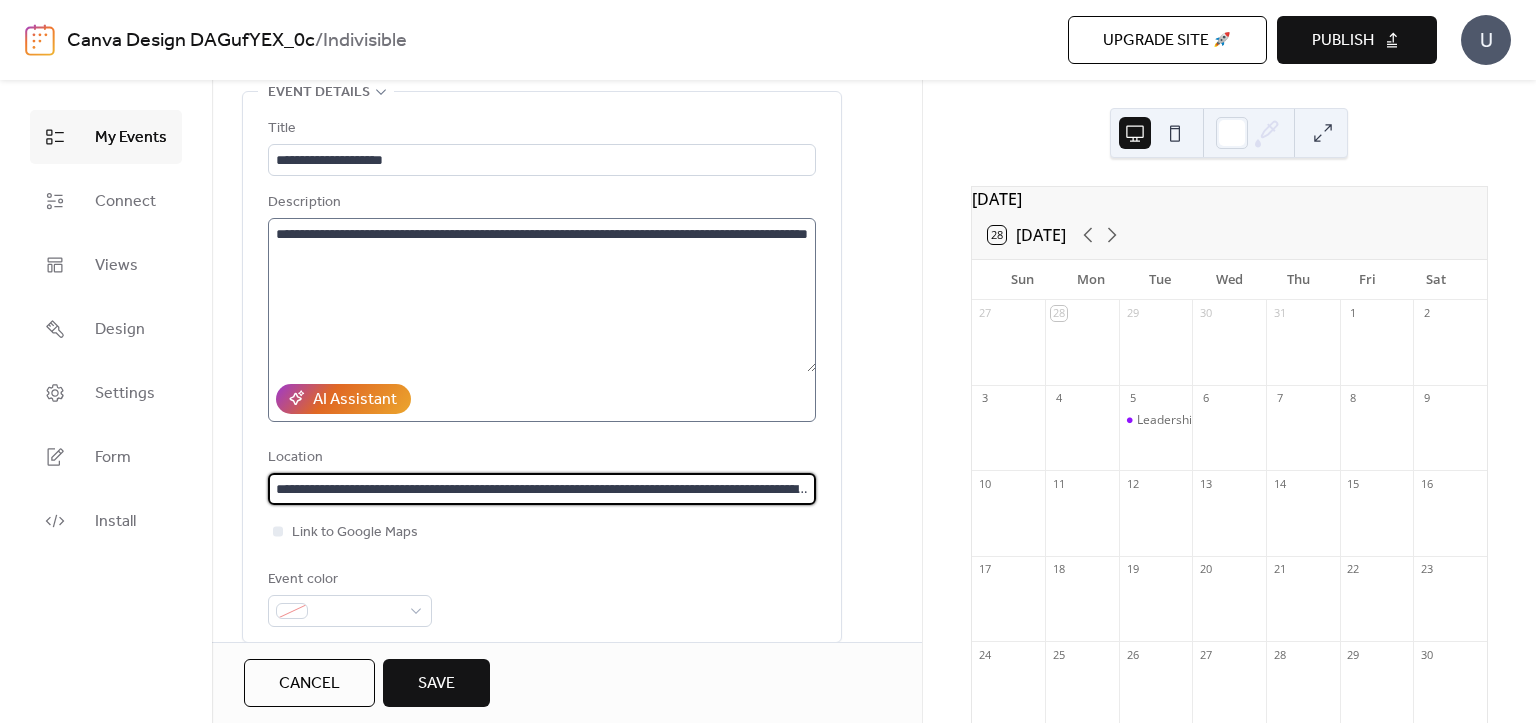 scroll, scrollTop: 0, scrollLeft: 1105, axis: horizontal 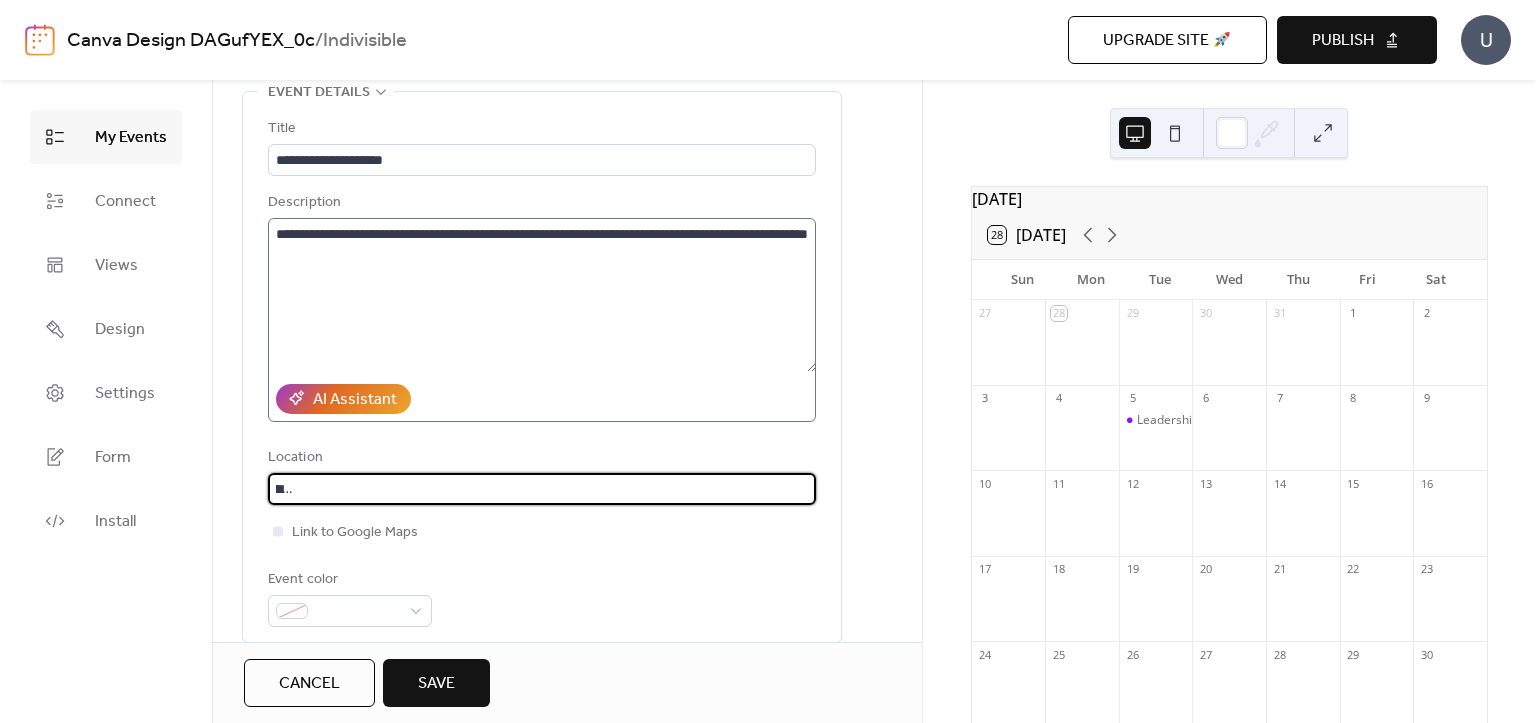 type on "**********" 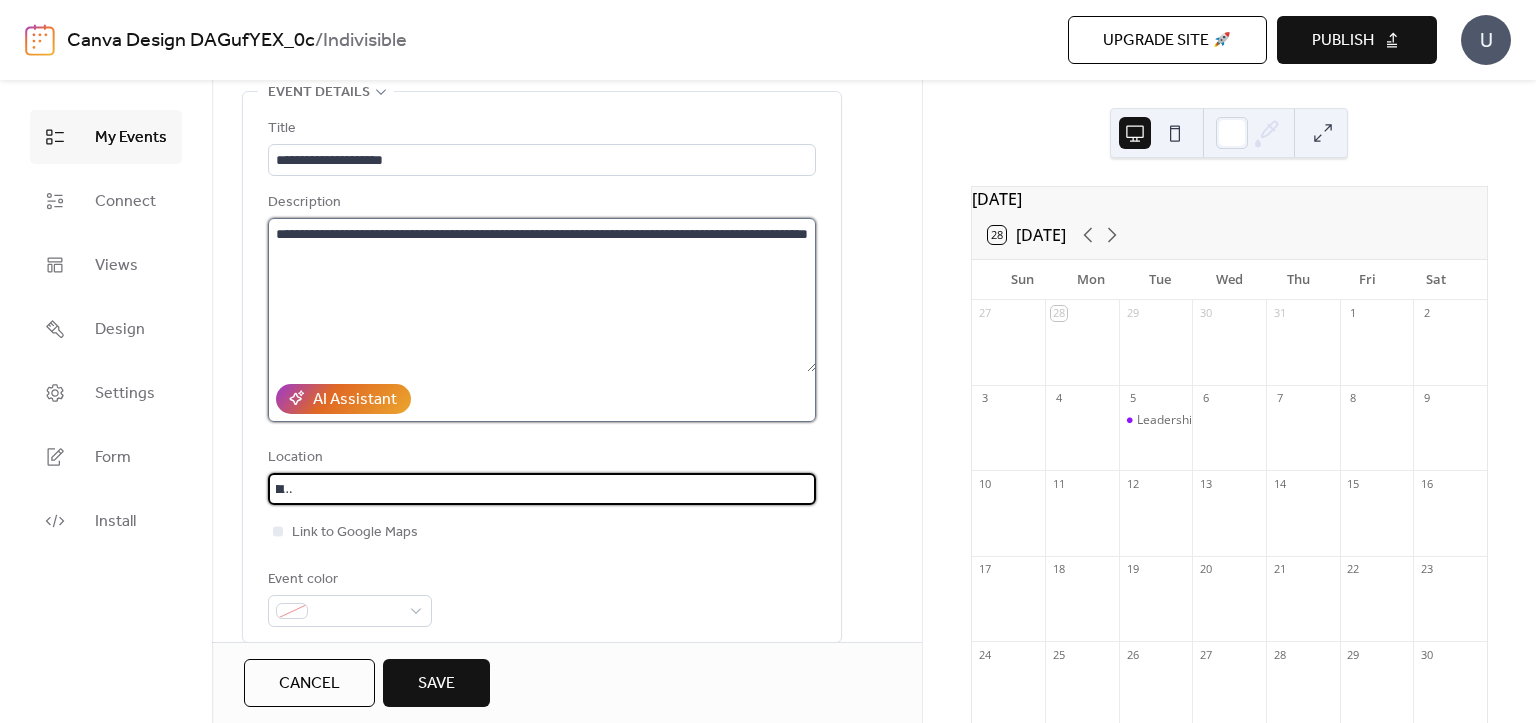 click on "**********" at bounding box center [542, 295] 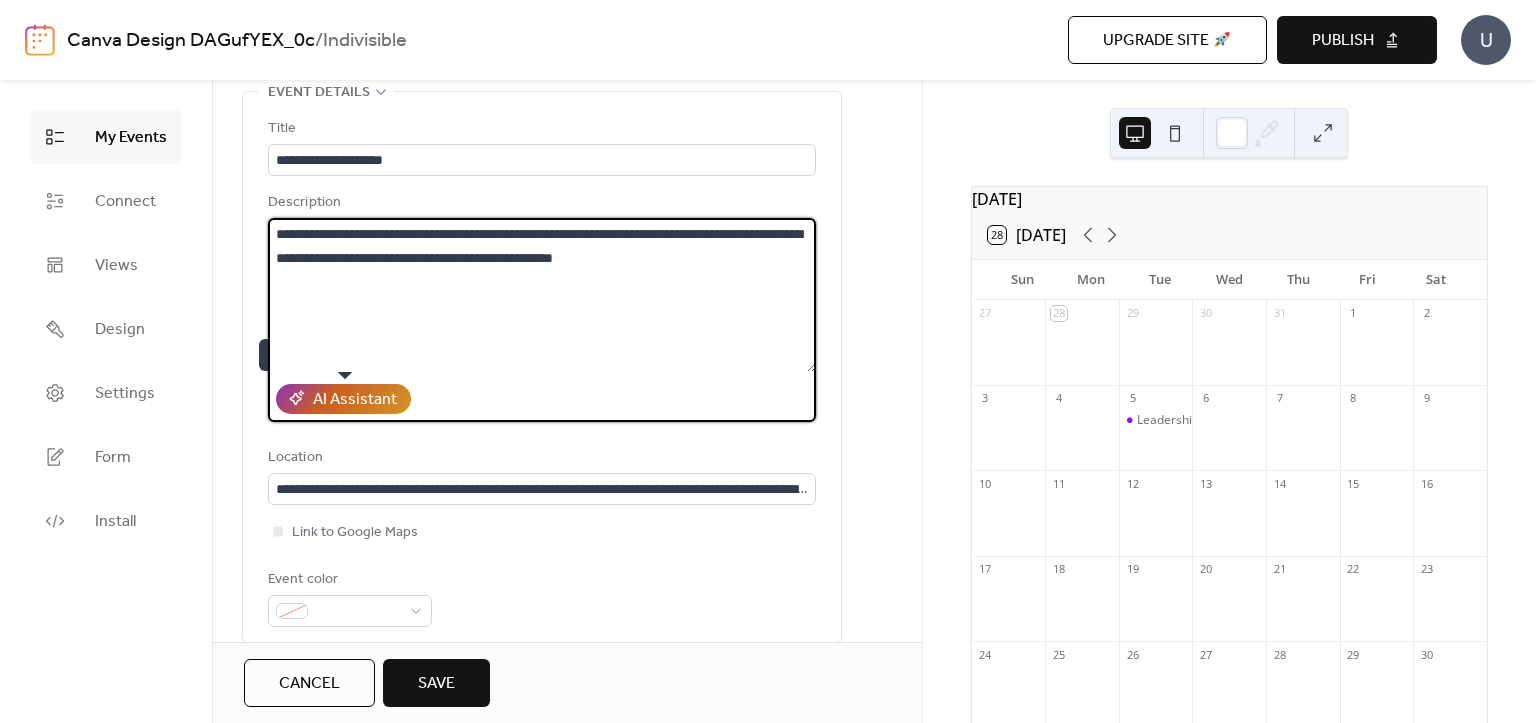 type on "**********" 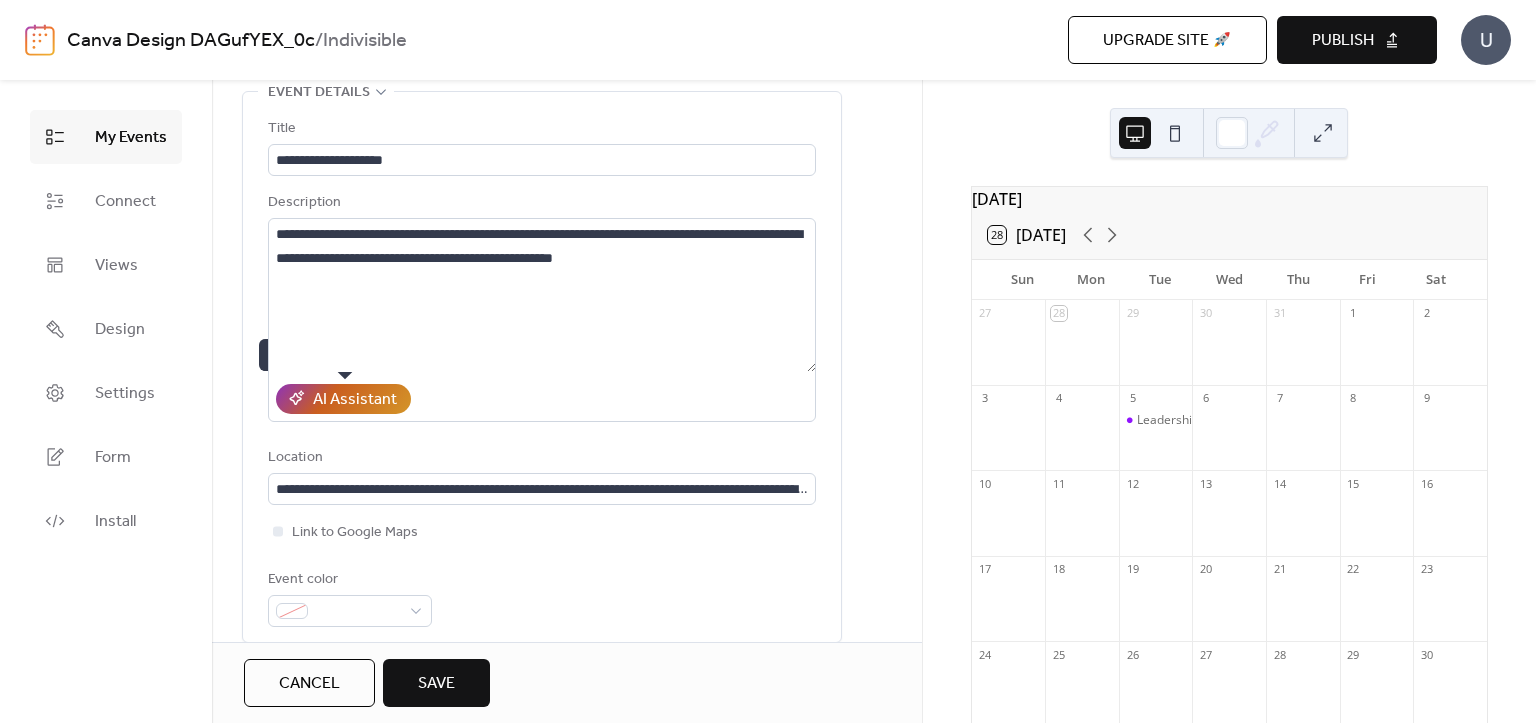 click on "AI Assistant" at bounding box center [355, 400] 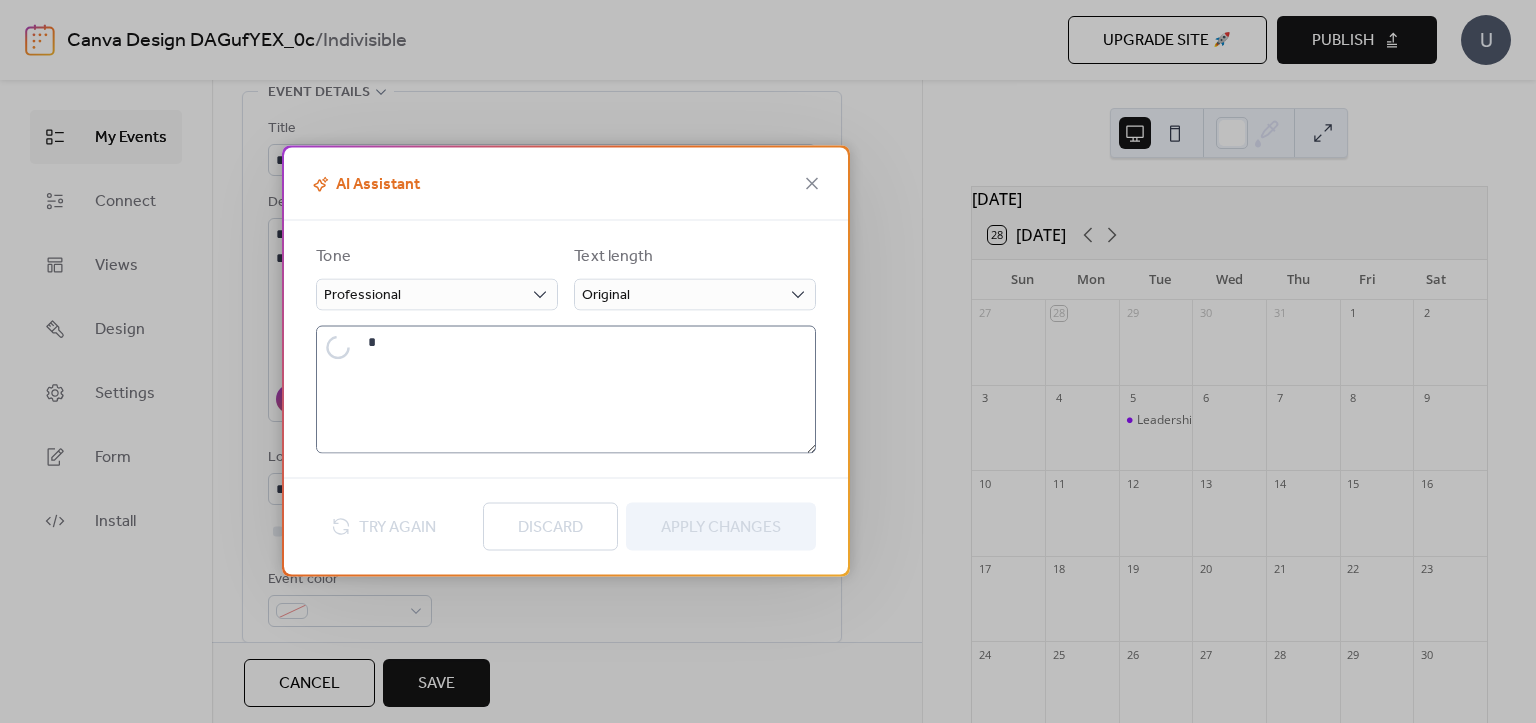 type on "**********" 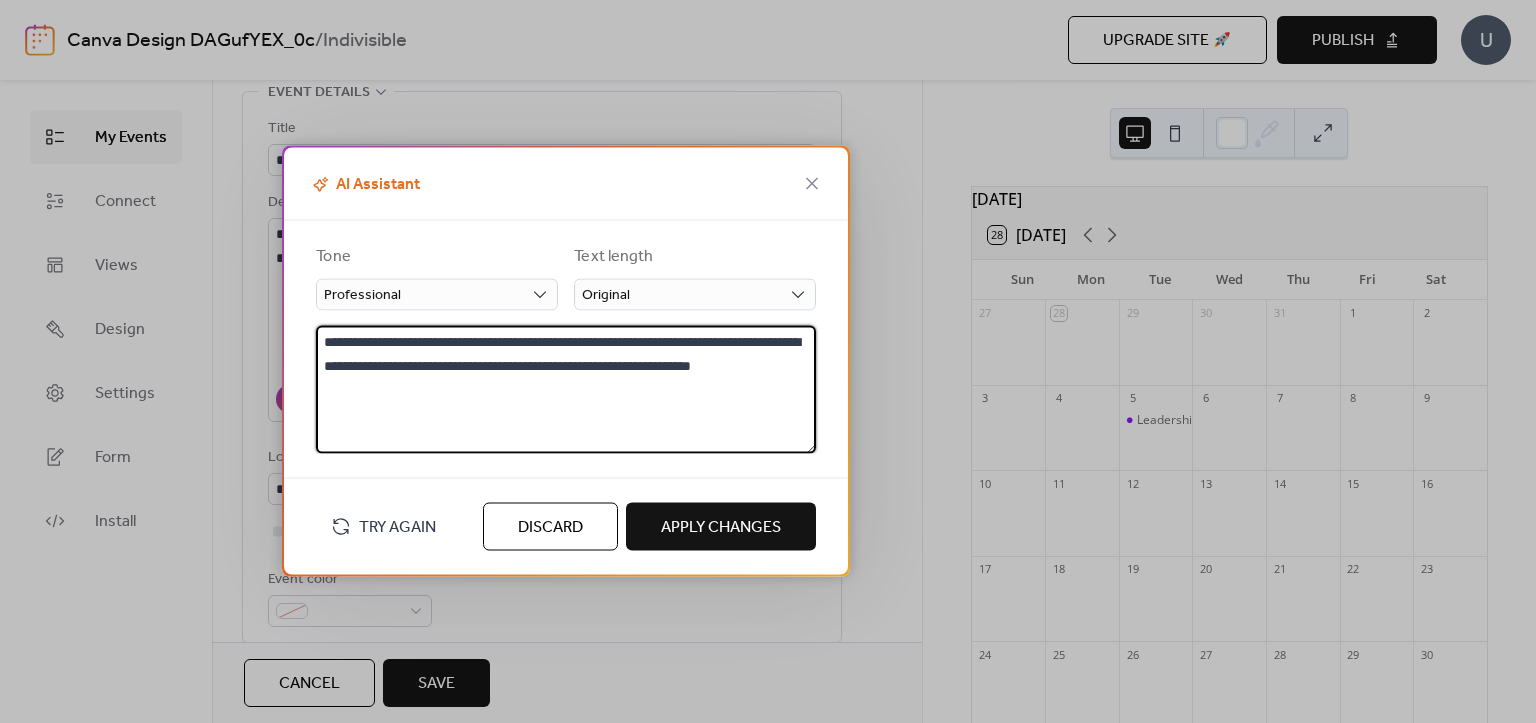 drag, startPoint x: 326, startPoint y: 336, endPoint x: 449, endPoint y: 364, distance: 126.146736 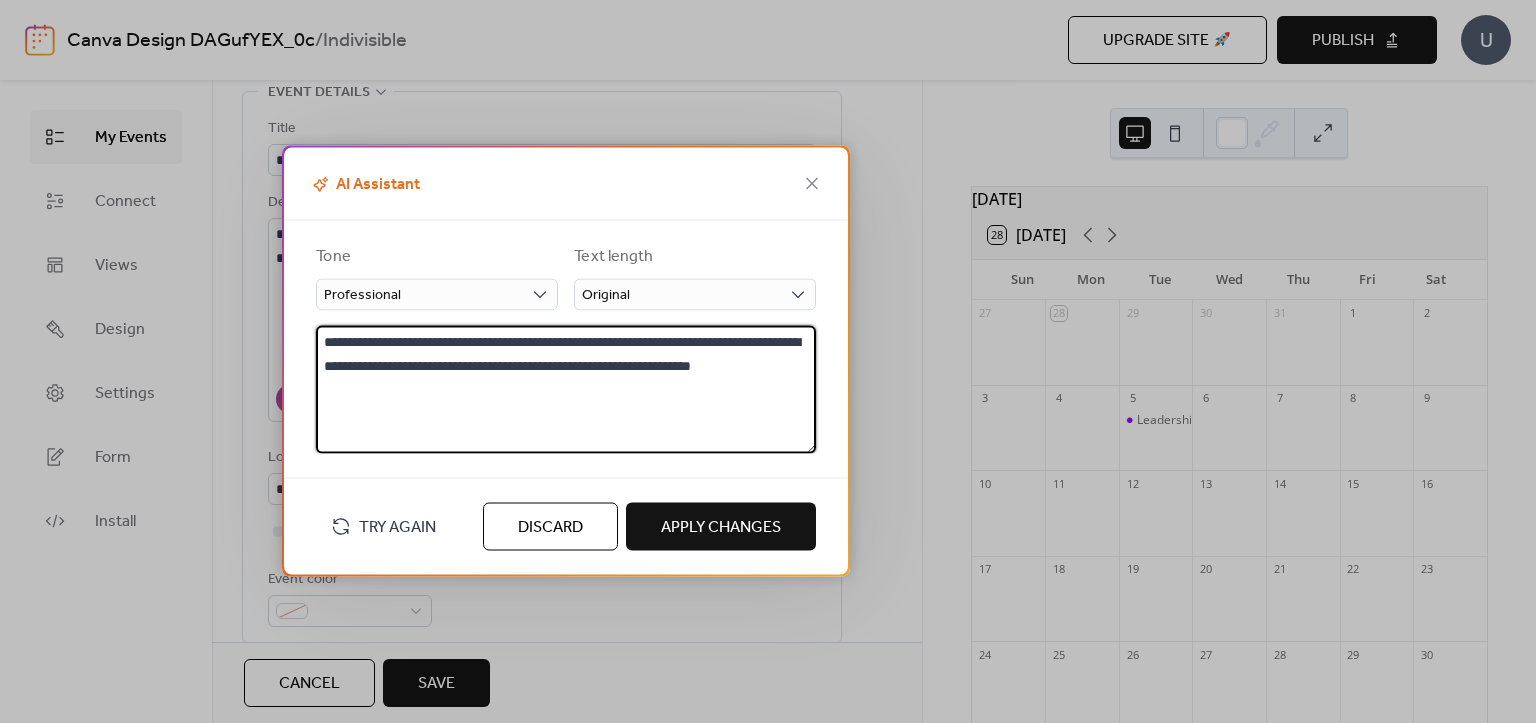click on "Discard" at bounding box center (550, 528) 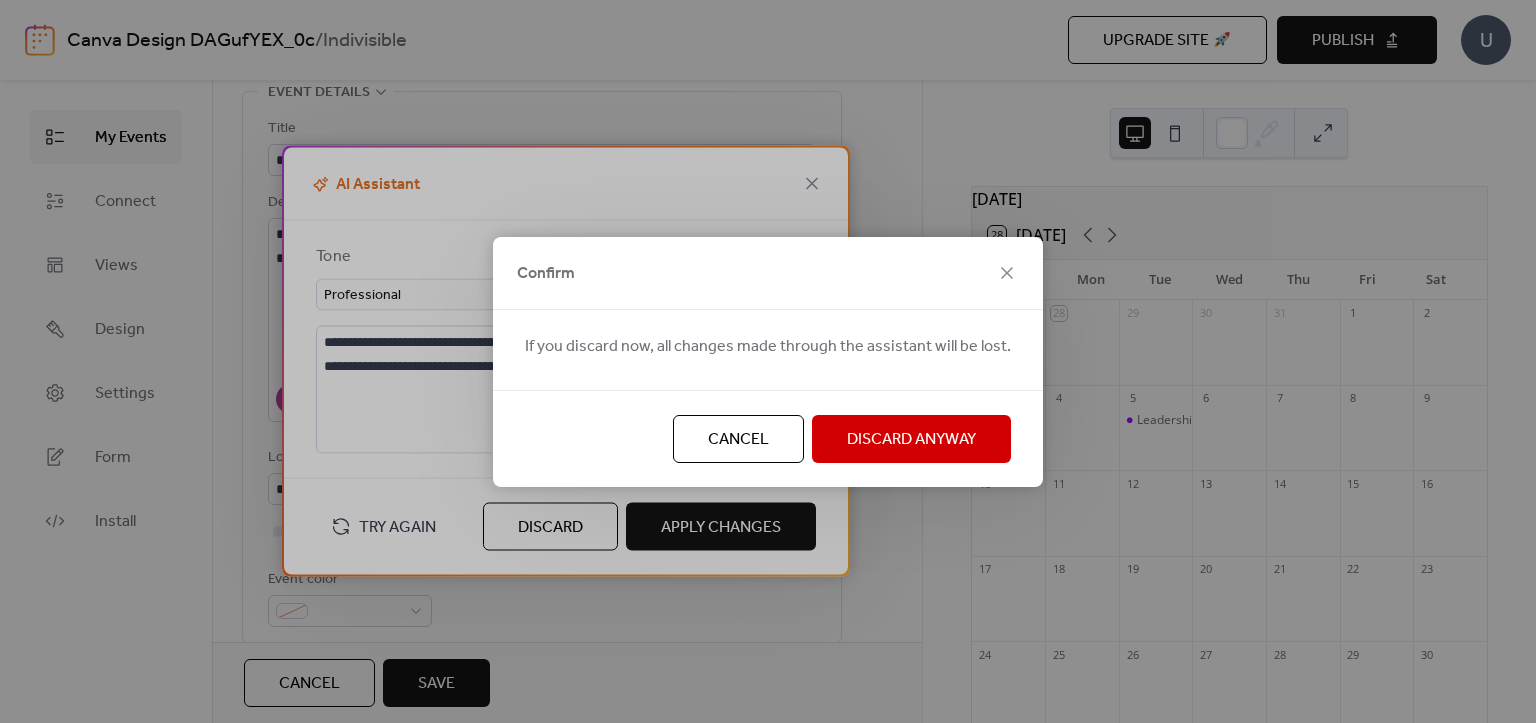 click on "Discard Anyway" at bounding box center [911, 440] 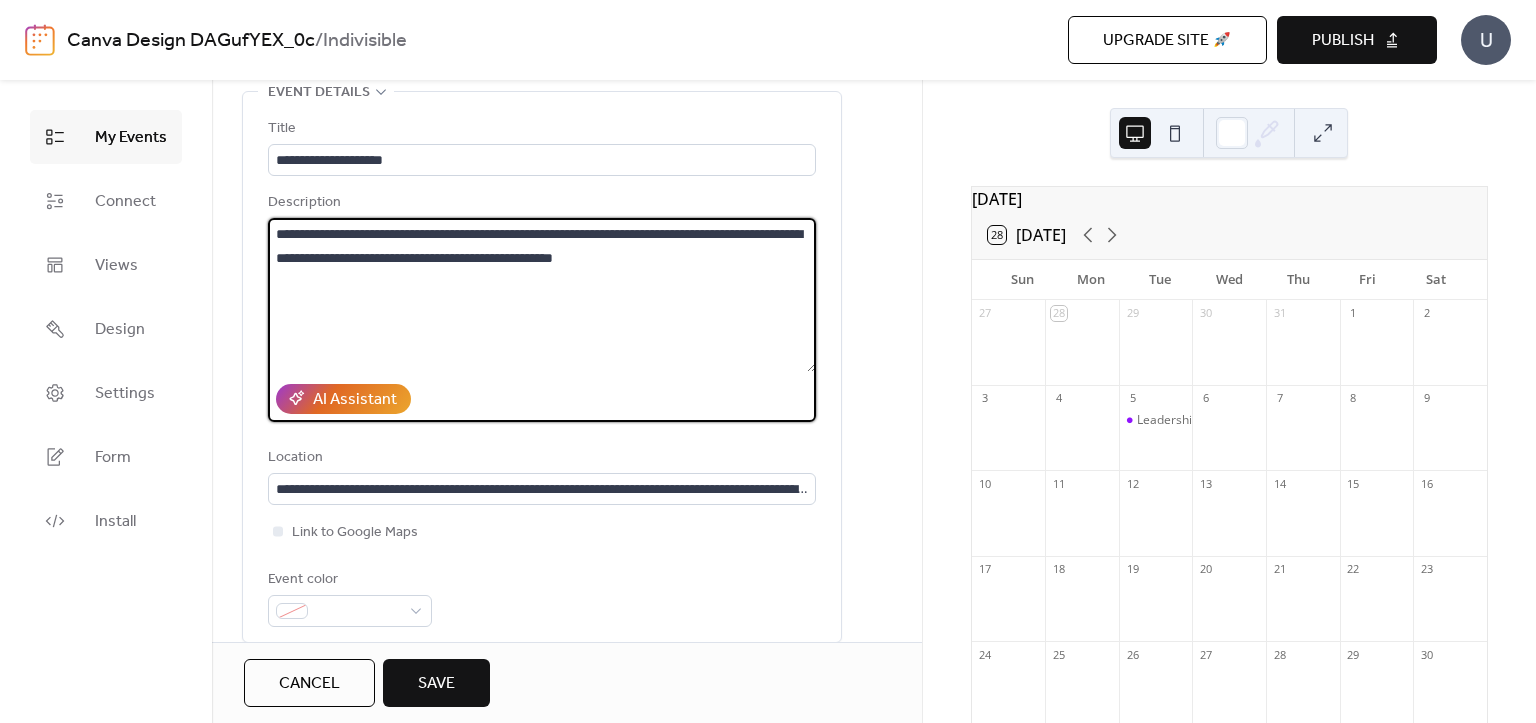 click on "**********" at bounding box center [542, 295] 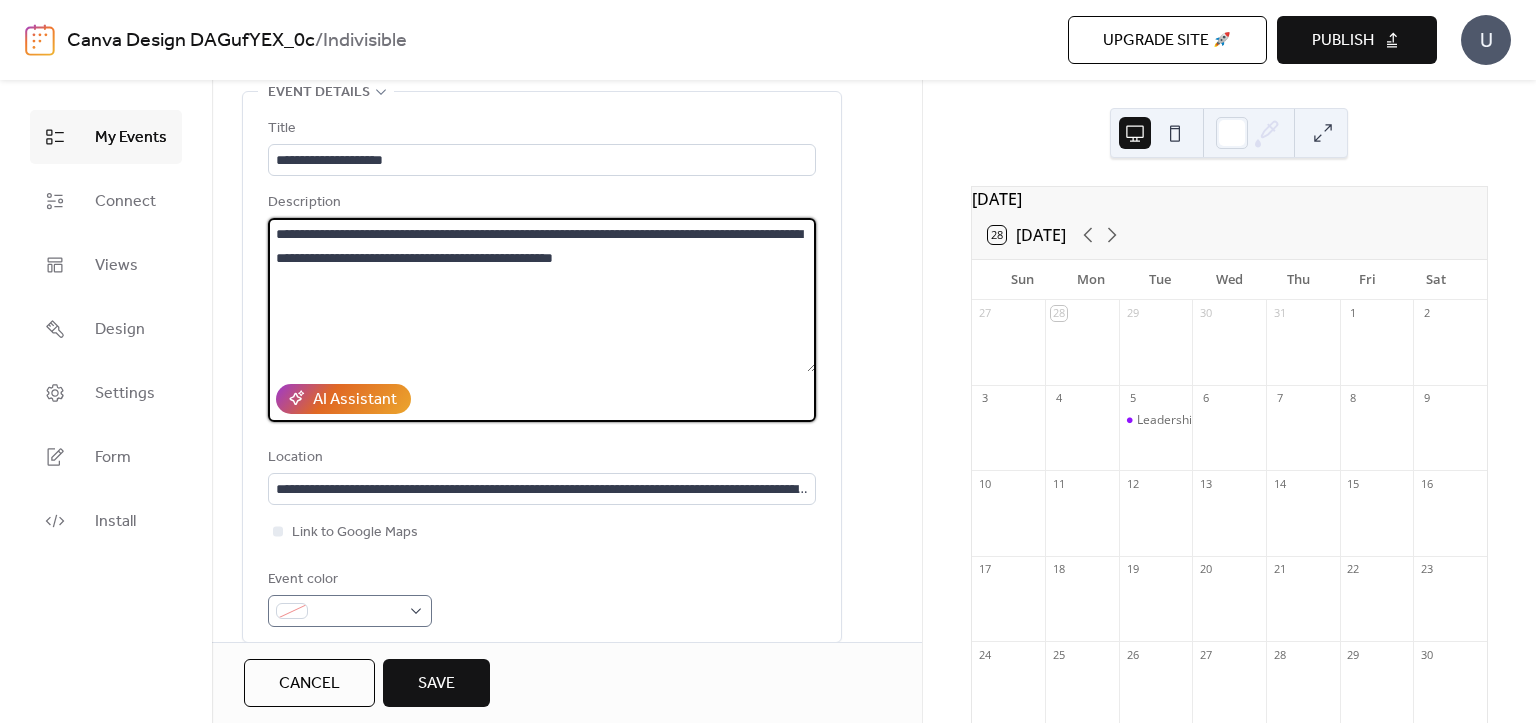 scroll, scrollTop: 300, scrollLeft: 0, axis: vertical 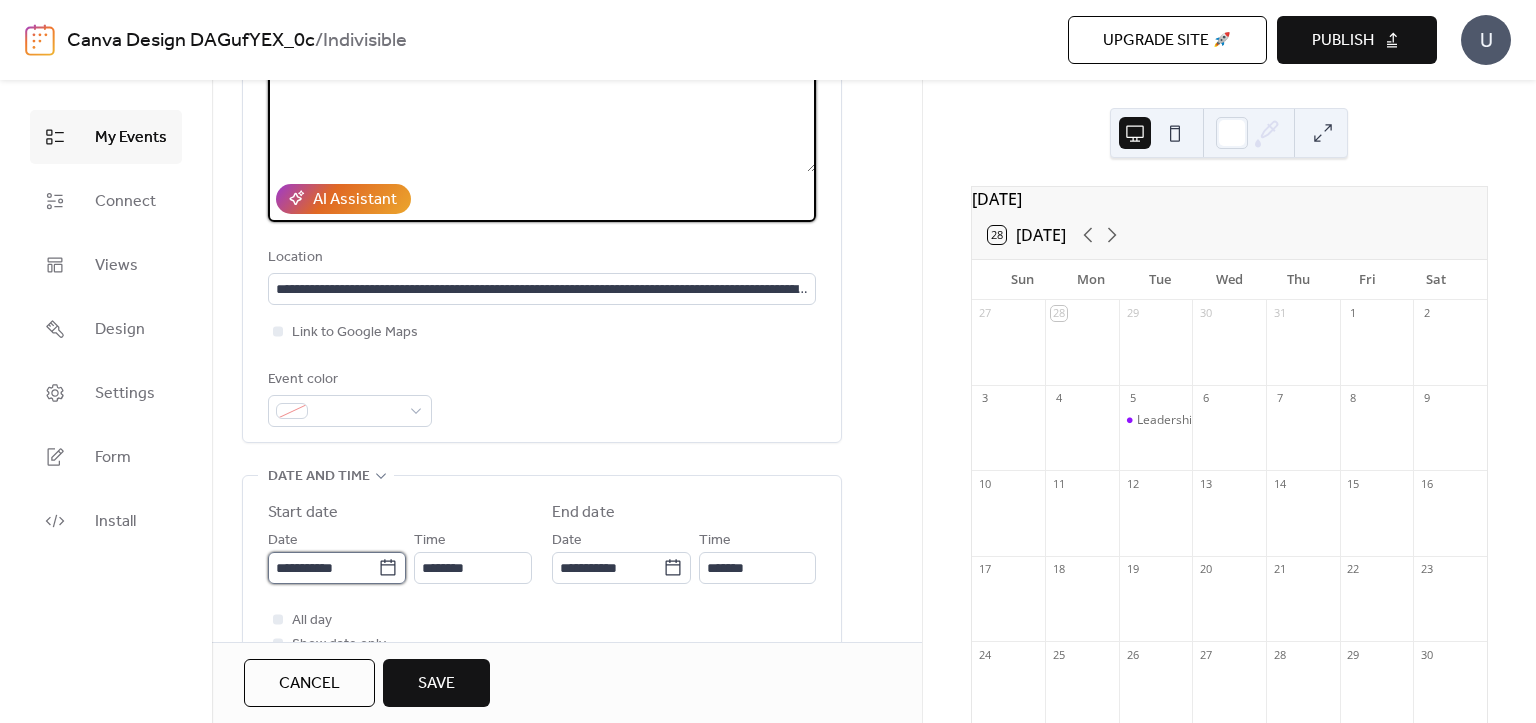 click on "**********" at bounding box center [323, 568] 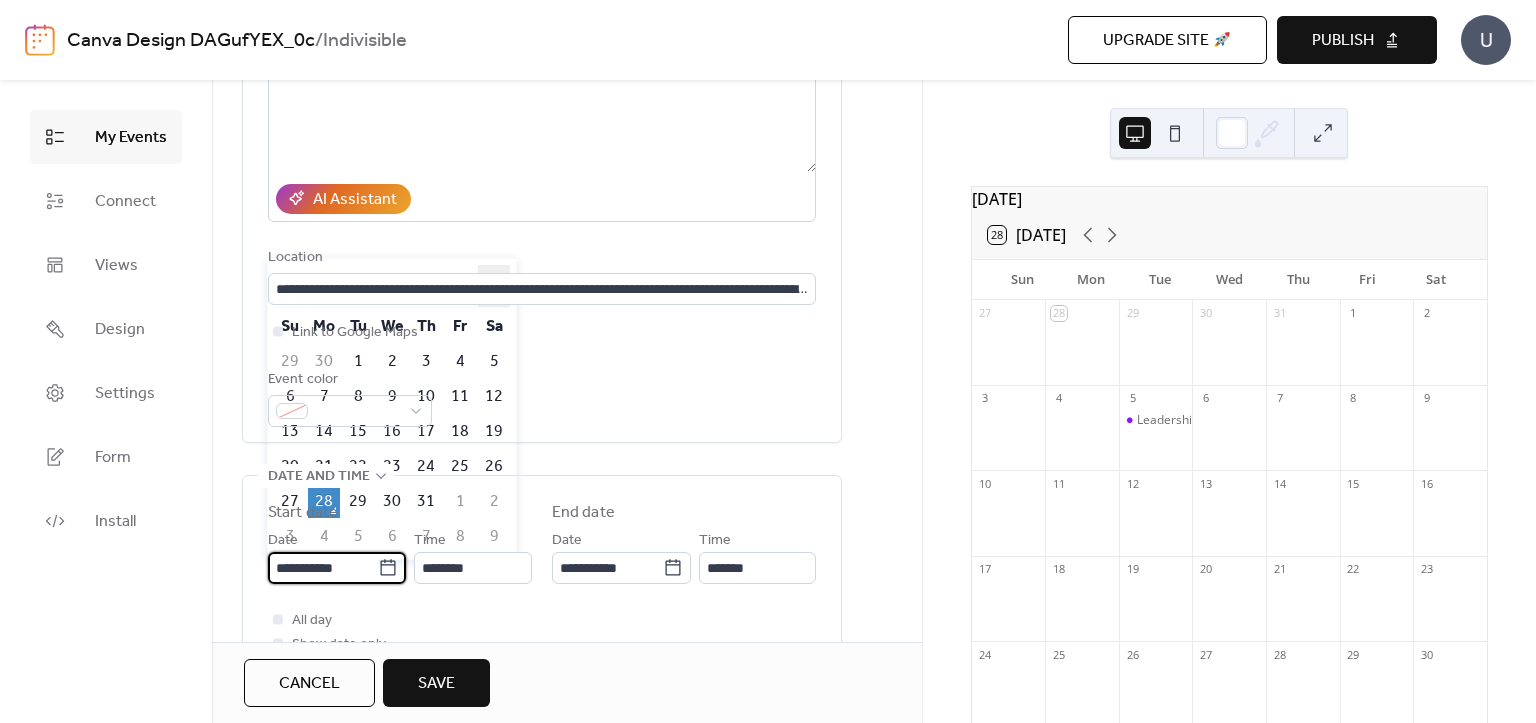 click on "›" at bounding box center (494, 286) 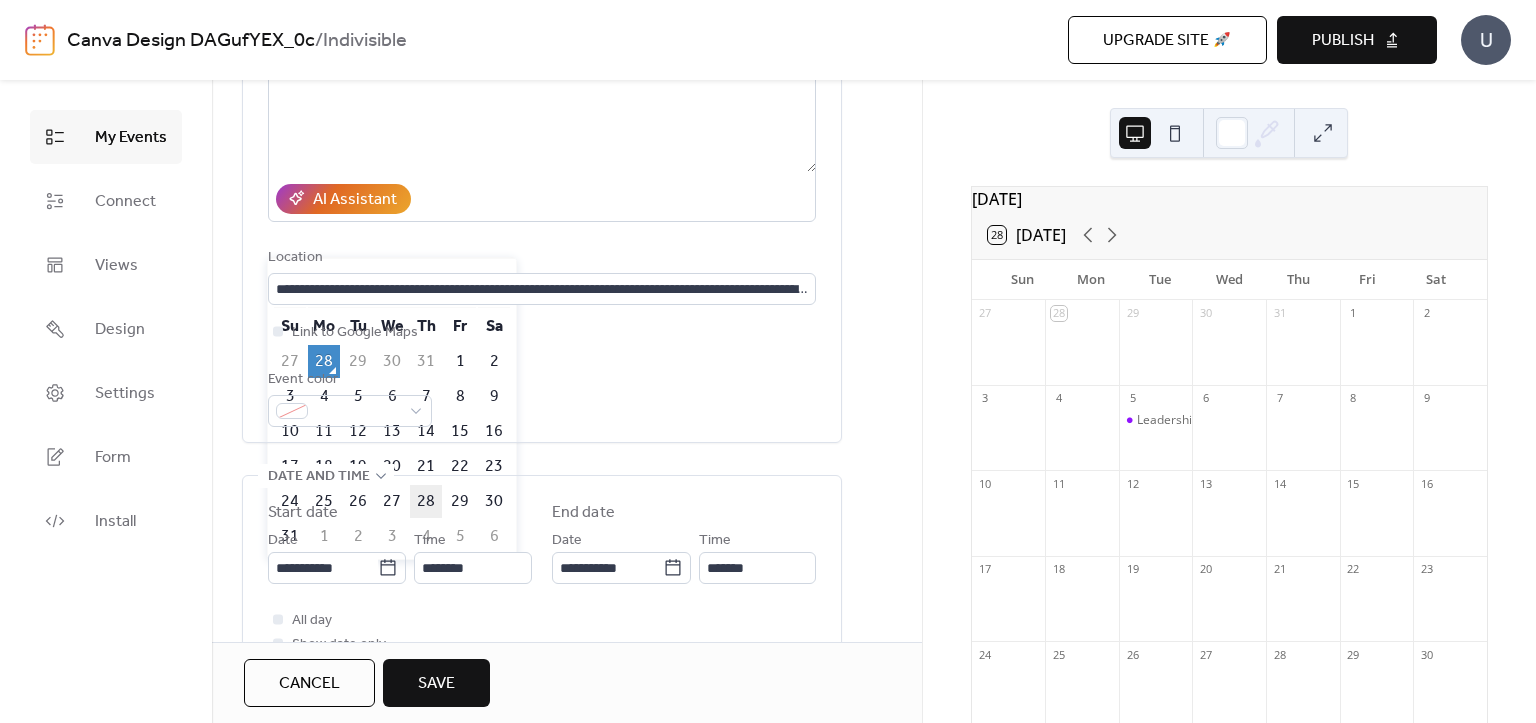 click on "28" at bounding box center (426, 501) 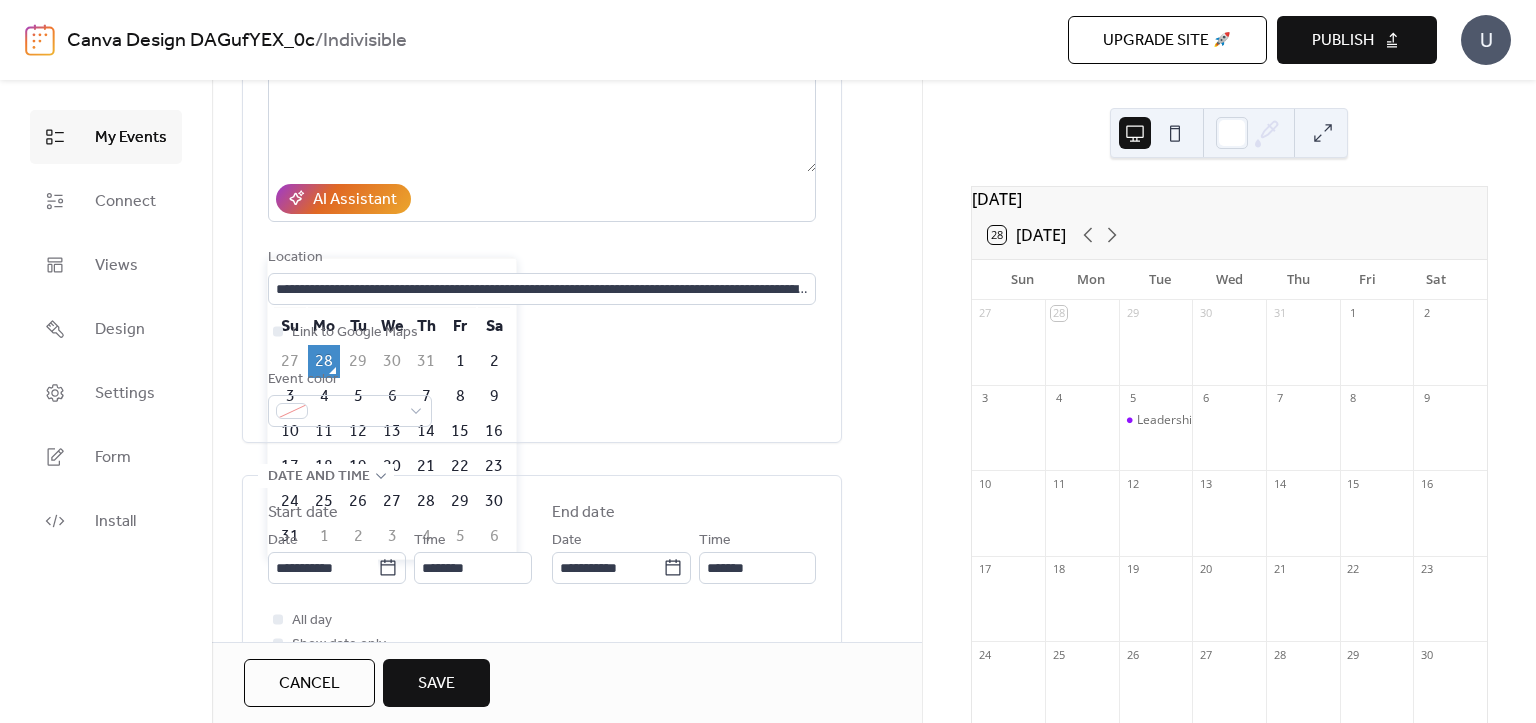 type on "**********" 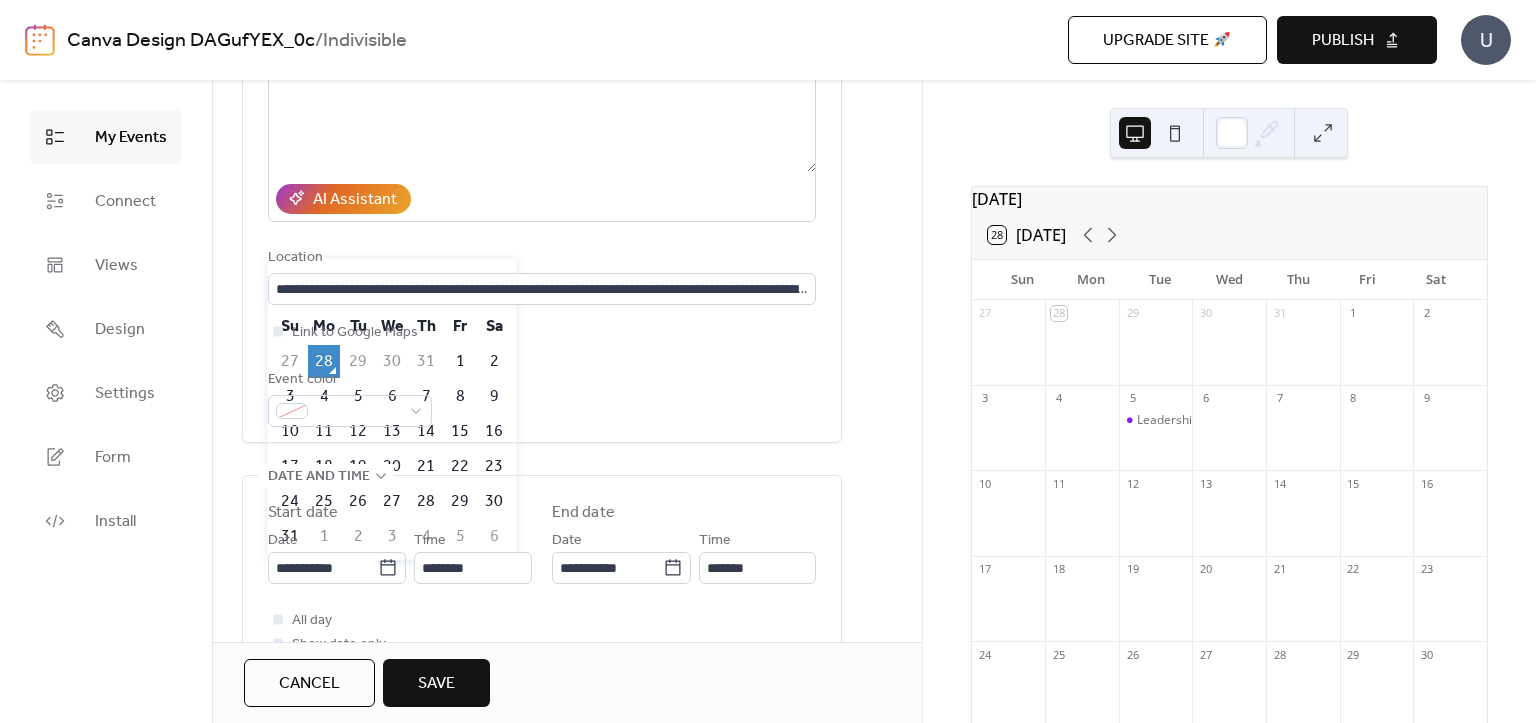 type on "**********" 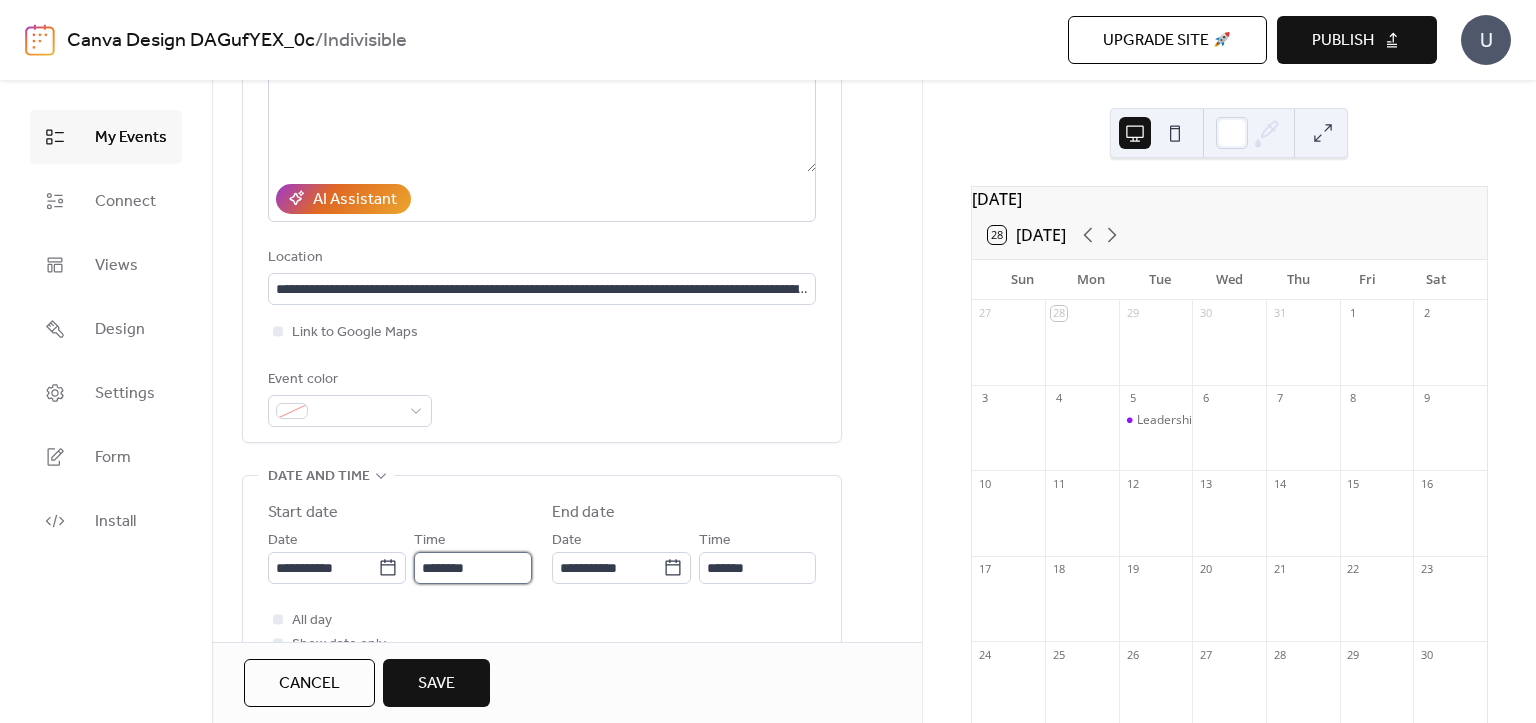 click on "********" at bounding box center [473, 568] 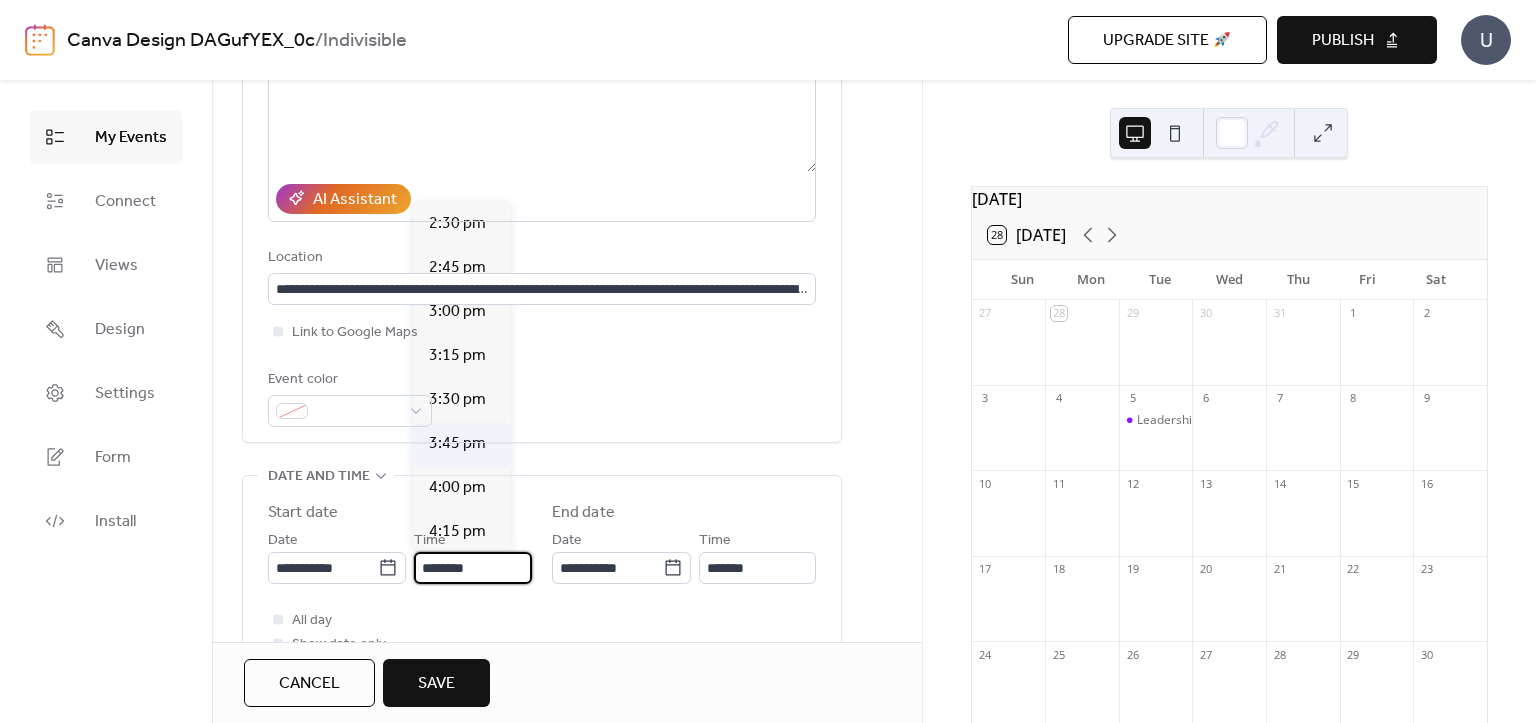 scroll, scrollTop: 2950, scrollLeft: 0, axis: vertical 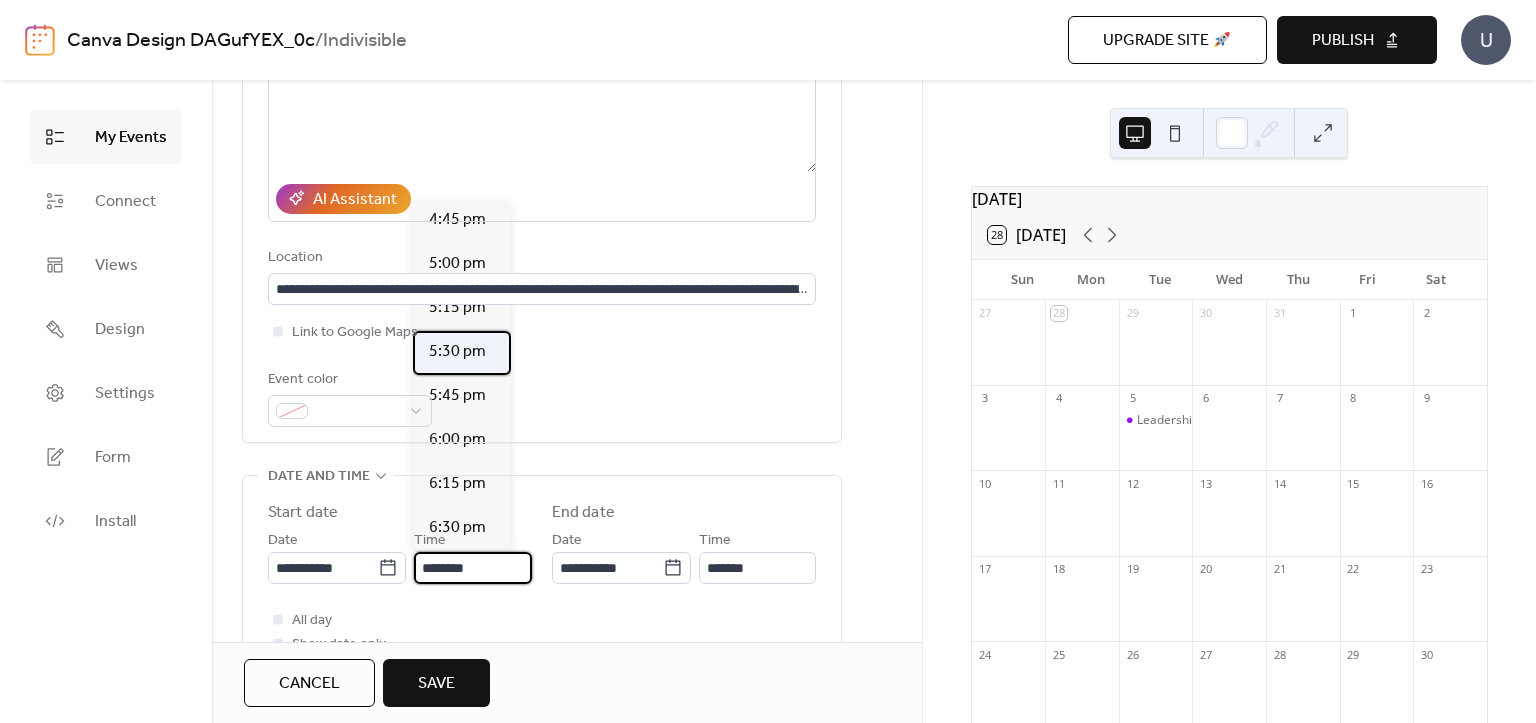 click on "5:30 pm" at bounding box center (457, 352) 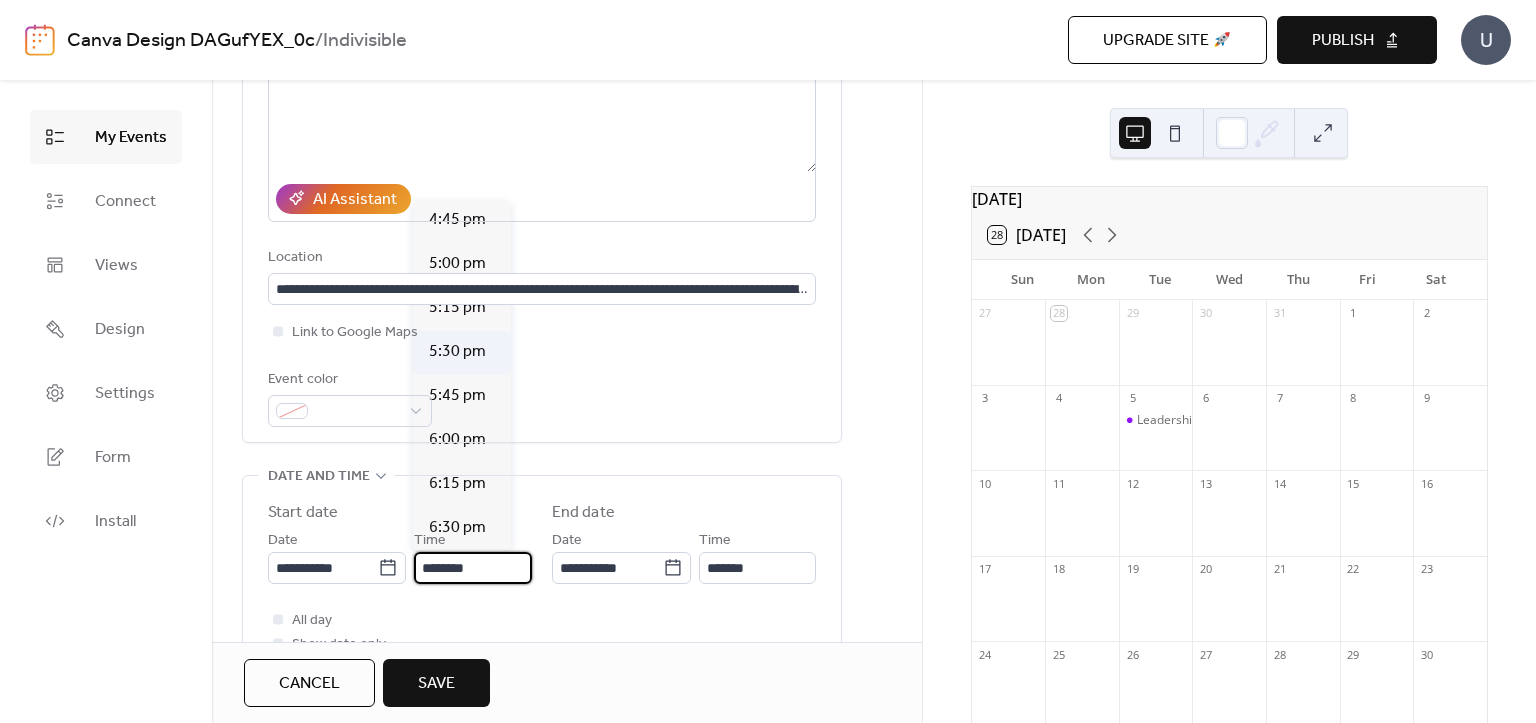 type on "*******" 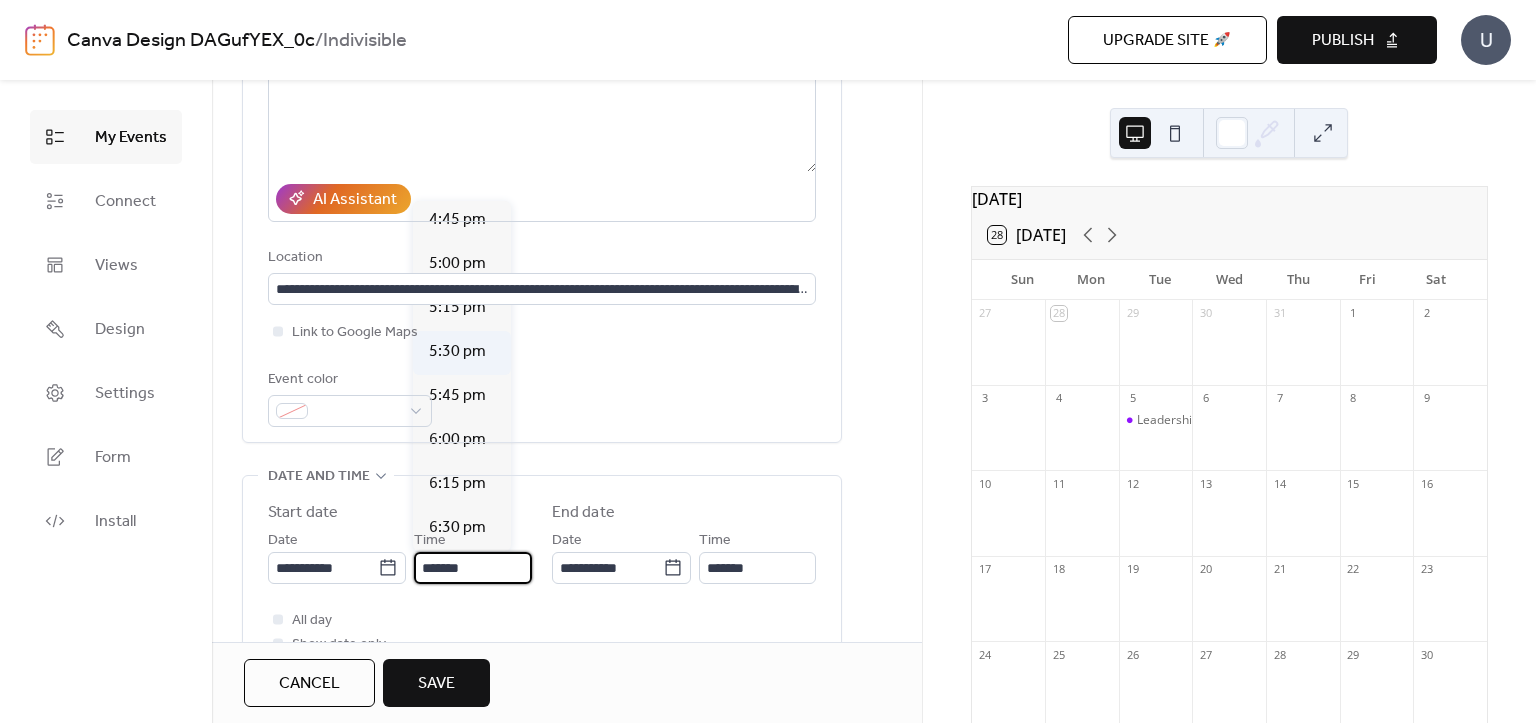 scroll, scrollTop: 0, scrollLeft: 0, axis: both 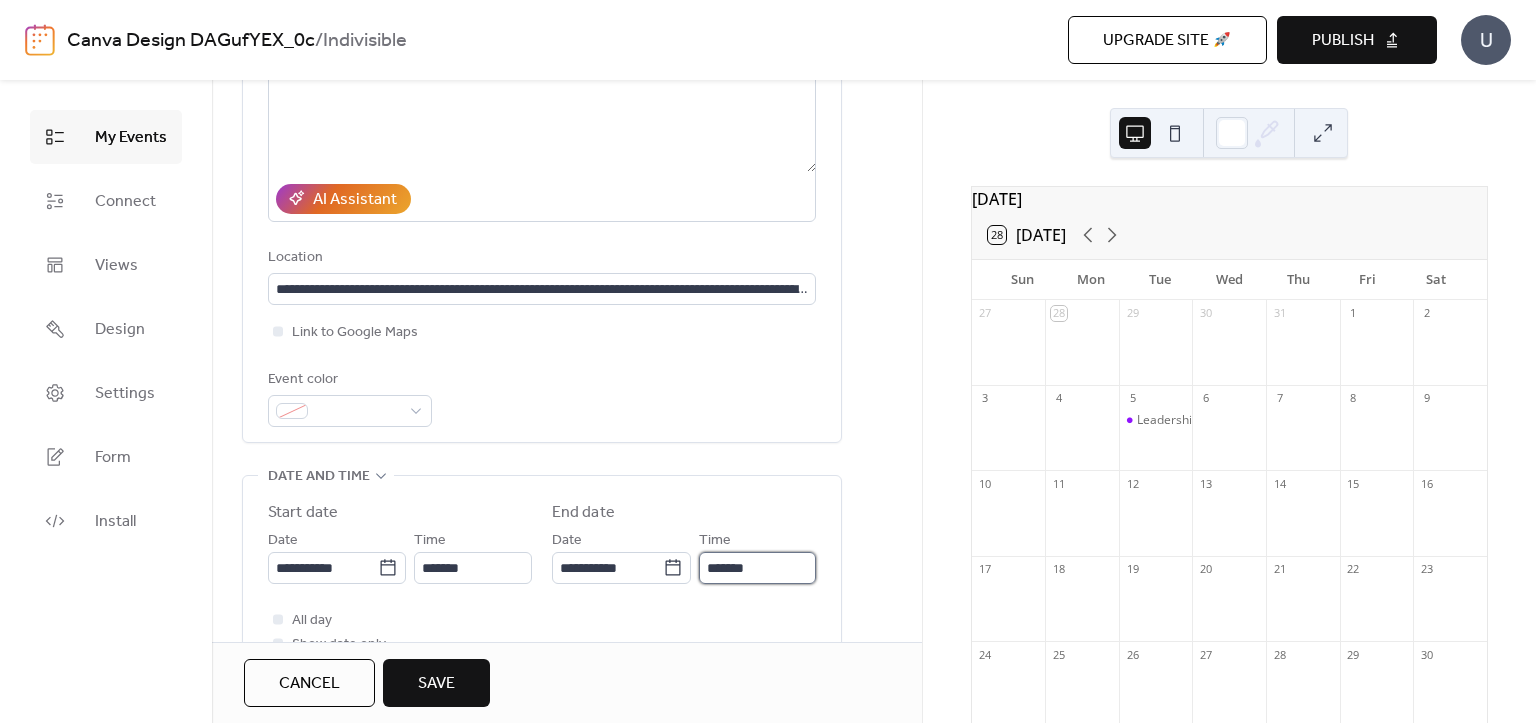 click on "*******" at bounding box center (757, 568) 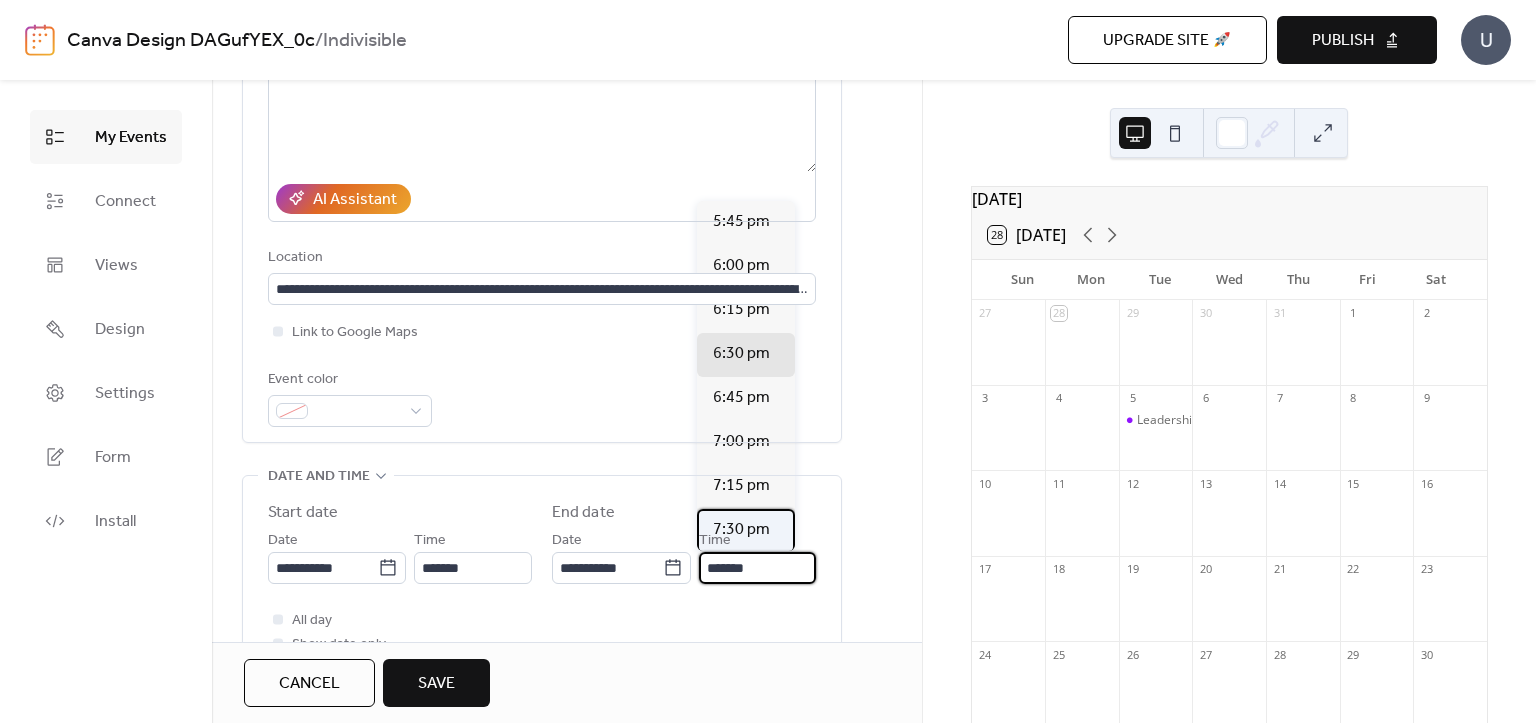 click on "7:30 pm" at bounding box center (741, 530) 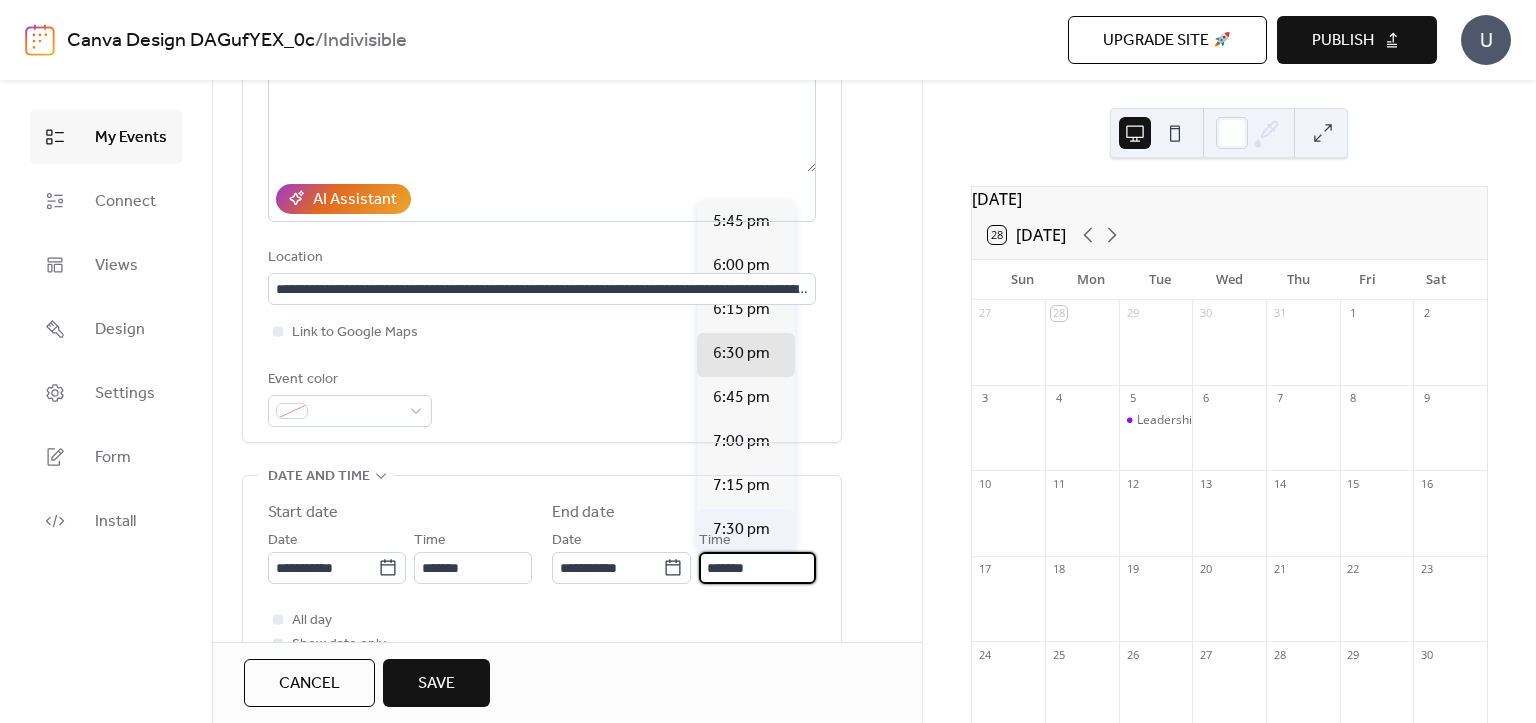 type on "*******" 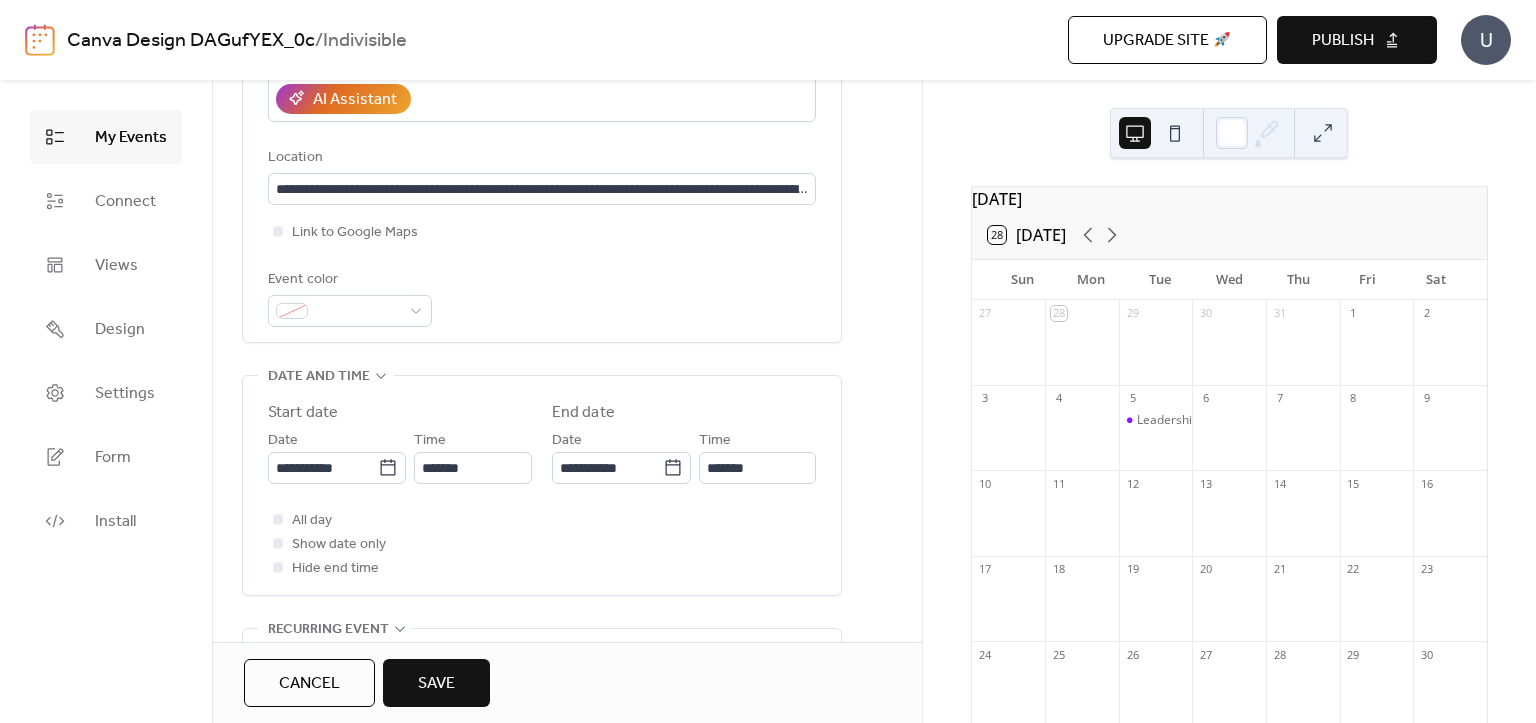 scroll, scrollTop: 500, scrollLeft: 0, axis: vertical 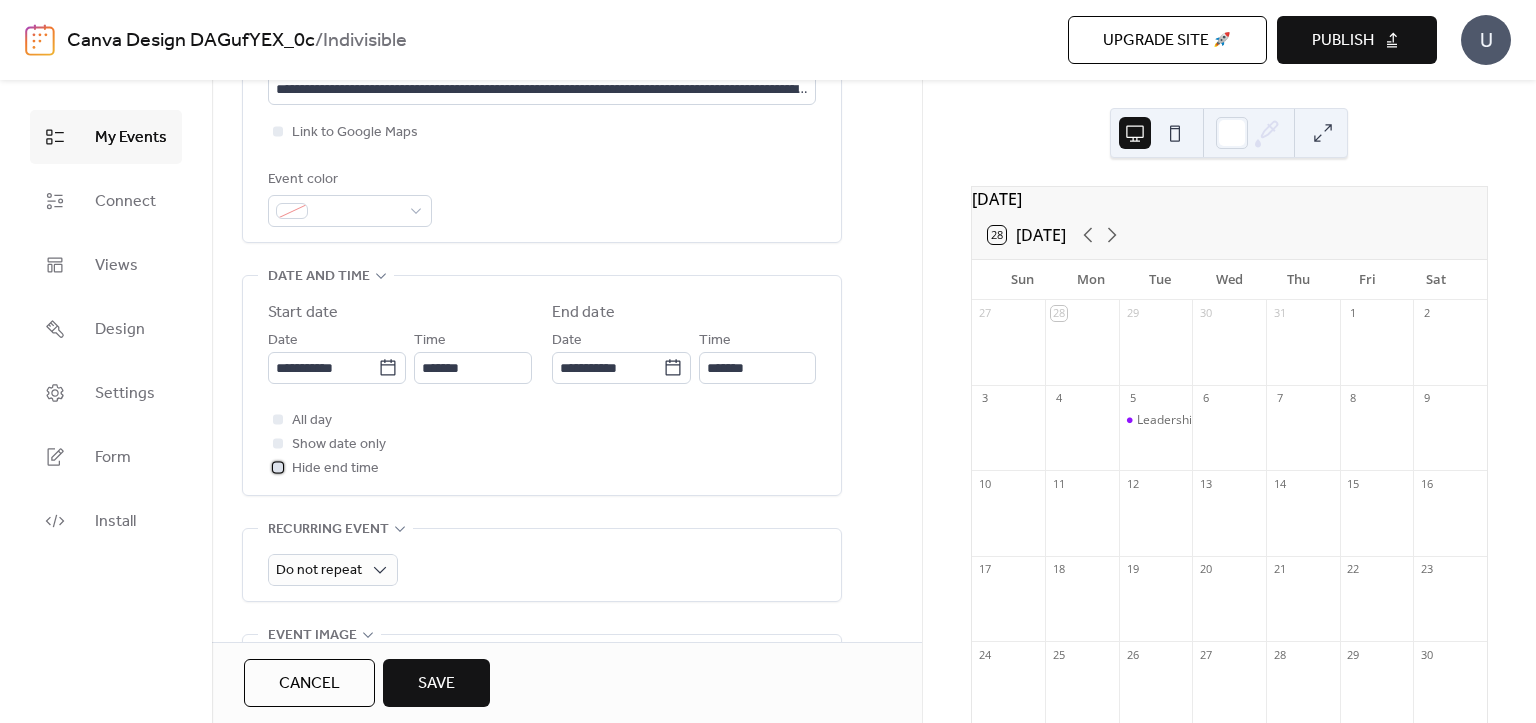 click at bounding box center (278, 467) 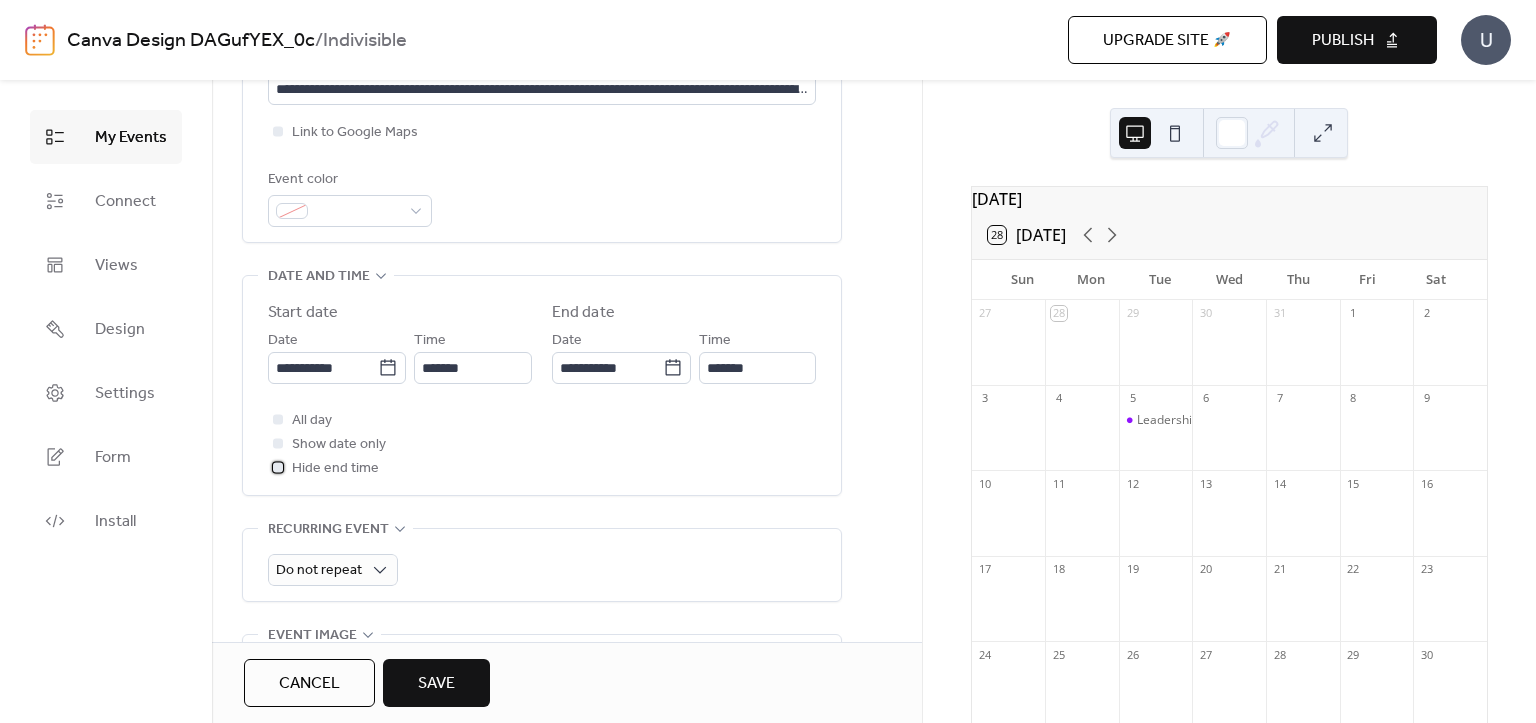scroll, scrollTop: 800, scrollLeft: 0, axis: vertical 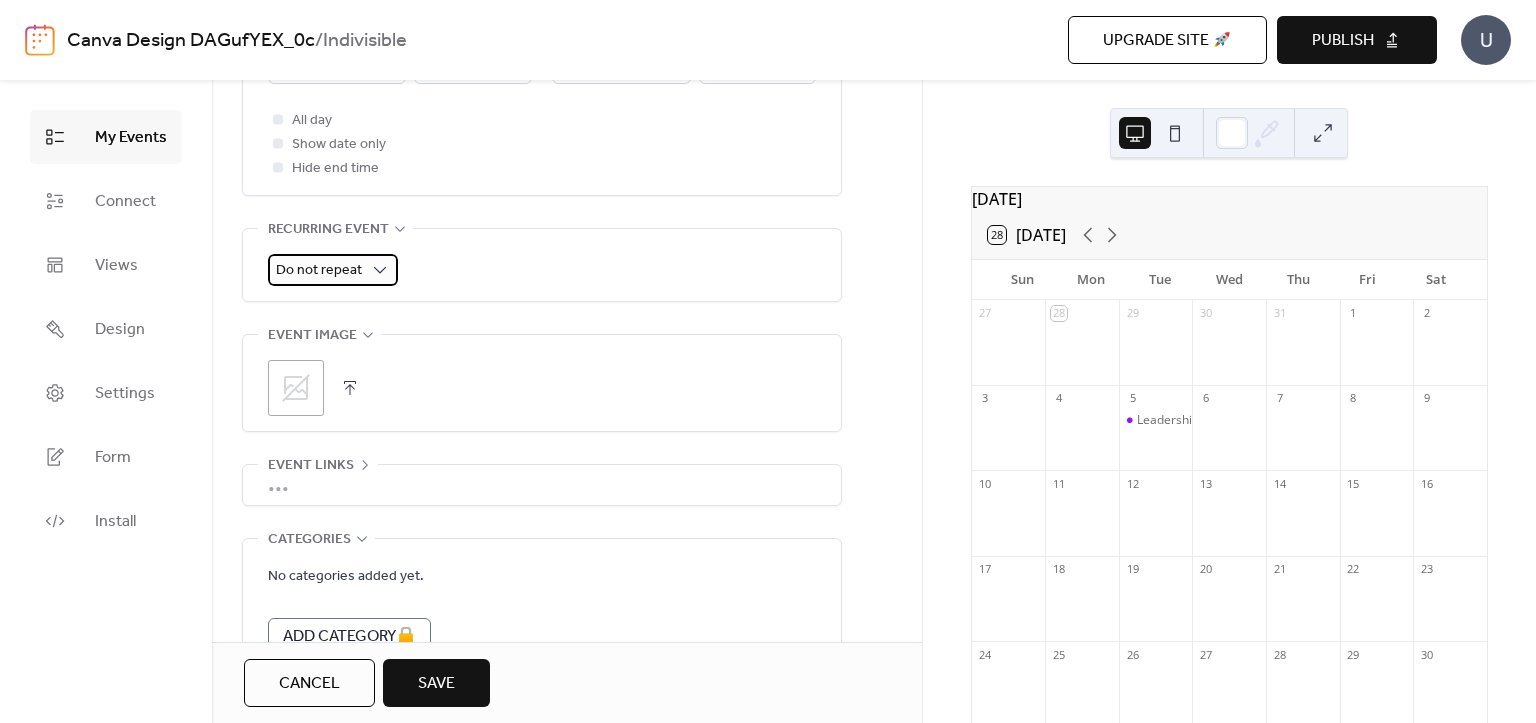 click on "Do not repeat" at bounding box center (333, 270) 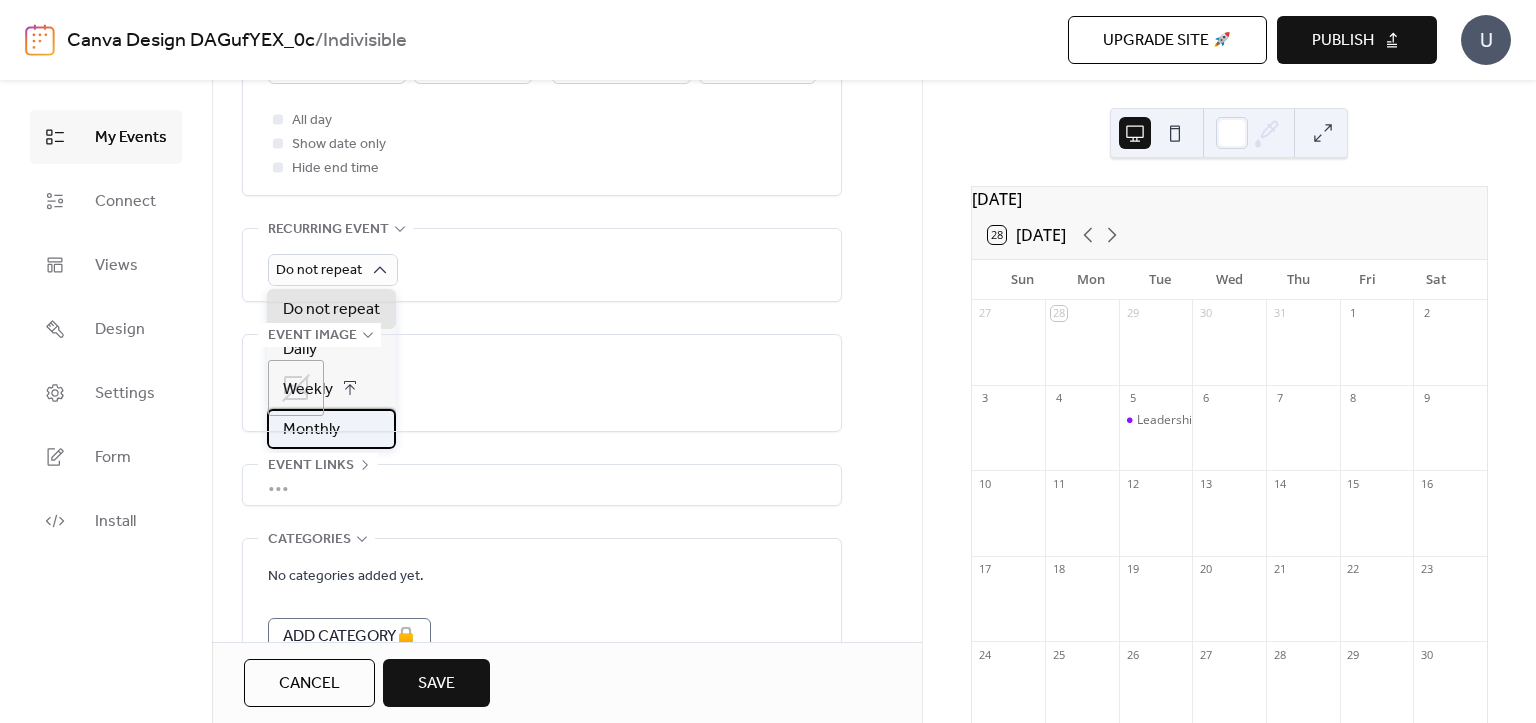 click on "Monthly" at bounding box center (311, 430) 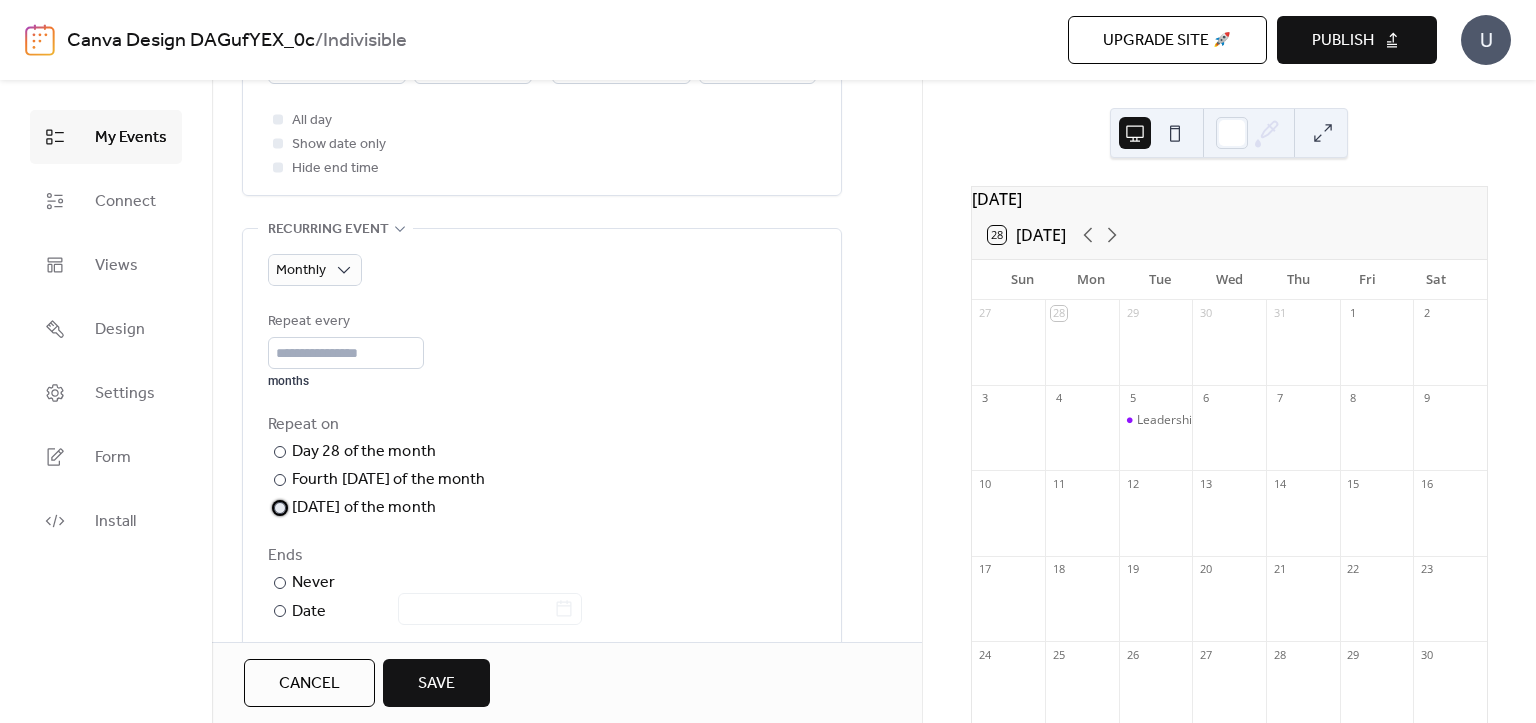 click on "​" at bounding box center [278, 508] 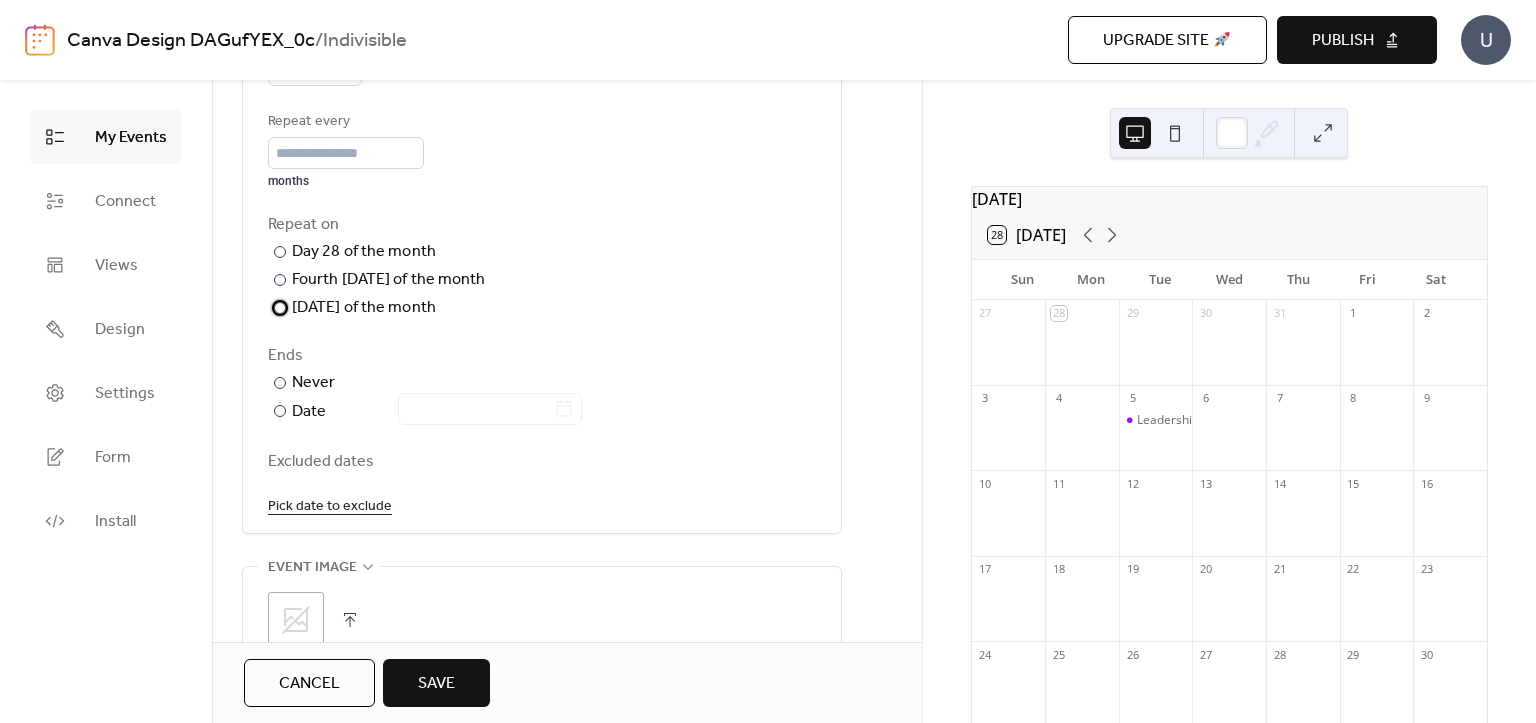 scroll, scrollTop: 1200, scrollLeft: 0, axis: vertical 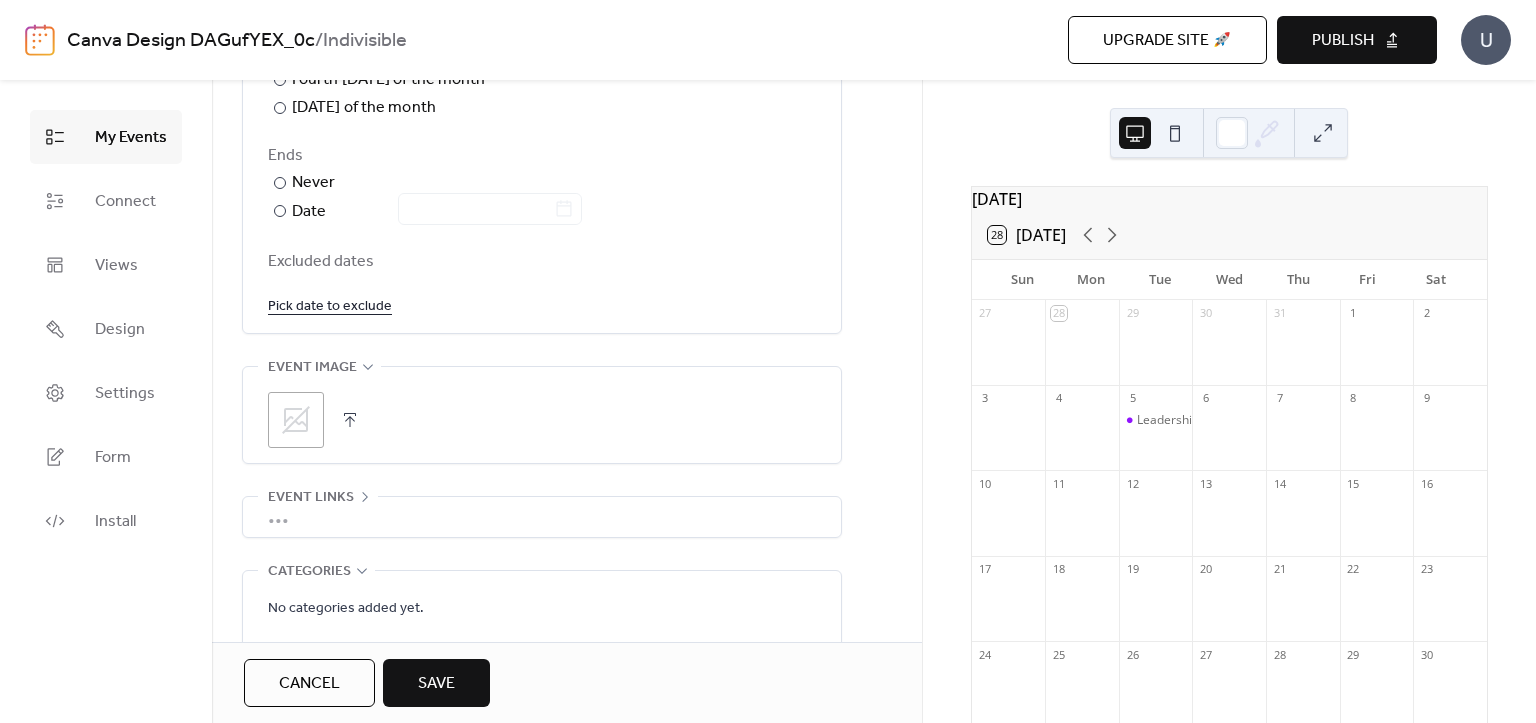 click on "Pick date to exclude" at bounding box center (330, 305) 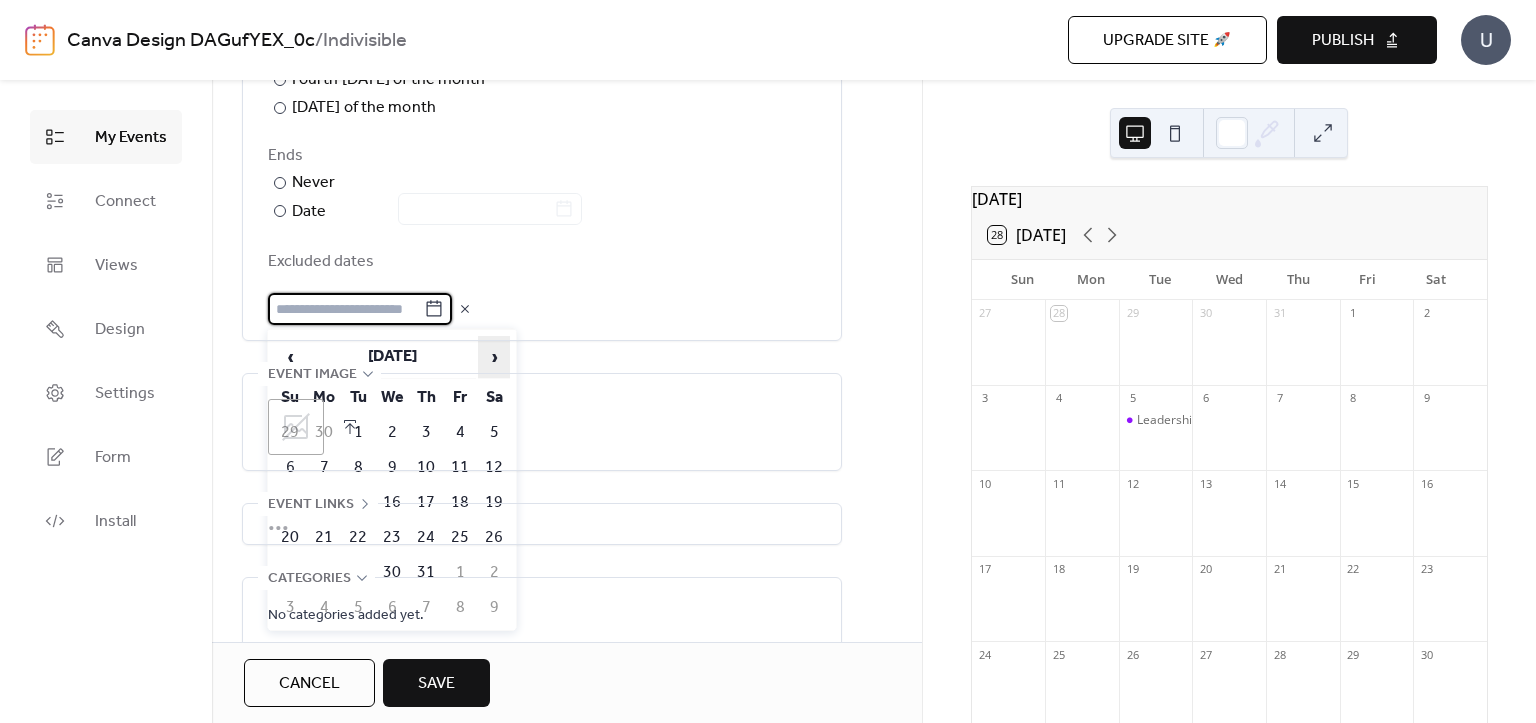 click on "›" at bounding box center [494, 357] 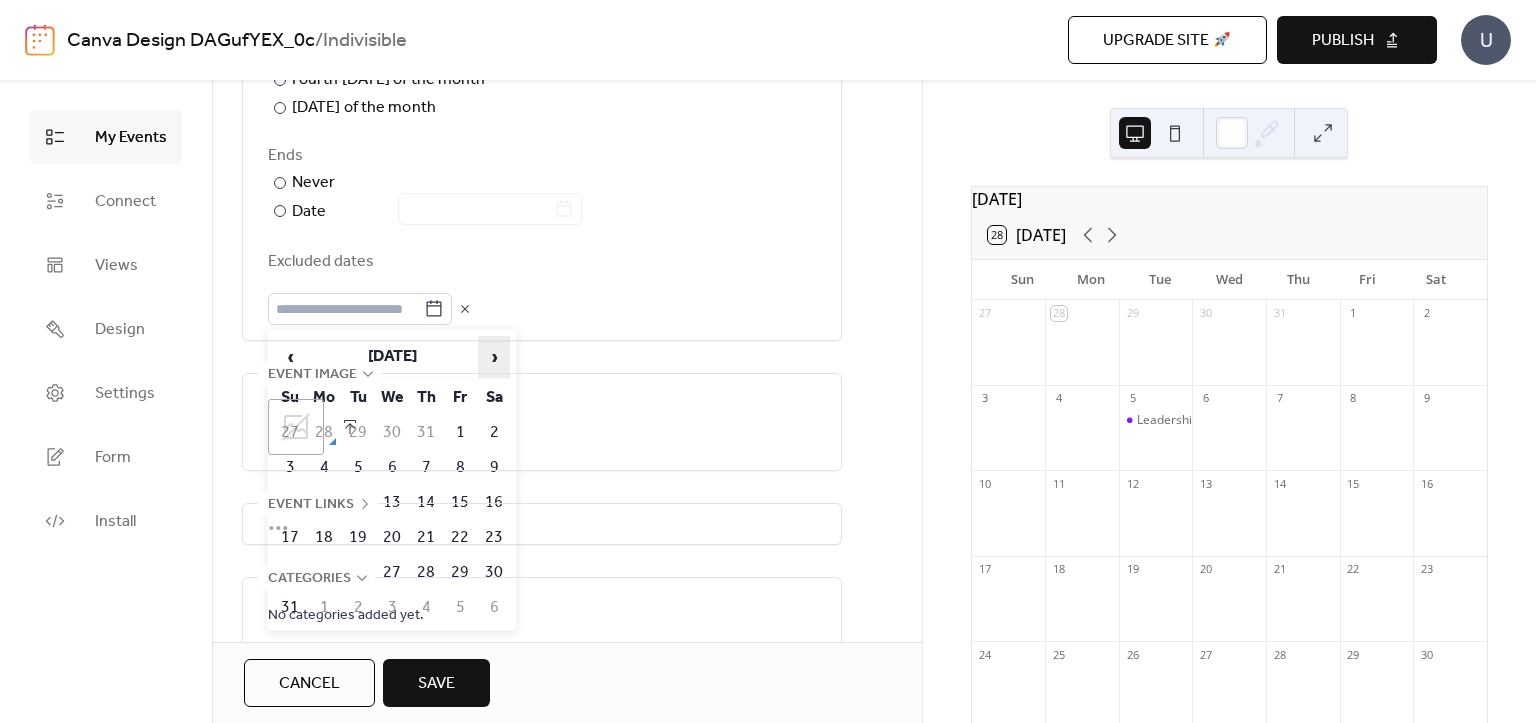 click on "›" at bounding box center [494, 357] 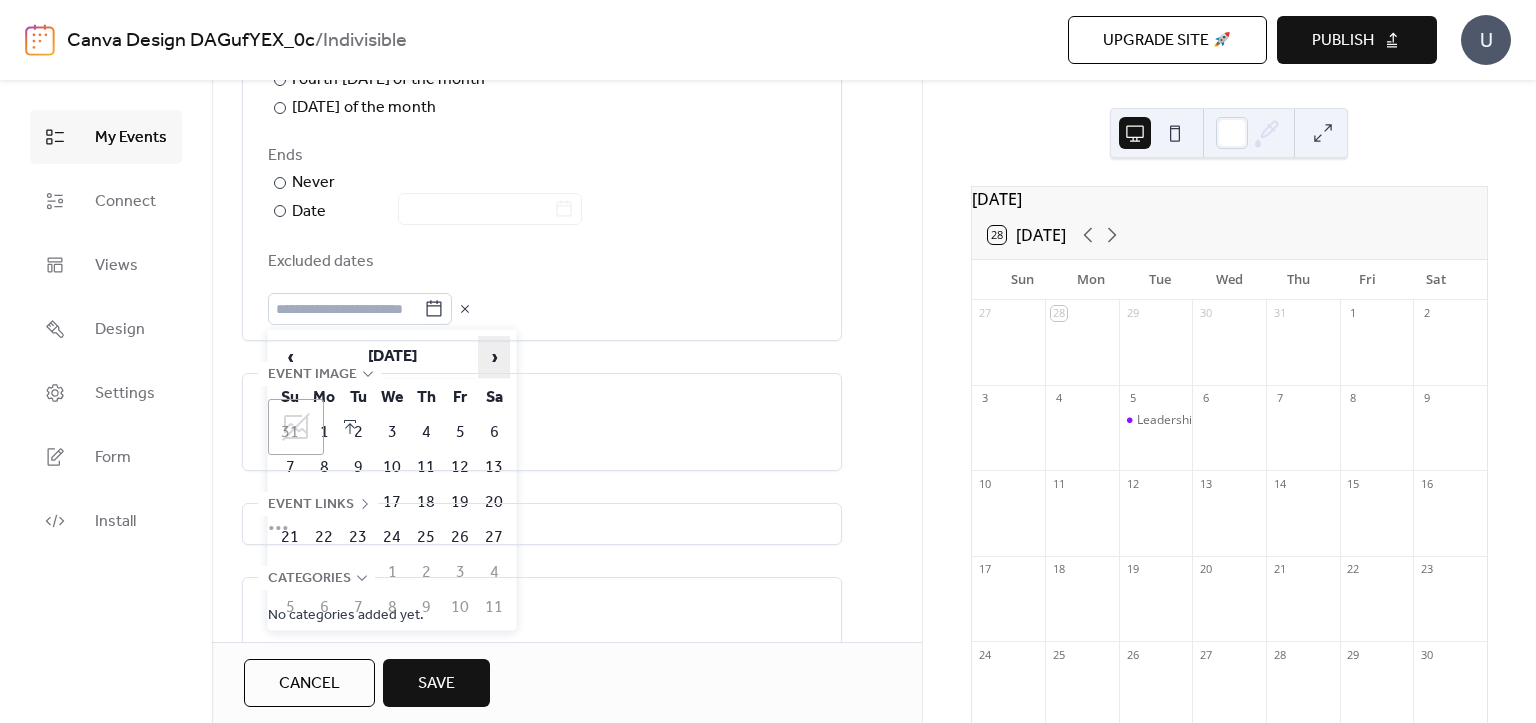click on "›" at bounding box center [494, 357] 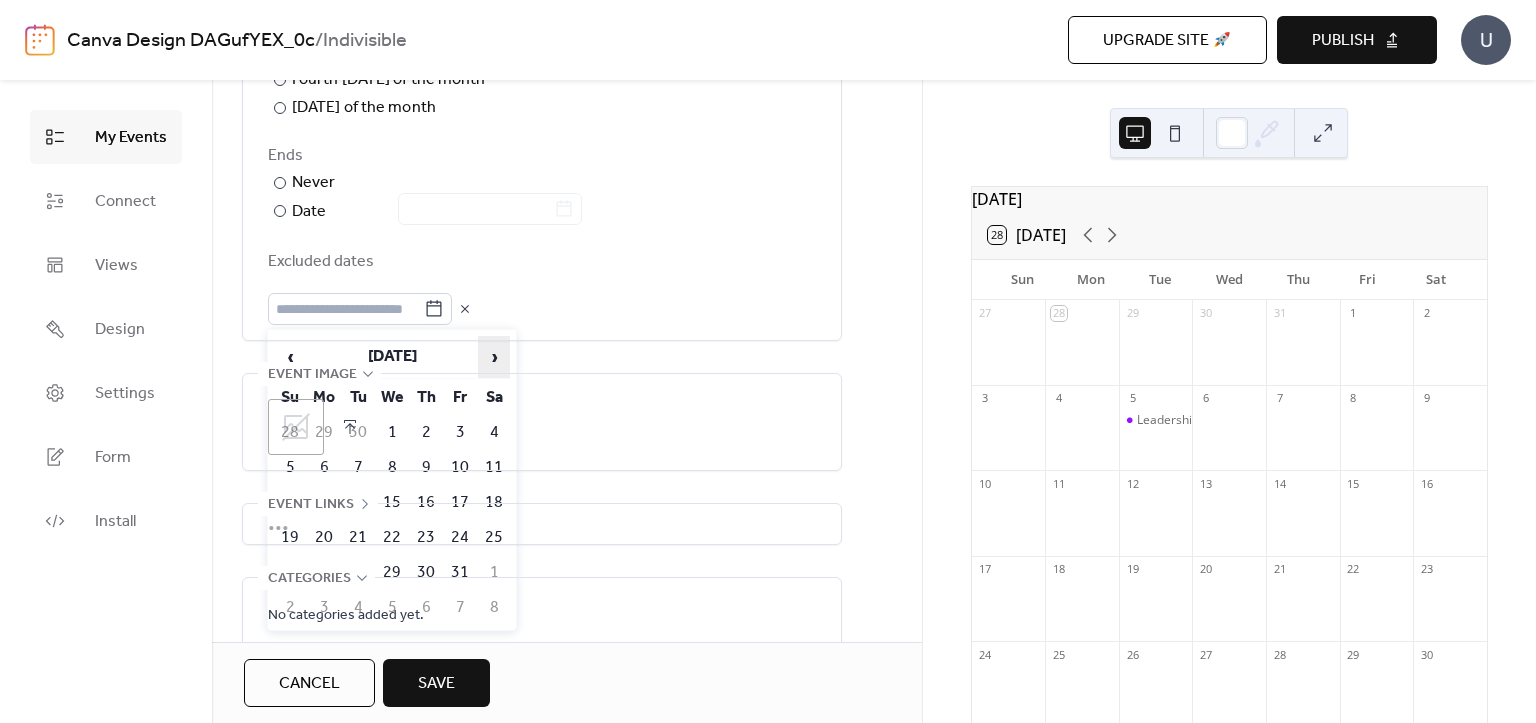 click on "›" at bounding box center [494, 357] 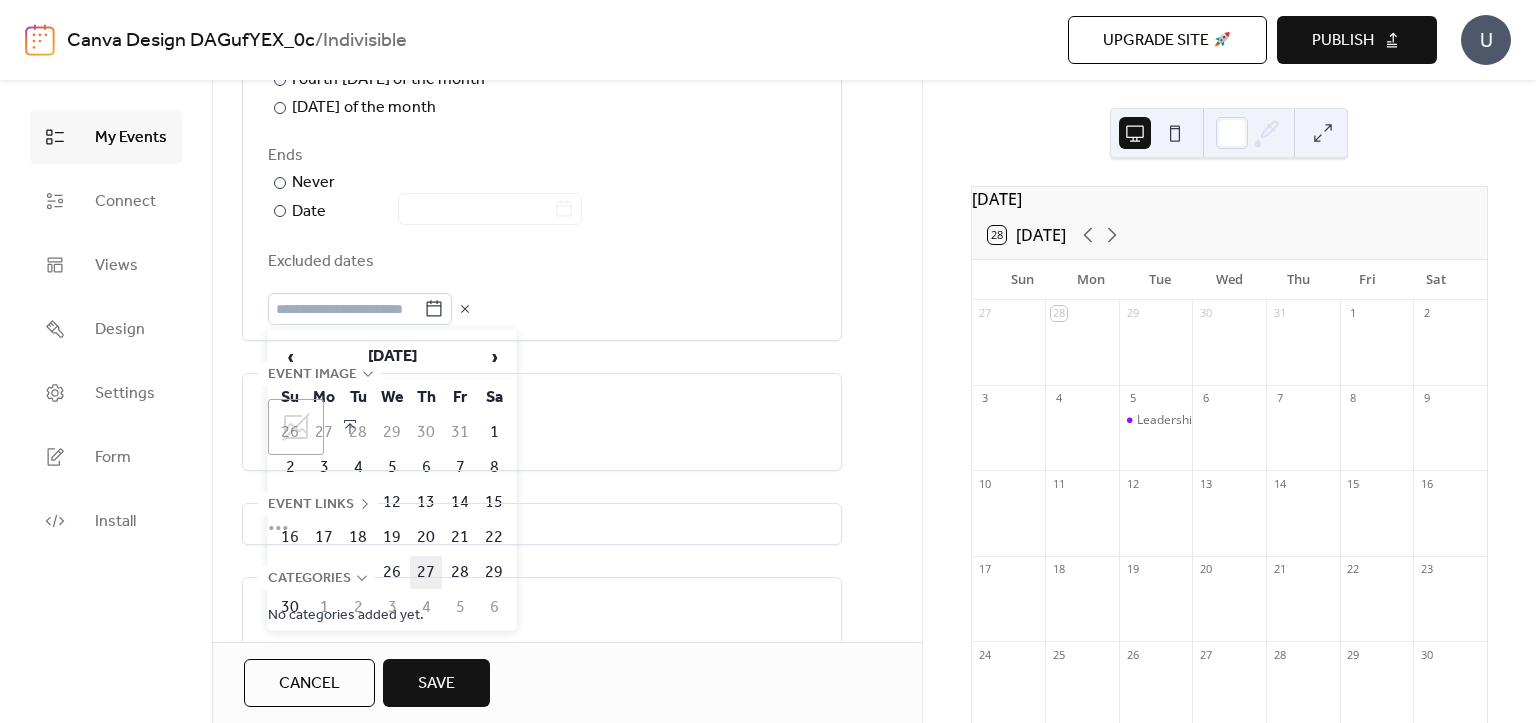 click on "27" at bounding box center (426, 572) 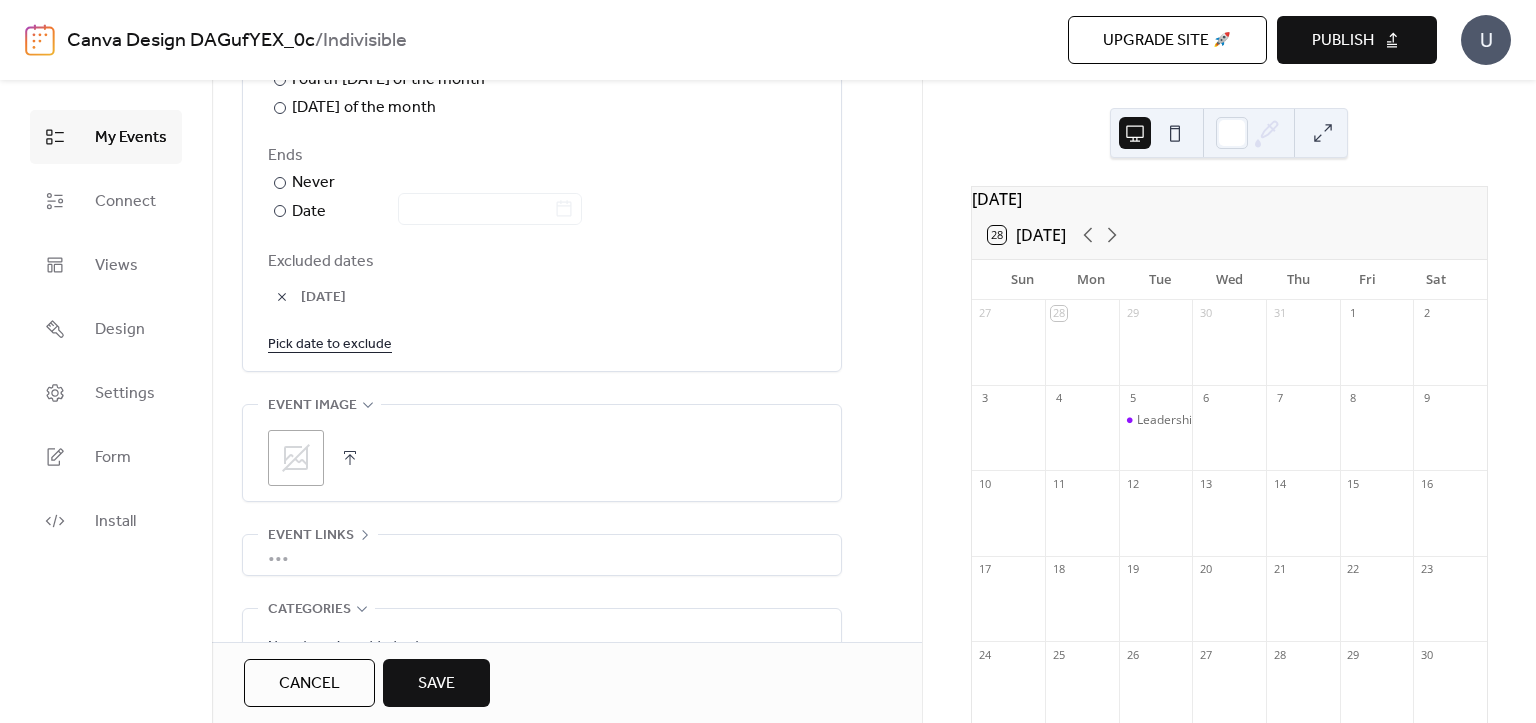 scroll, scrollTop: 1392, scrollLeft: 0, axis: vertical 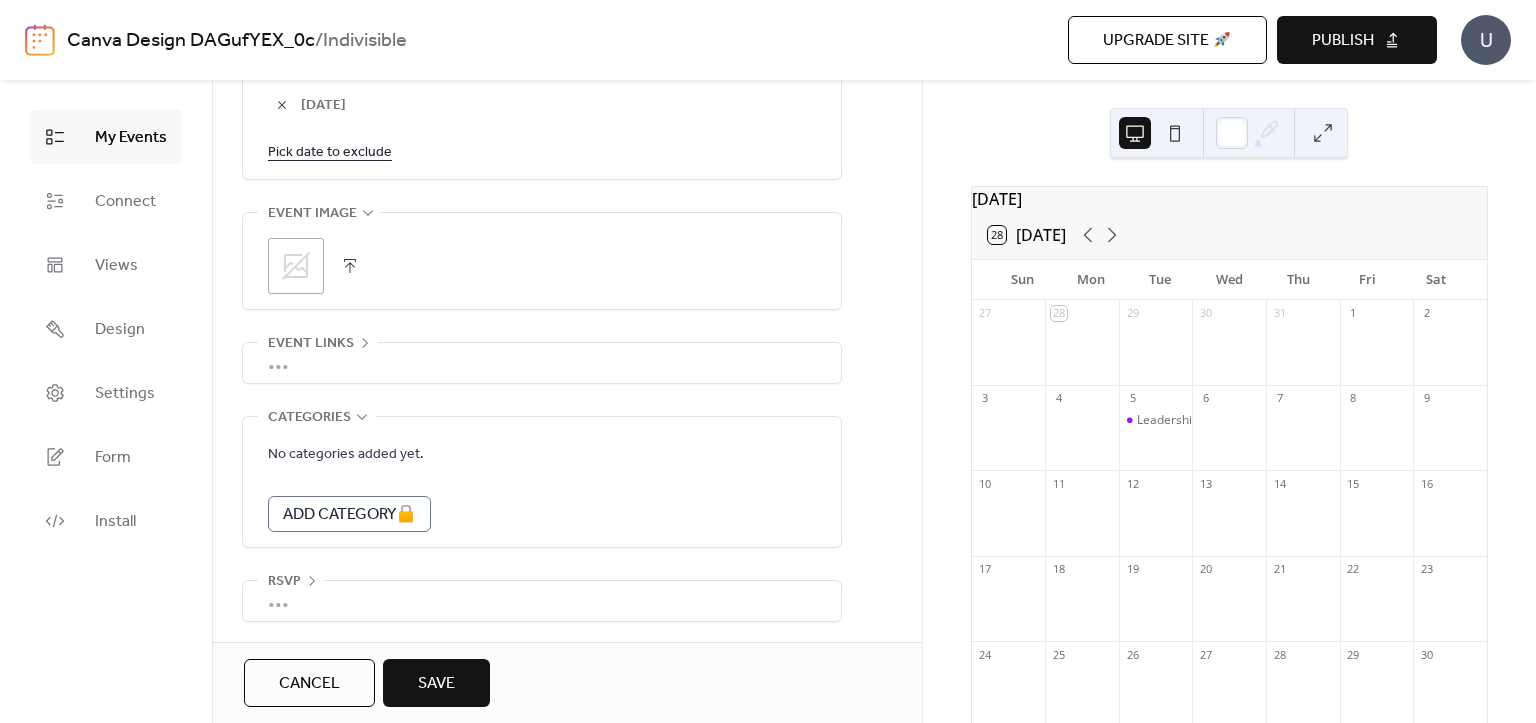 click at bounding box center (350, 266) 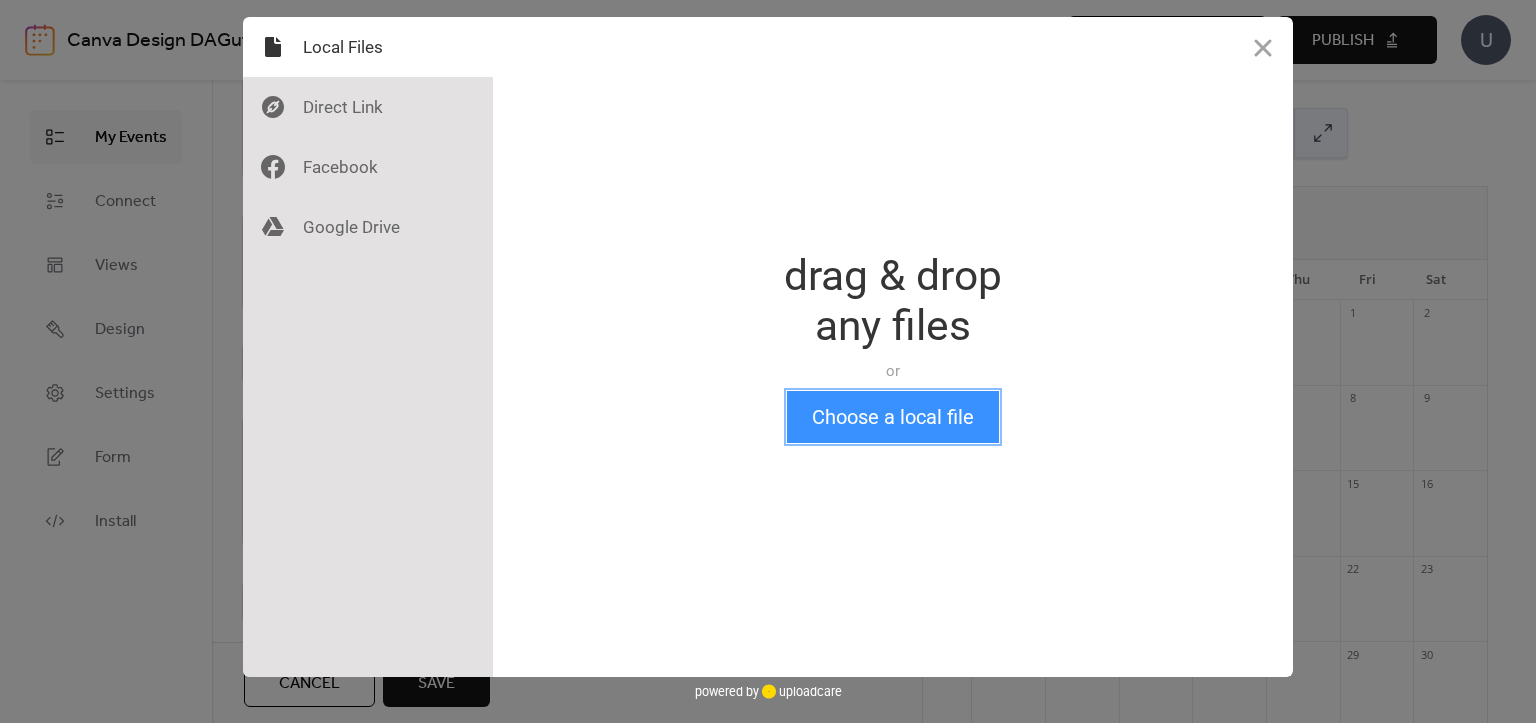 click on "Choose a local file" at bounding box center (893, 417) 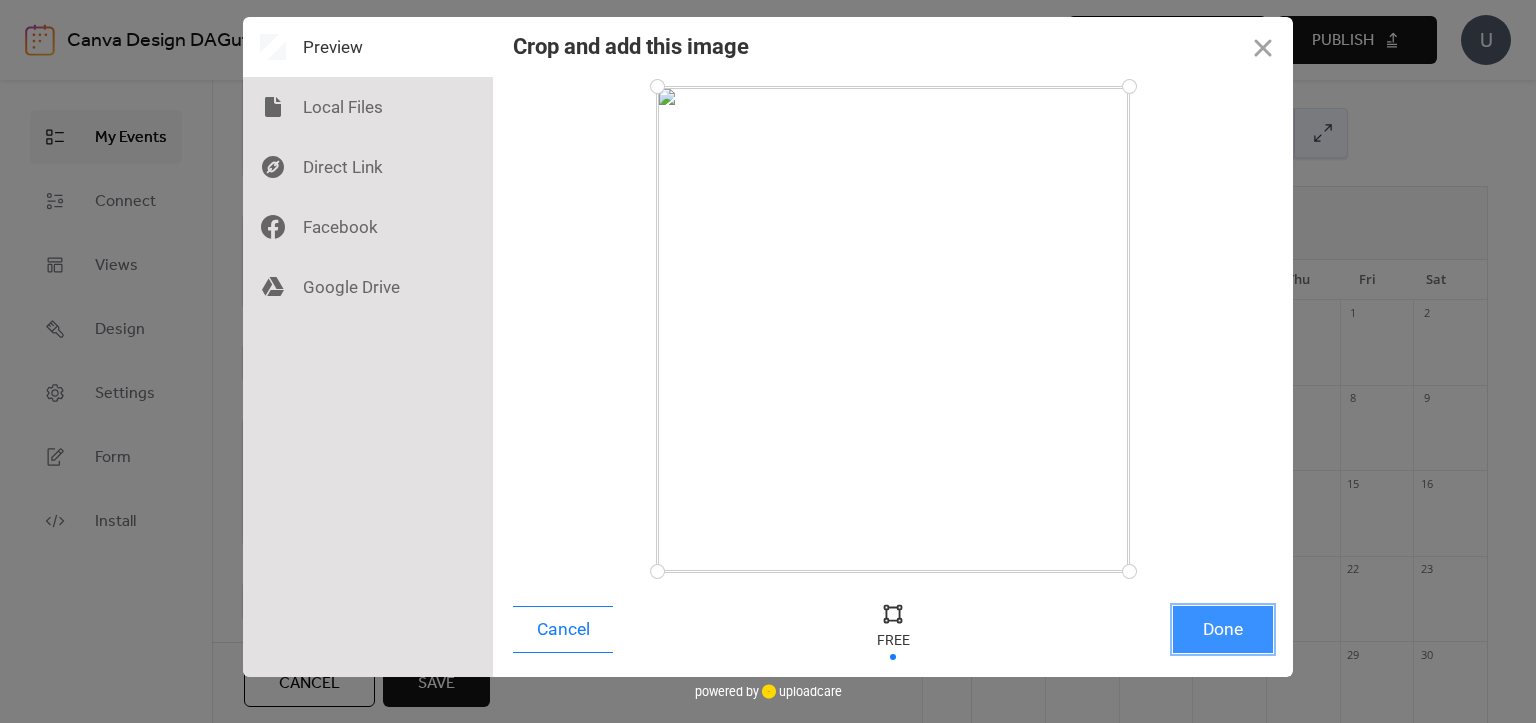 click on "Done" at bounding box center [1223, 629] 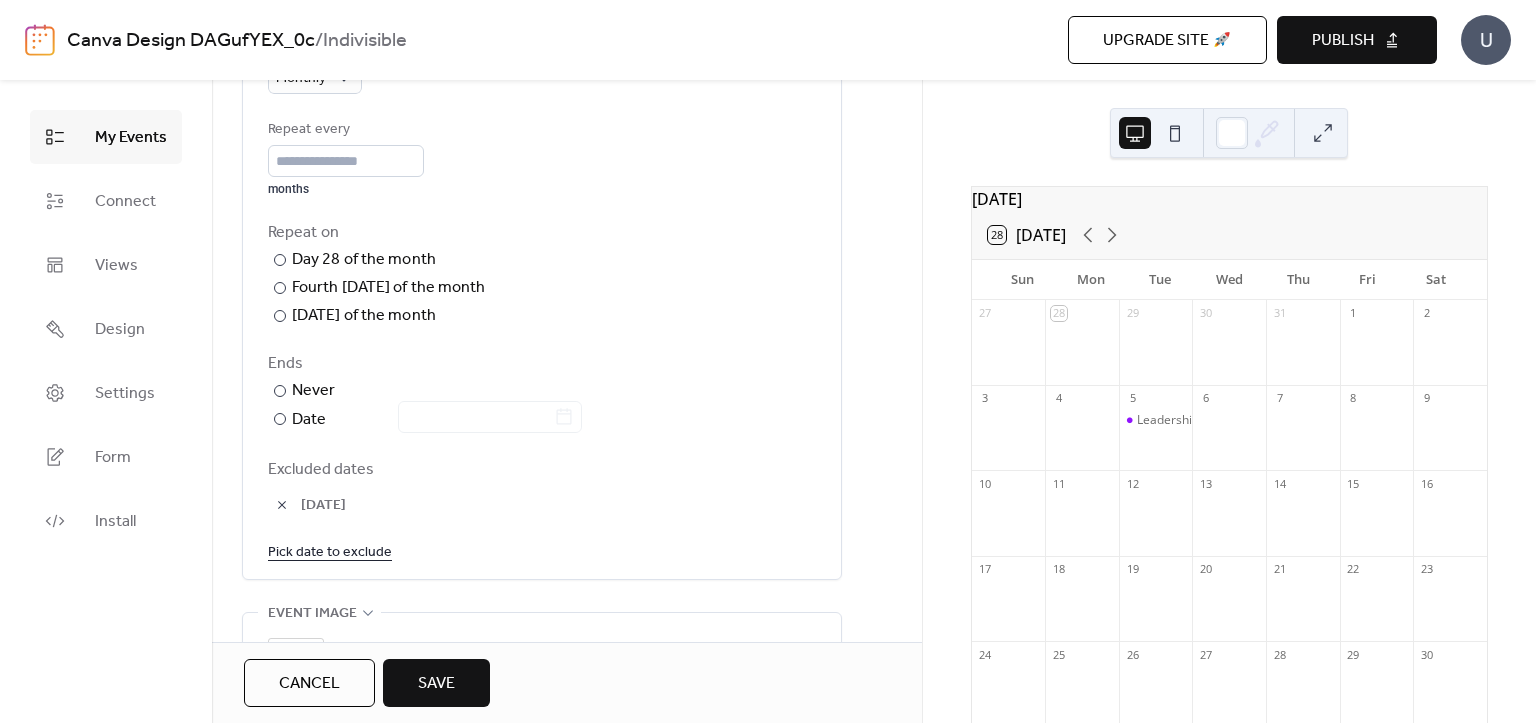 scroll, scrollTop: 1392, scrollLeft: 0, axis: vertical 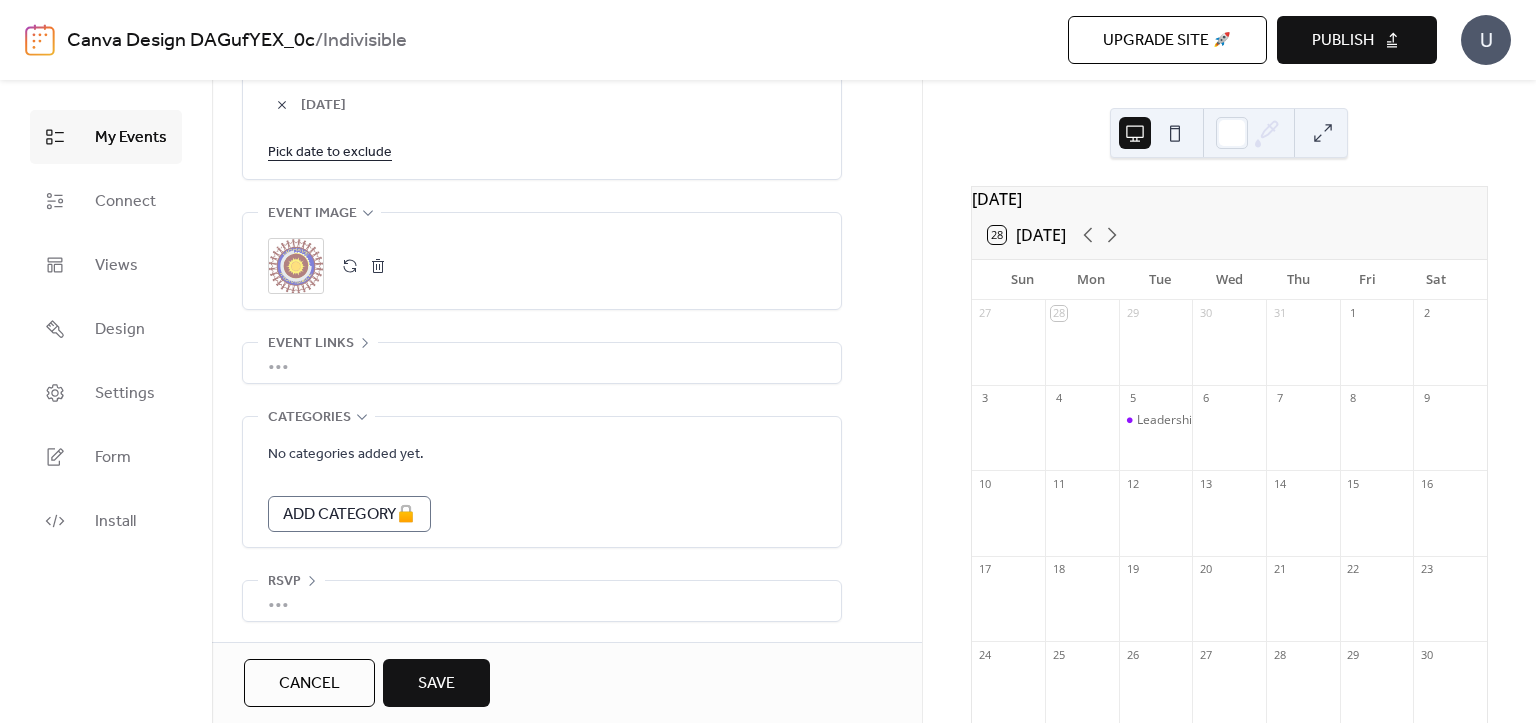 click on "•••" at bounding box center (542, 601) 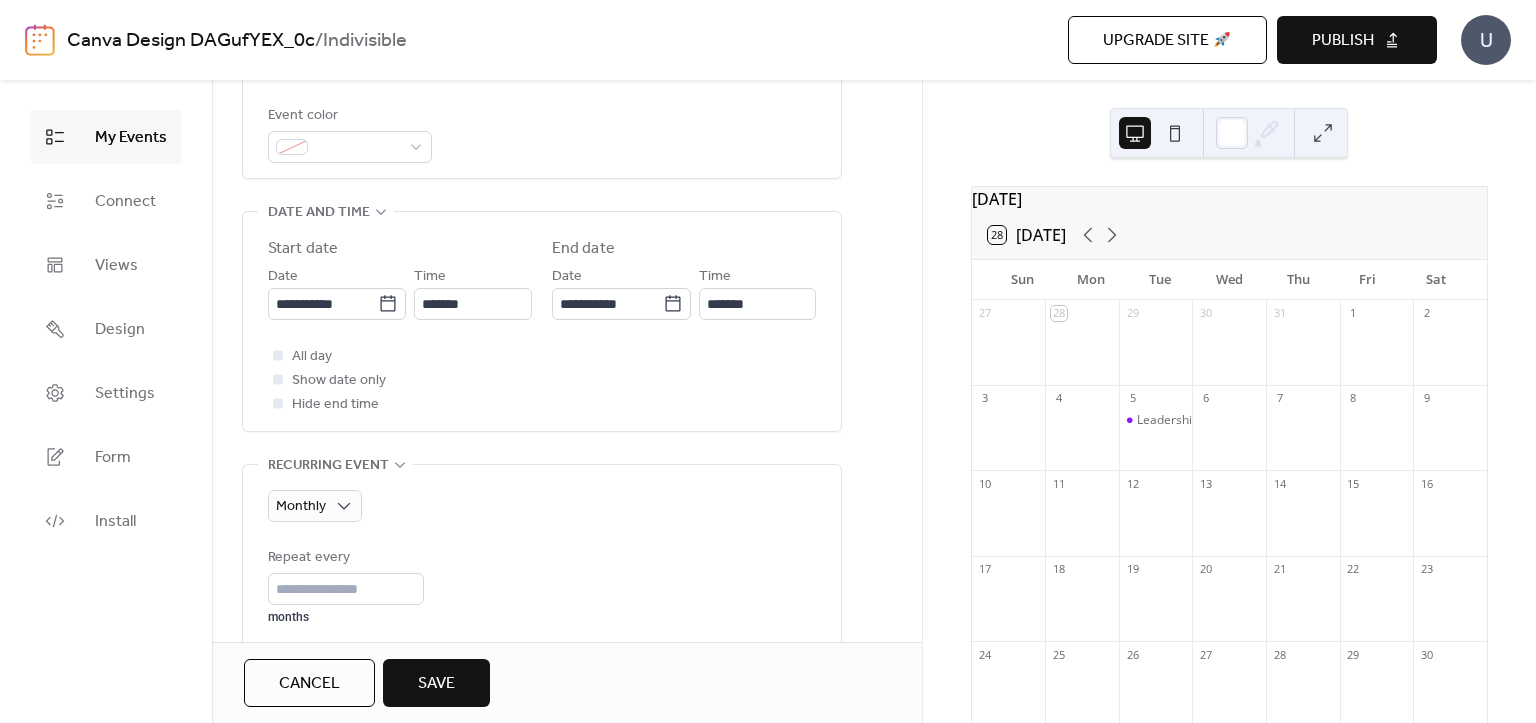 scroll, scrollTop: 364, scrollLeft: 0, axis: vertical 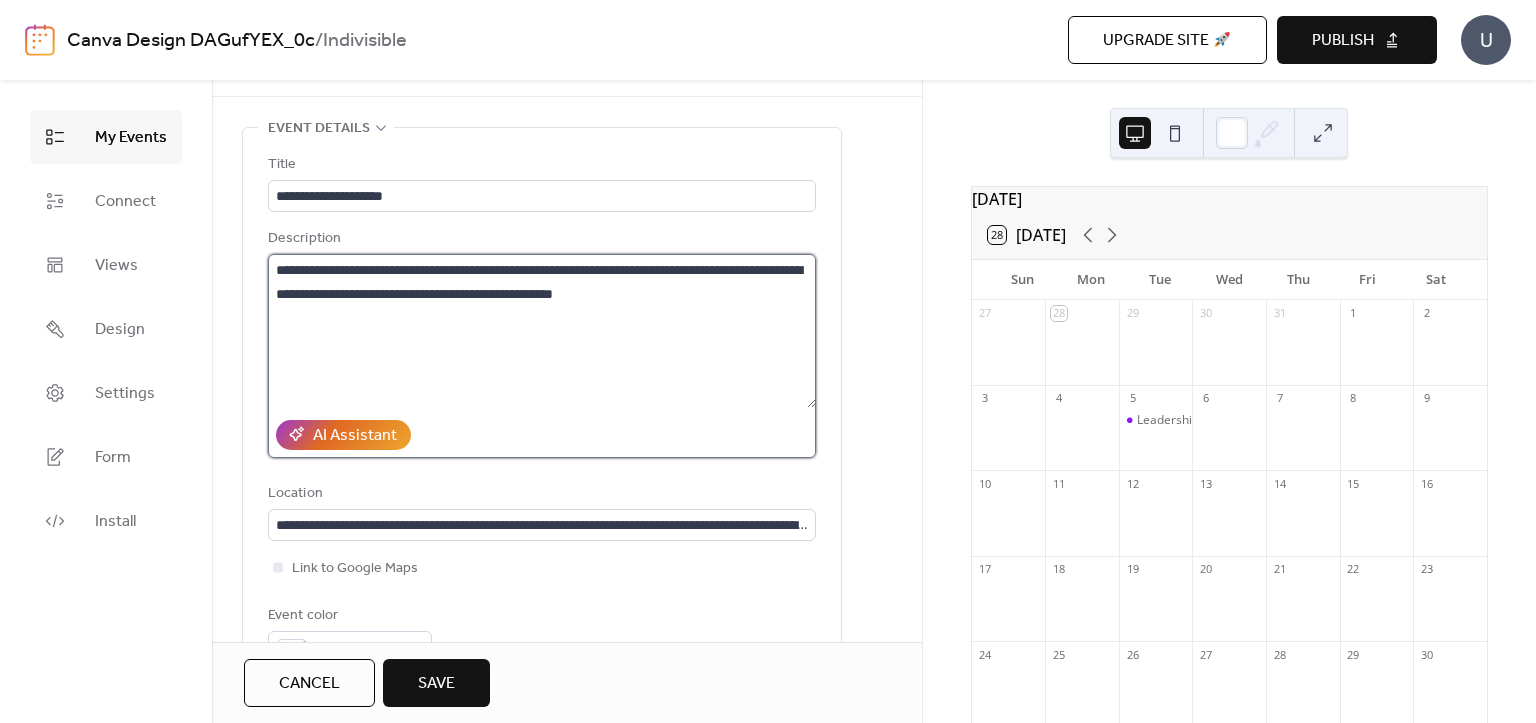 click on "**********" at bounding box center [542, 331] 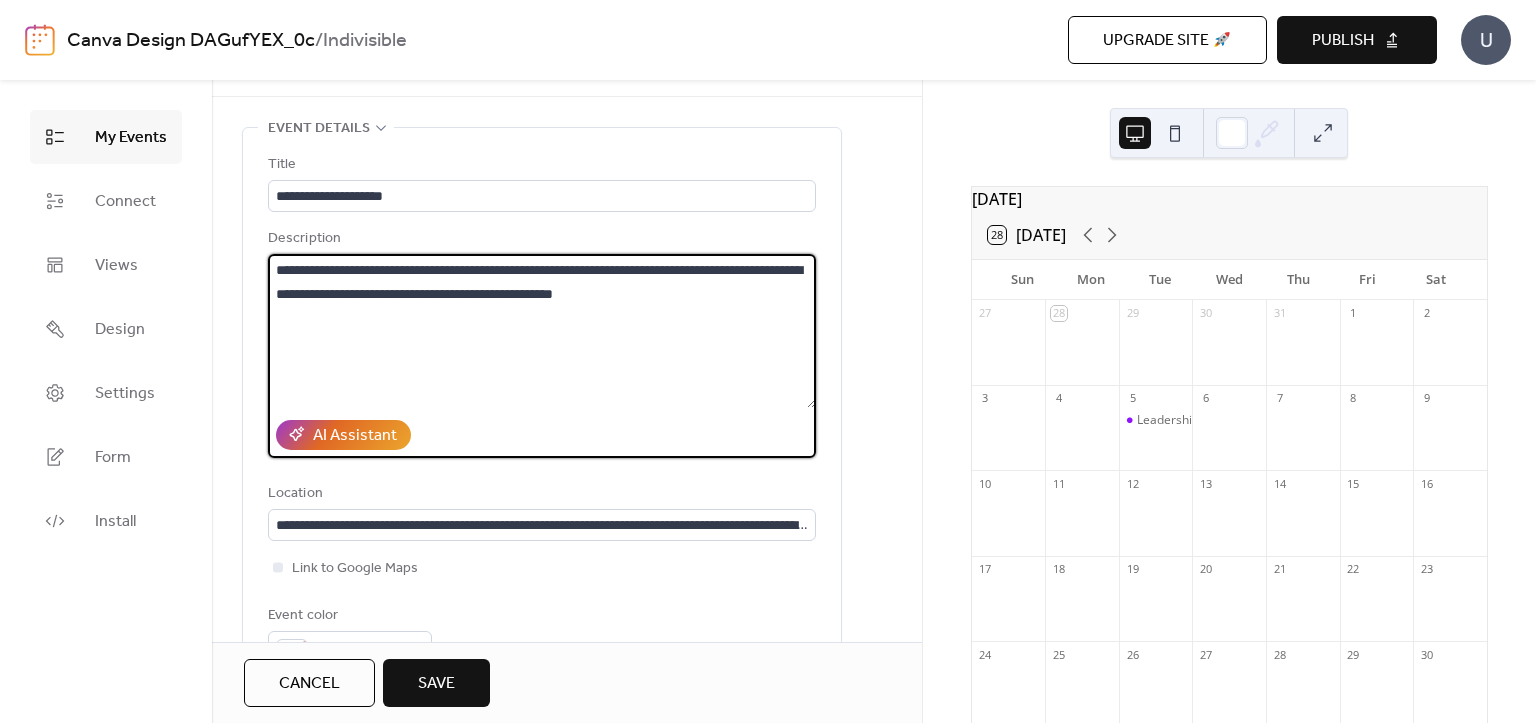 click on "**********" at bounding box center [542, 331] 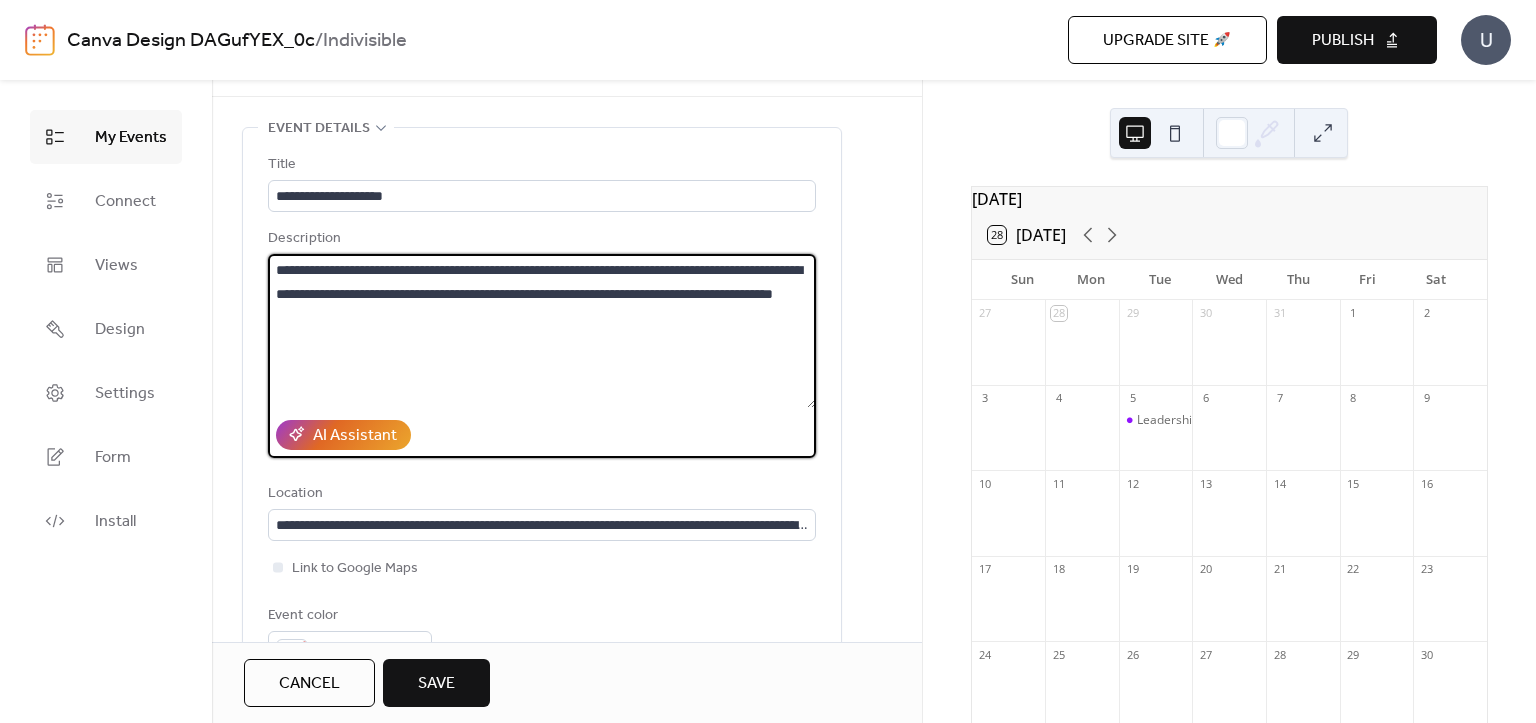 type on "**********" 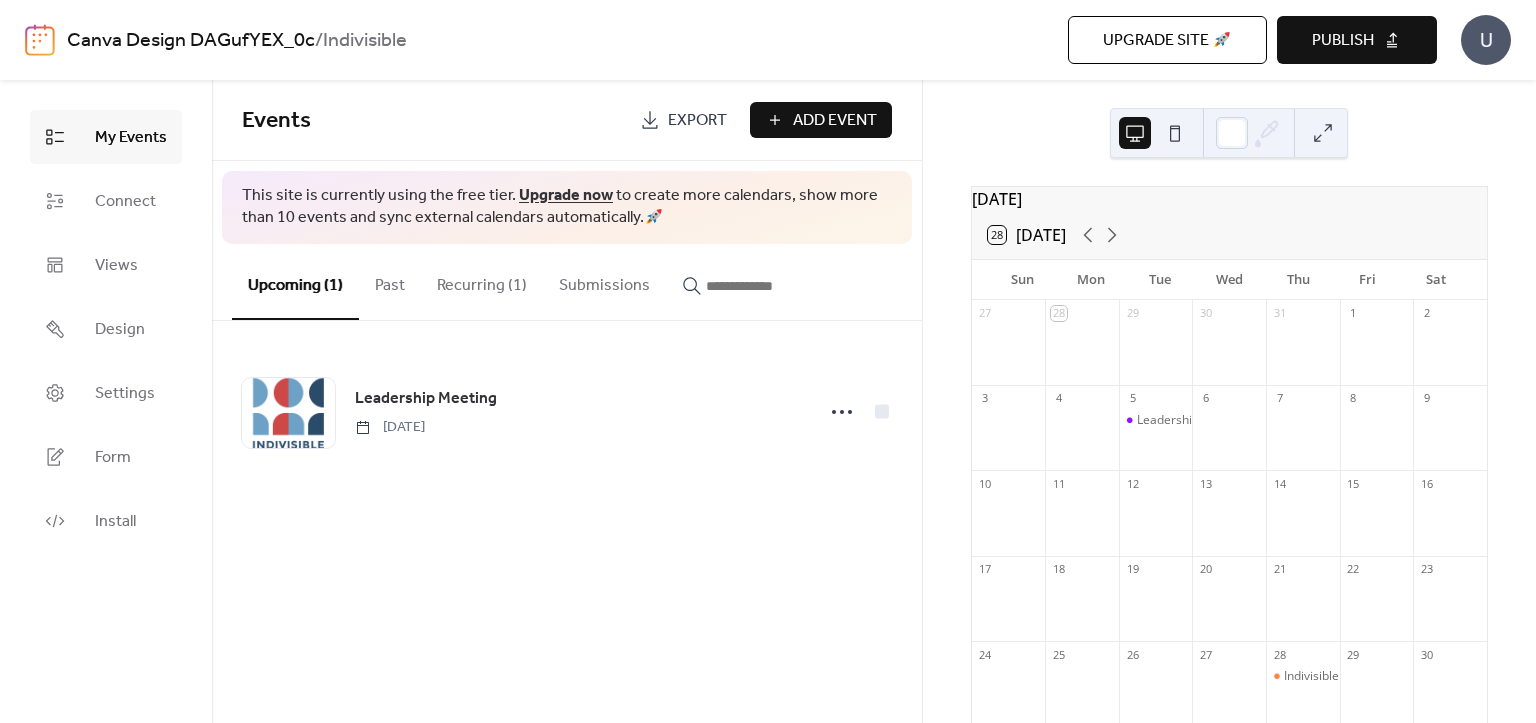 scroll, scrollTop: 192, scrollLeft: 0, axis: vertical 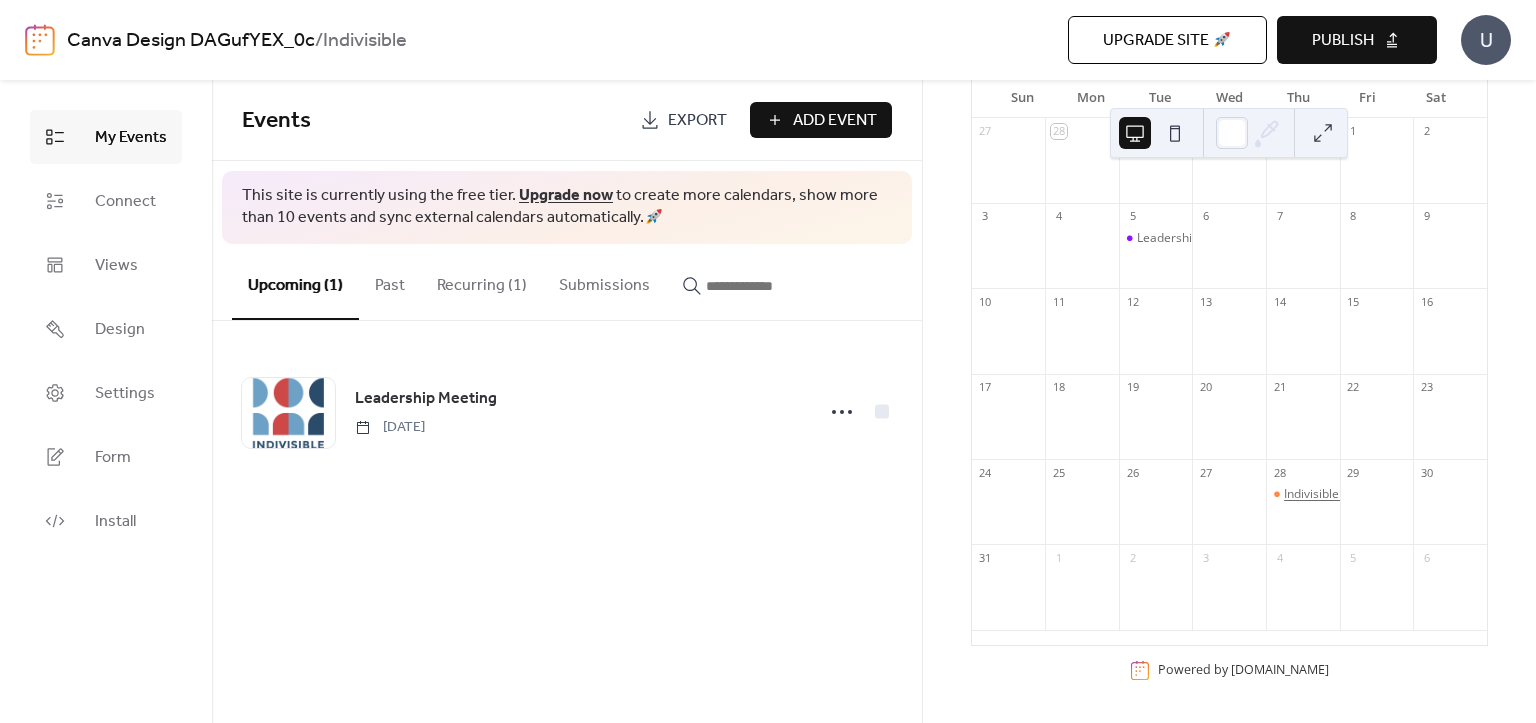 click on "Indivisible Gathering" at bounding box center [1341, 494] 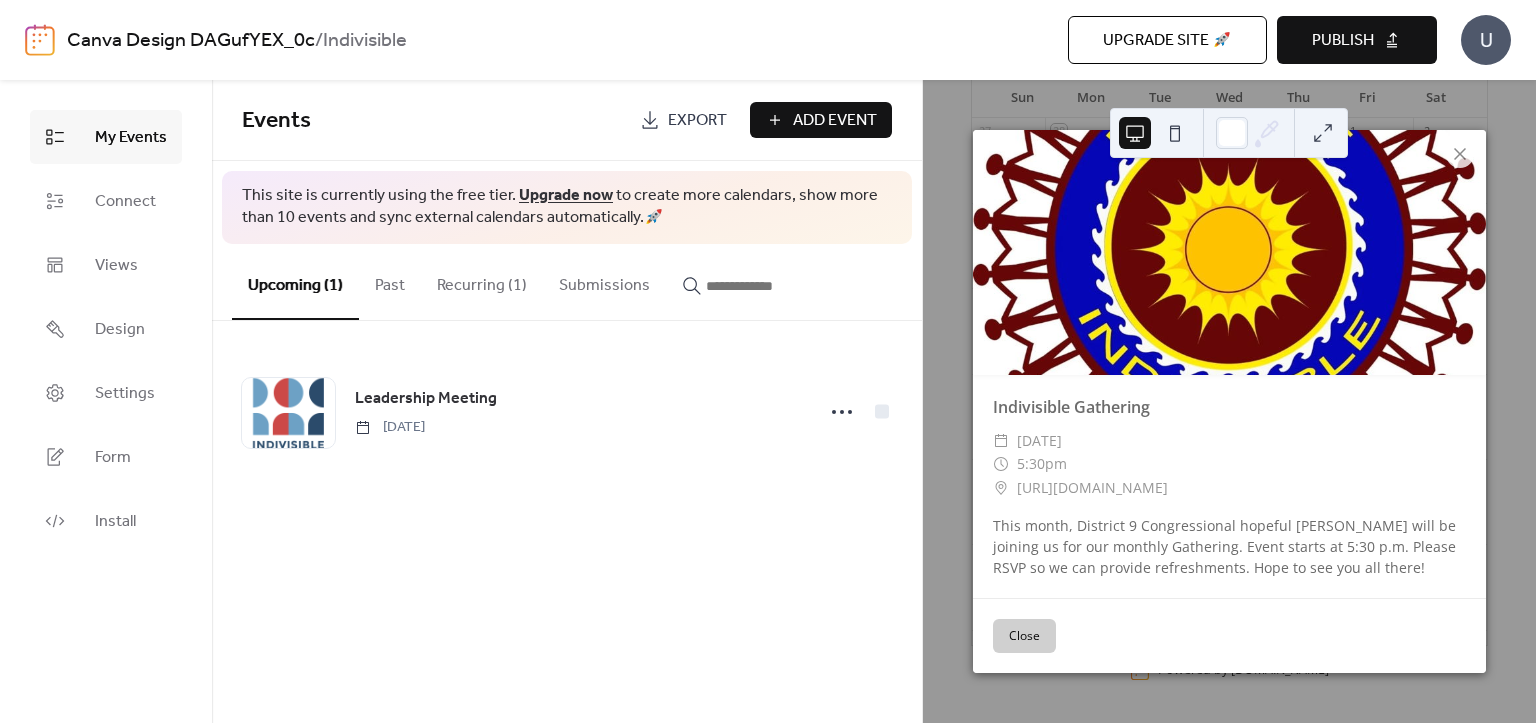 scroll, scrollTop: 0, scrollLeft: 0, axis: both 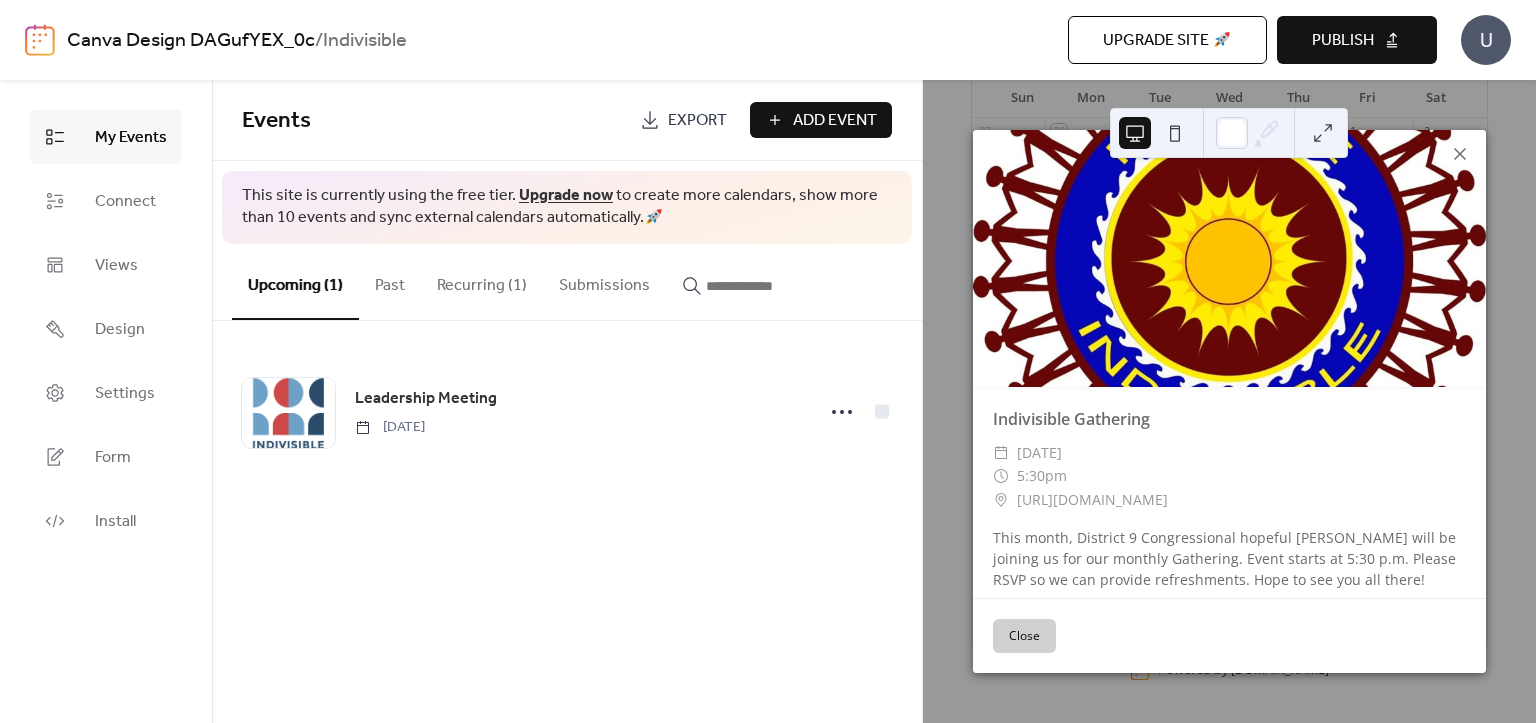 click 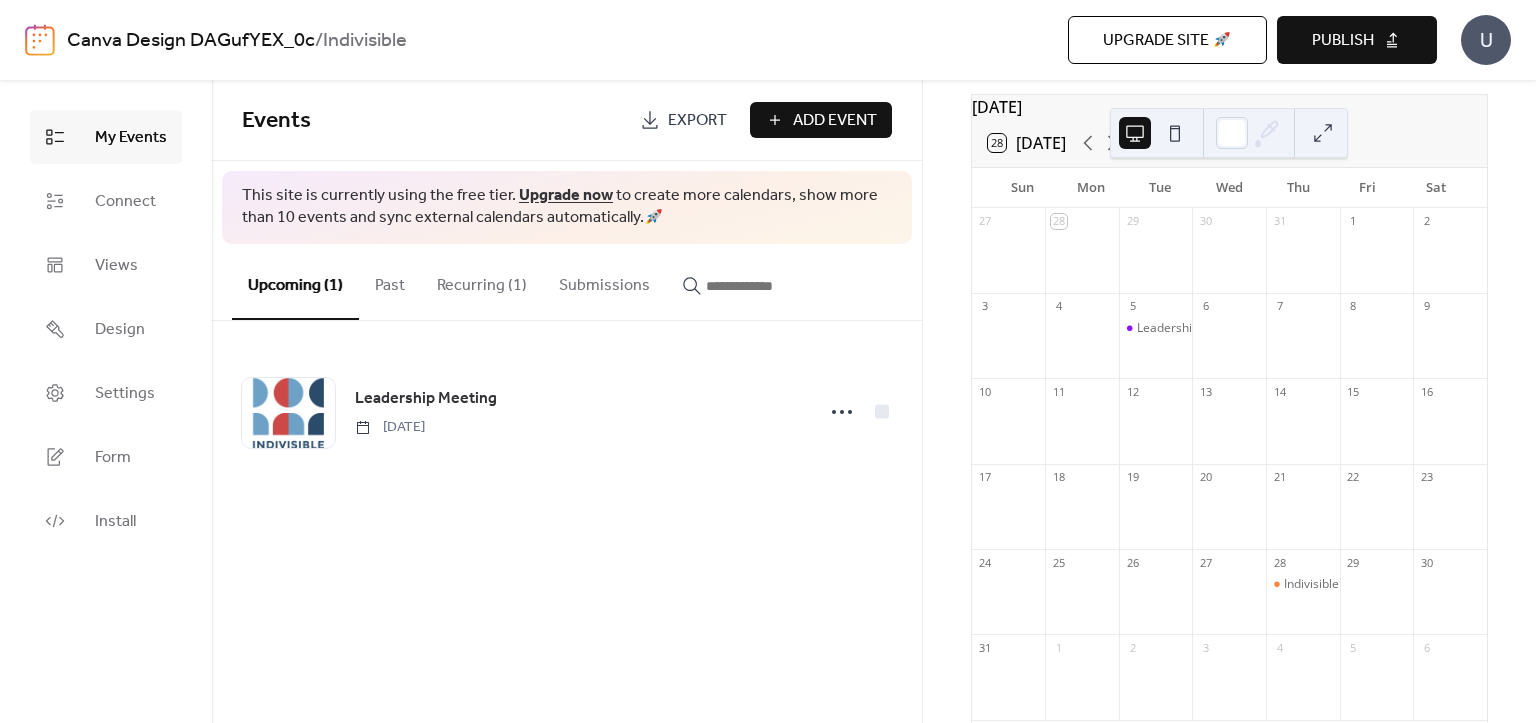 scroll, scrollTop: 0, scrollLeft: 0, axis: both 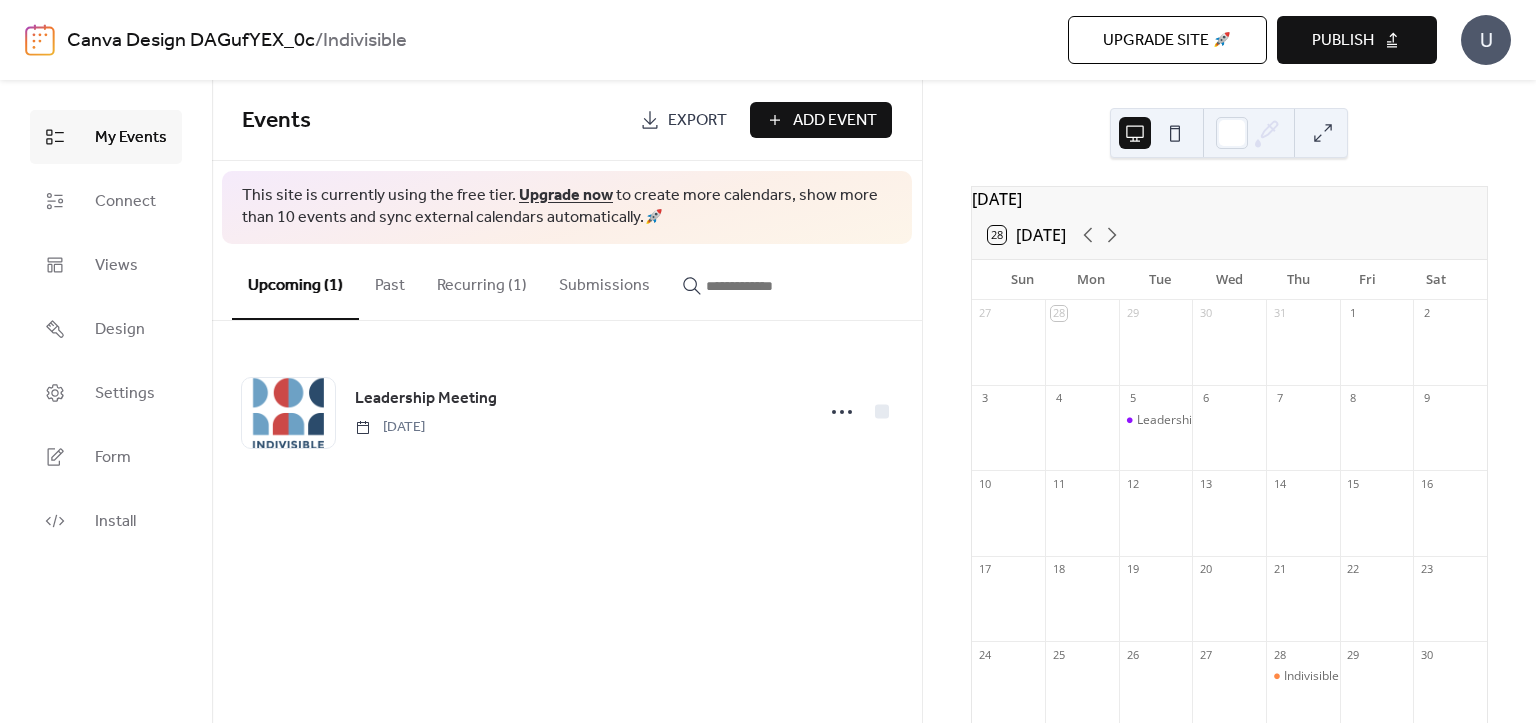click on "Publish" at bounding box center (1343, 41) 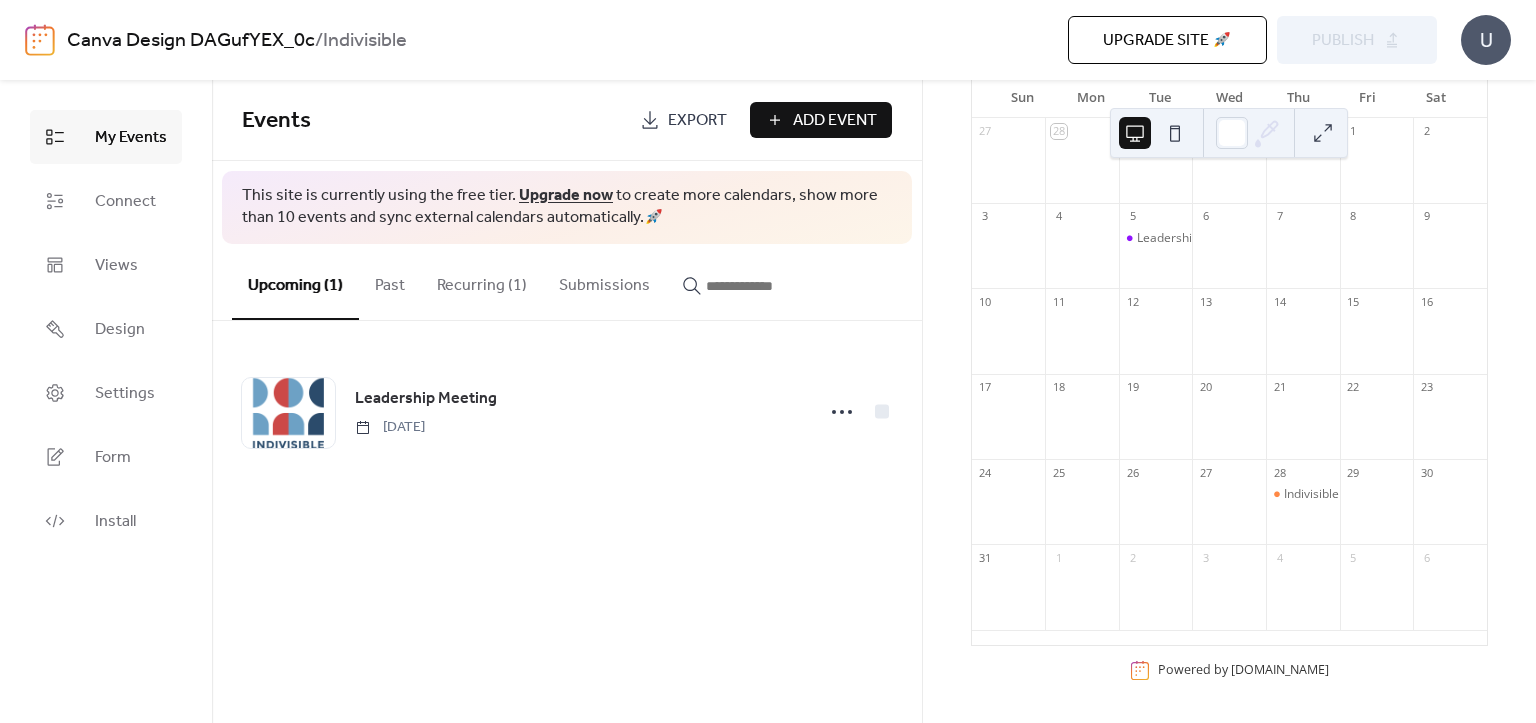 scroll, scrollTop: 0, scrollLeft: 0, axis: both 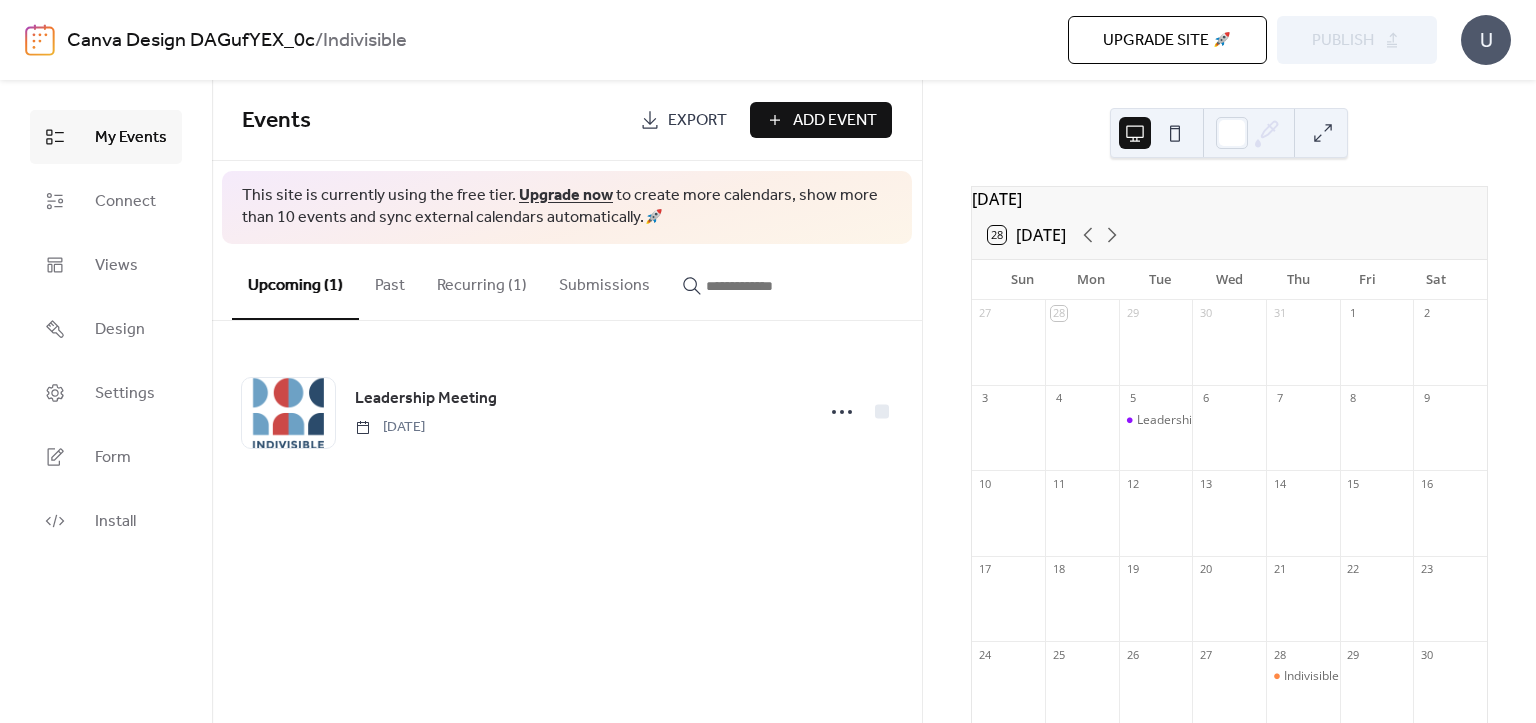 click on "U" at bounding box center (1486, 40) 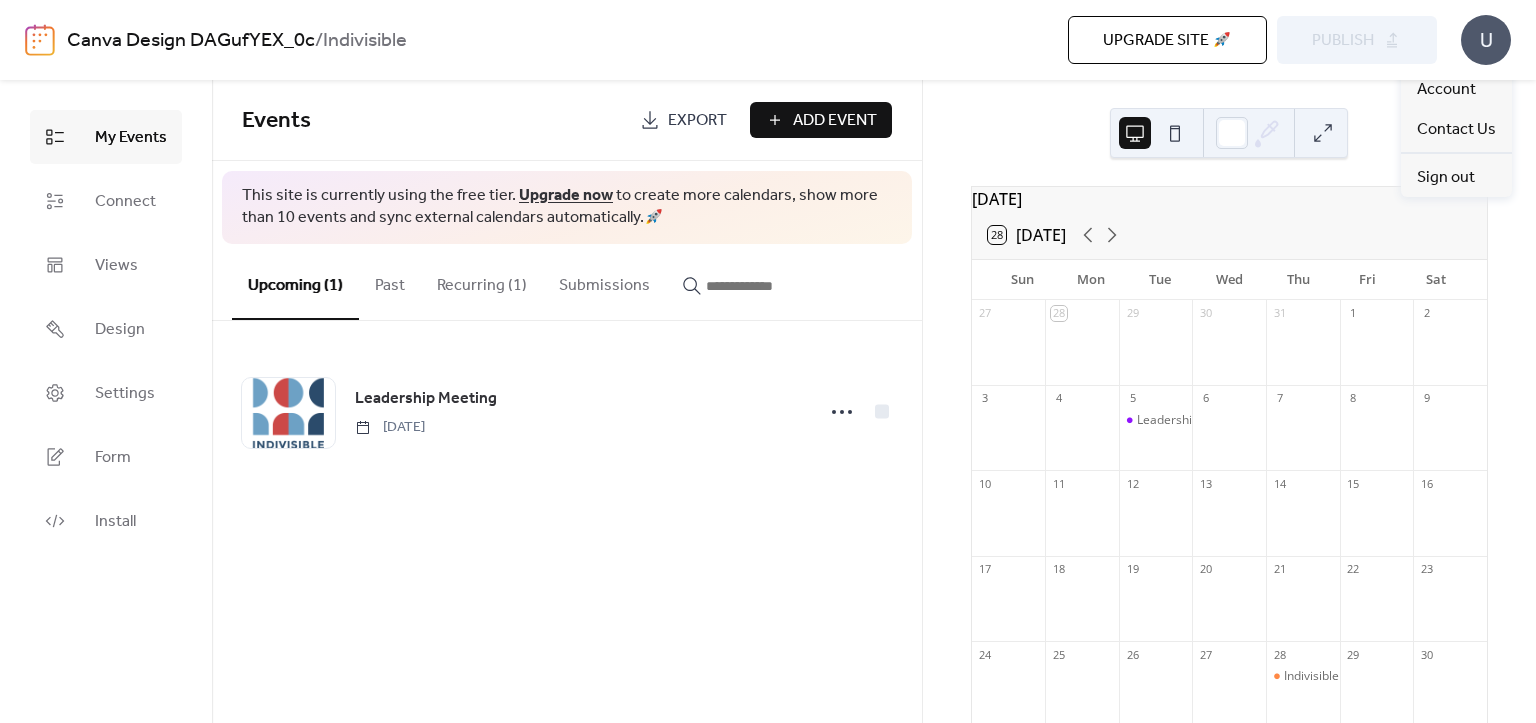 click on "[DATE] 28 [DATE] Sun Mon Tue Wed Thu Fri Sat 27 28 29 30 31 1 2 3 4 5 Leadership Meeting 6 7 8 9 10 11 12 13 14 15 16 17 18 19 20 21 22 23 24 25 26 27 28 Indivisible Gathering 29 30 31 1 2 3 4 5 6 Powered by   [DOMAIN_NAME]" at bounding box center [1229, 401] 